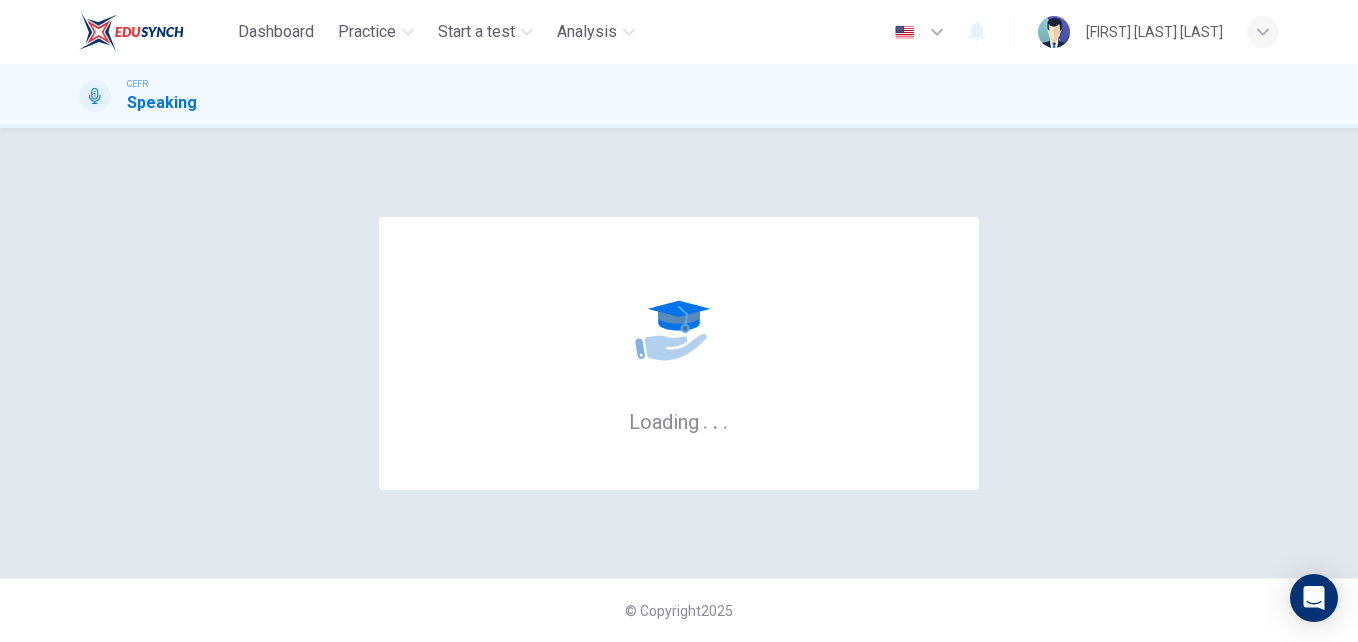 scroll, scrollTop: 0, scrollLeft: 0, axis: both 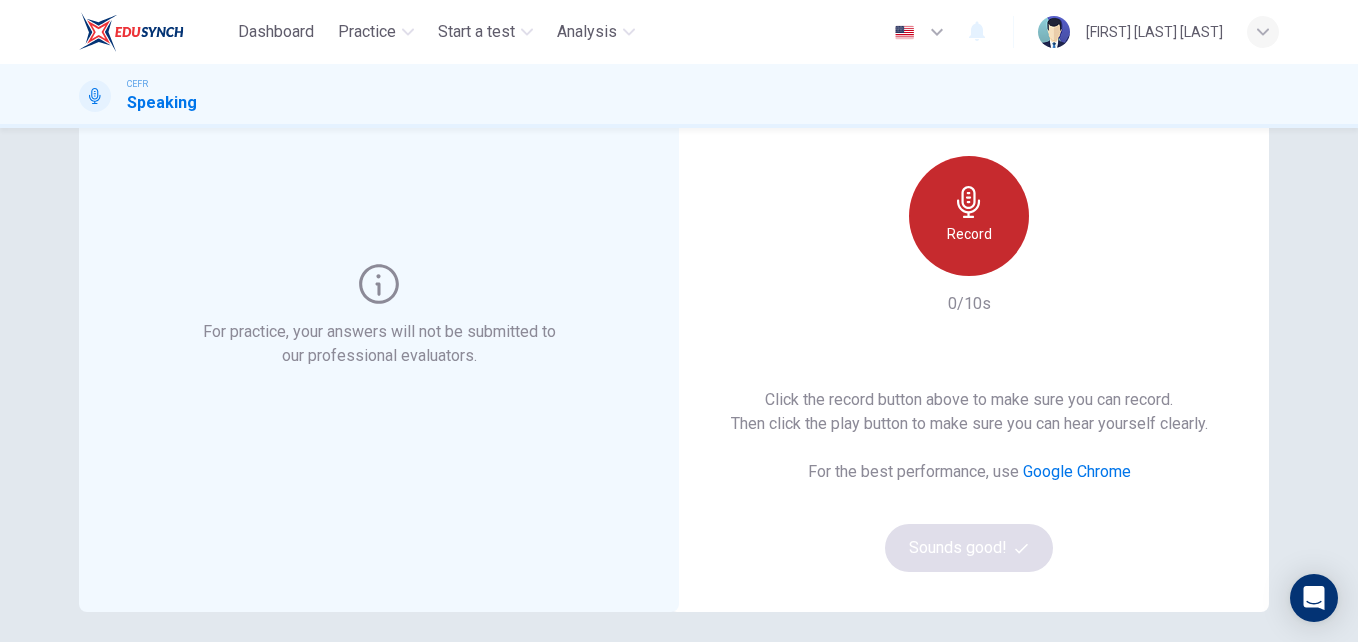 click on "Record" at bounding box center (969, 216) 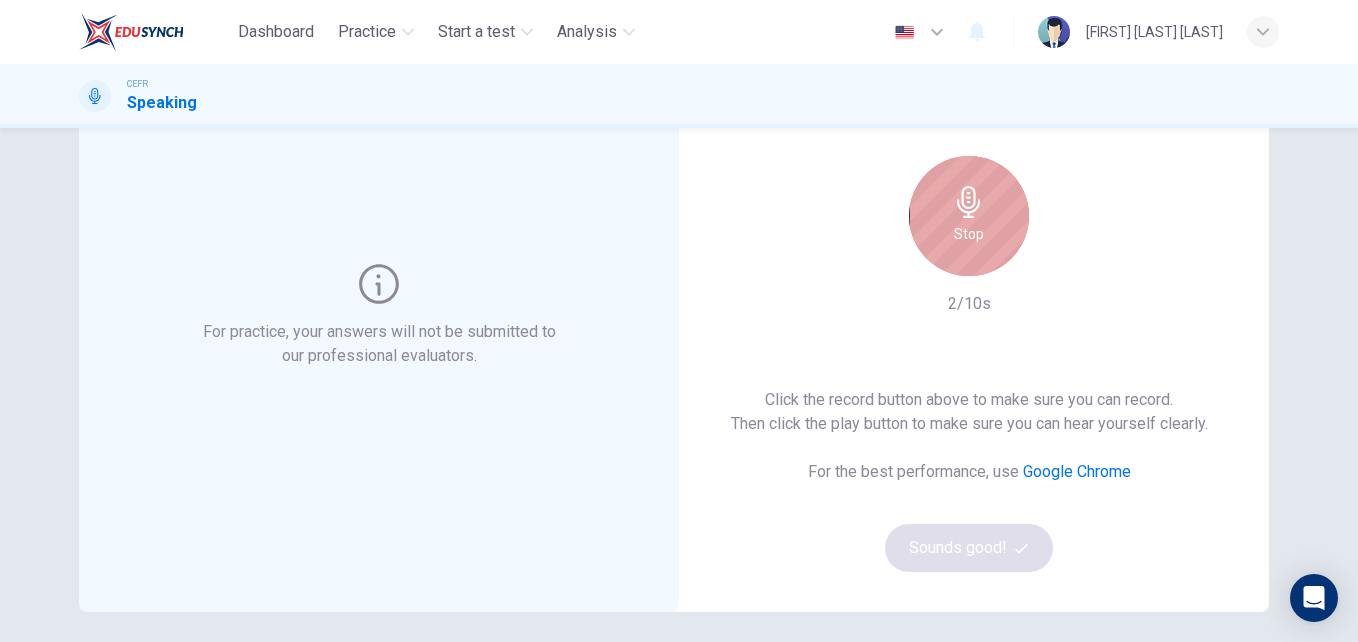 click on "Stop" at bounding box center [969, 216] 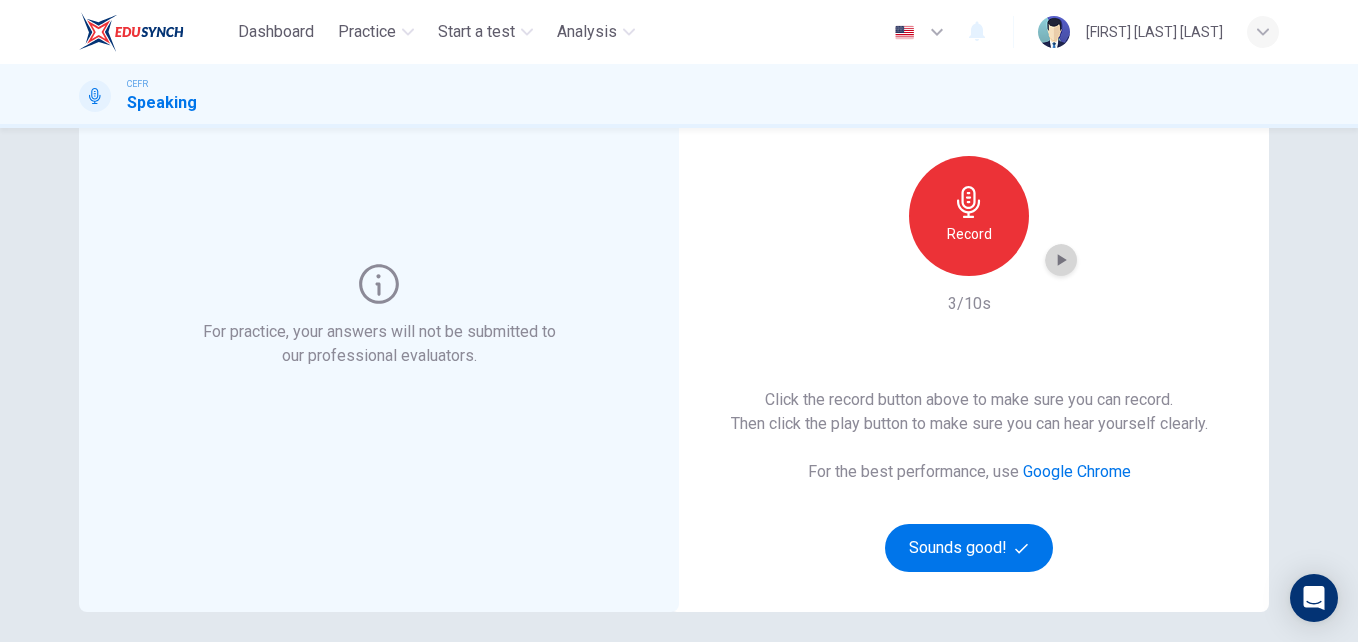 click at bounding box center [1061, 260] 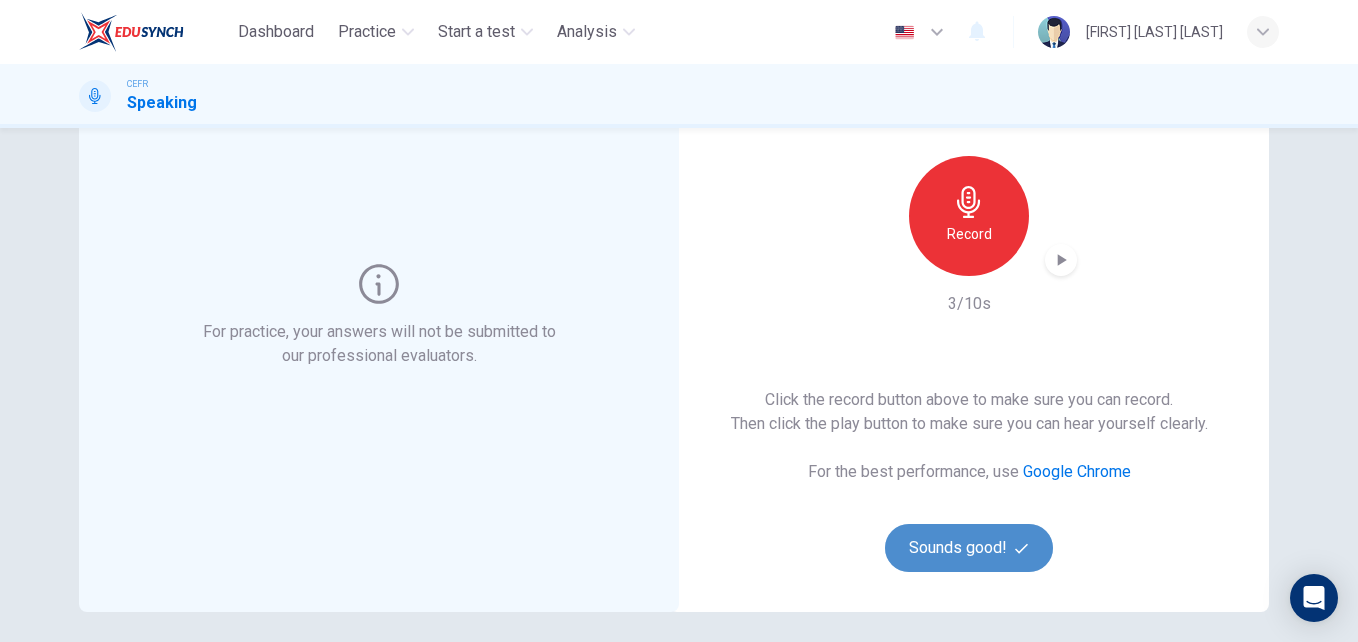 click on "Sounds good!" at bounding box center (969, 548) 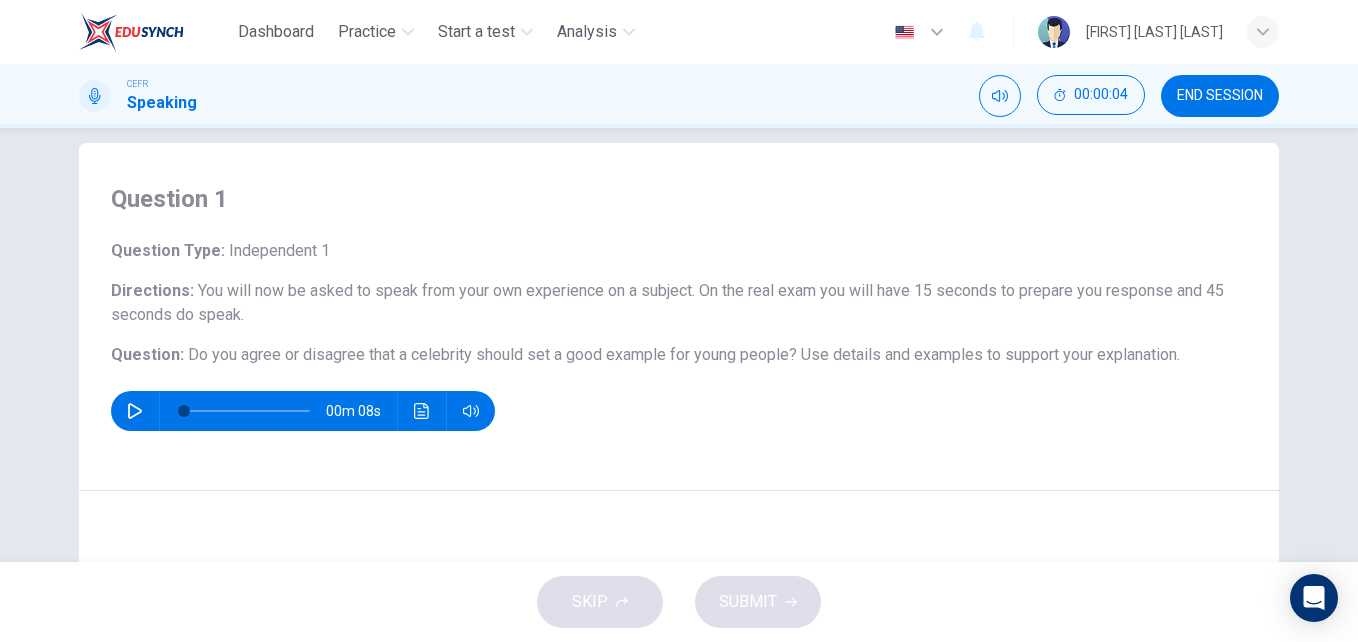 scroll, scrollTop: 25, scrollLeft: 0, axis: vertical 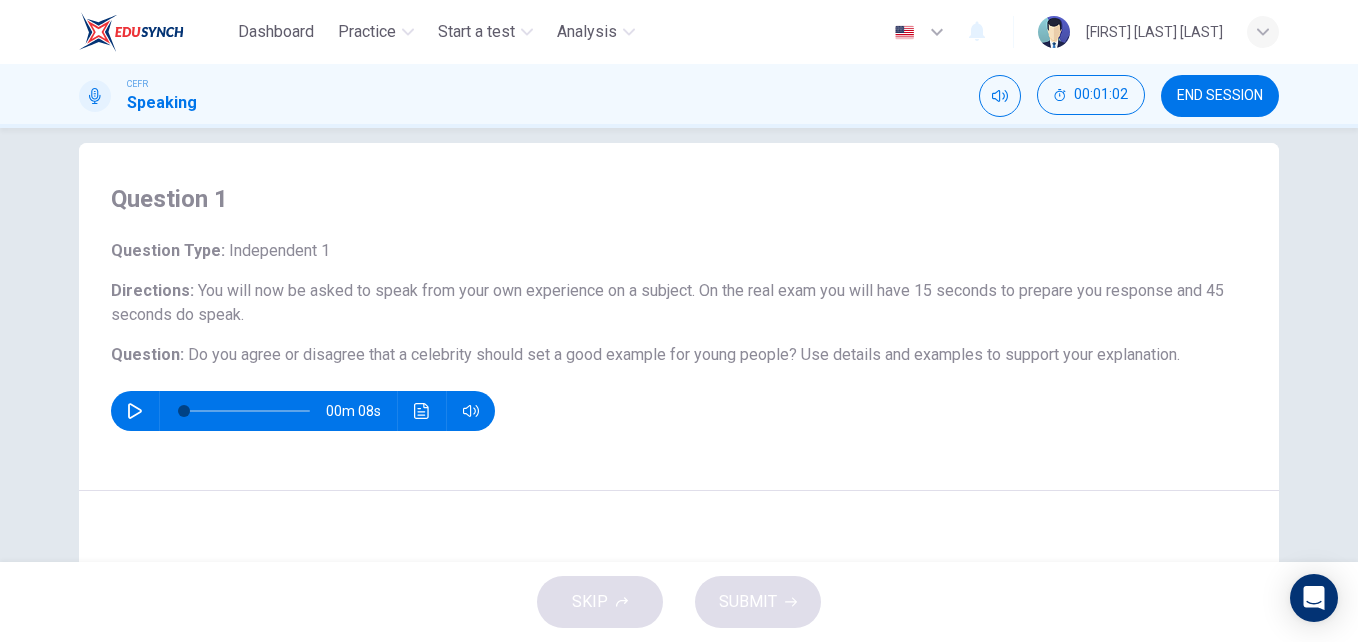 drag, startPoint x: 108, startPoint y: 193, endPoint x: 1173, endPoint y: 355, distance: 1077.2506 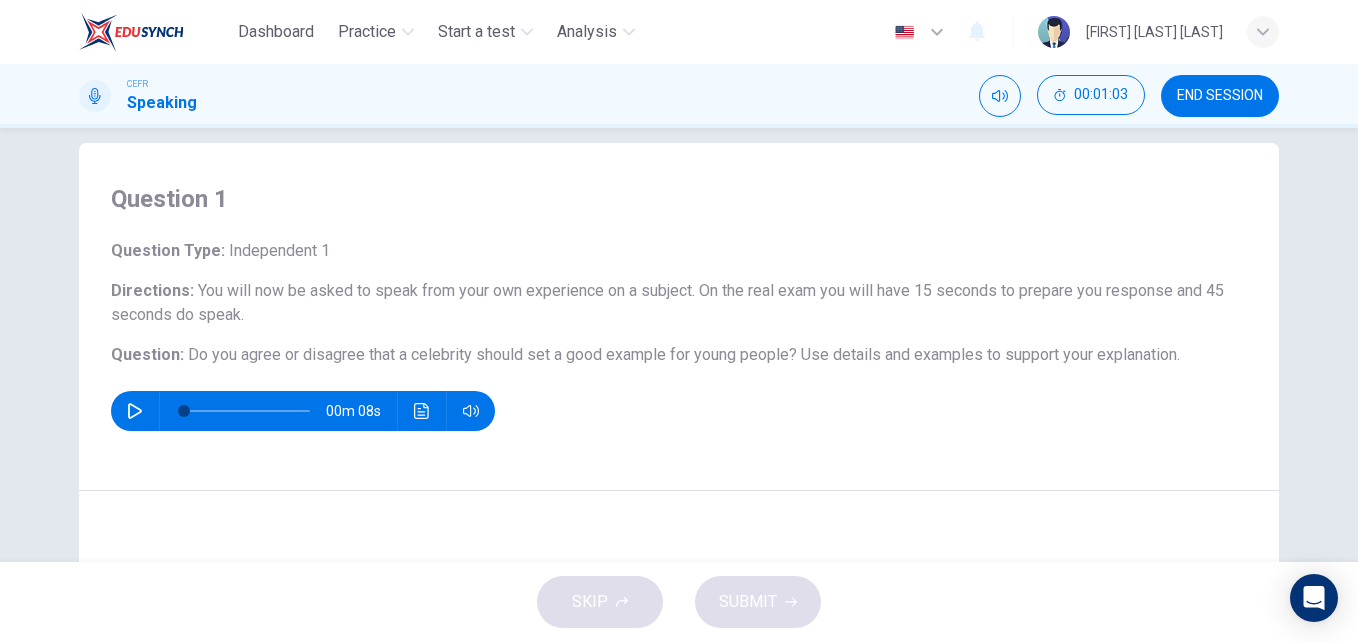 drag, startPoint x: 1173, startPoint y: 355, endPoint x: 831, endPoint y: 307, distance: 345.352 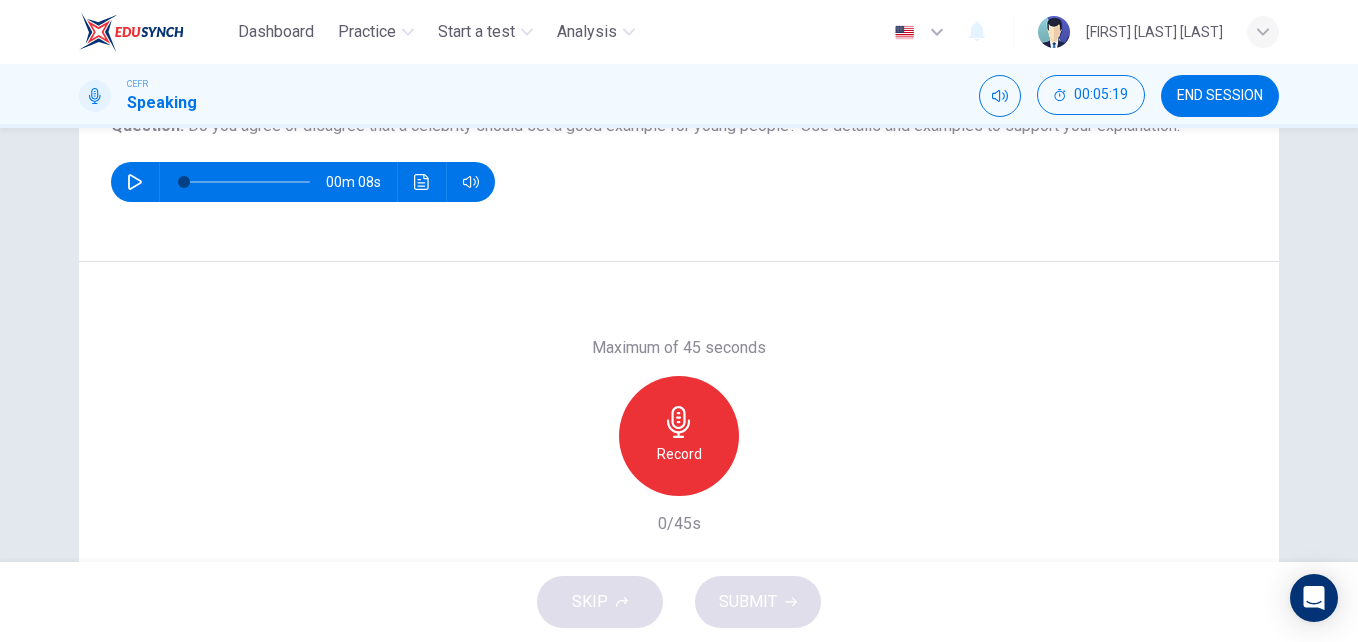 scroll, scrollTop: 320, scrollLeft: 0, axis: vertical 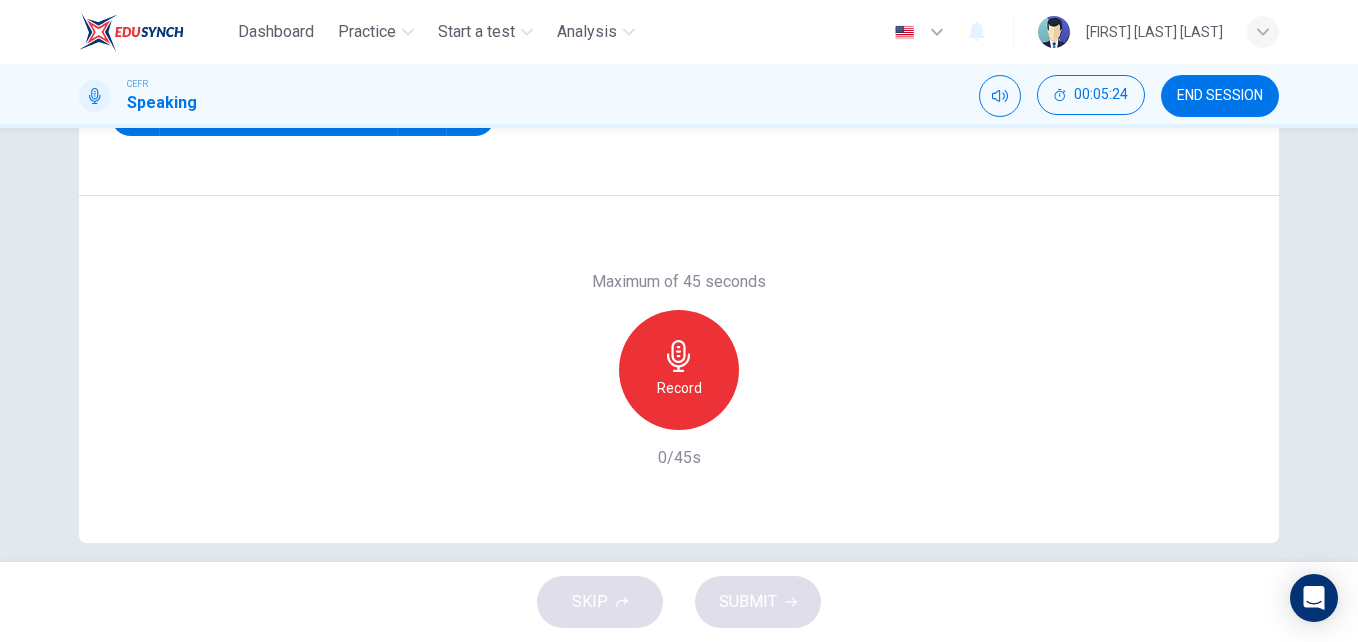 click at bounding box center (678, 356) 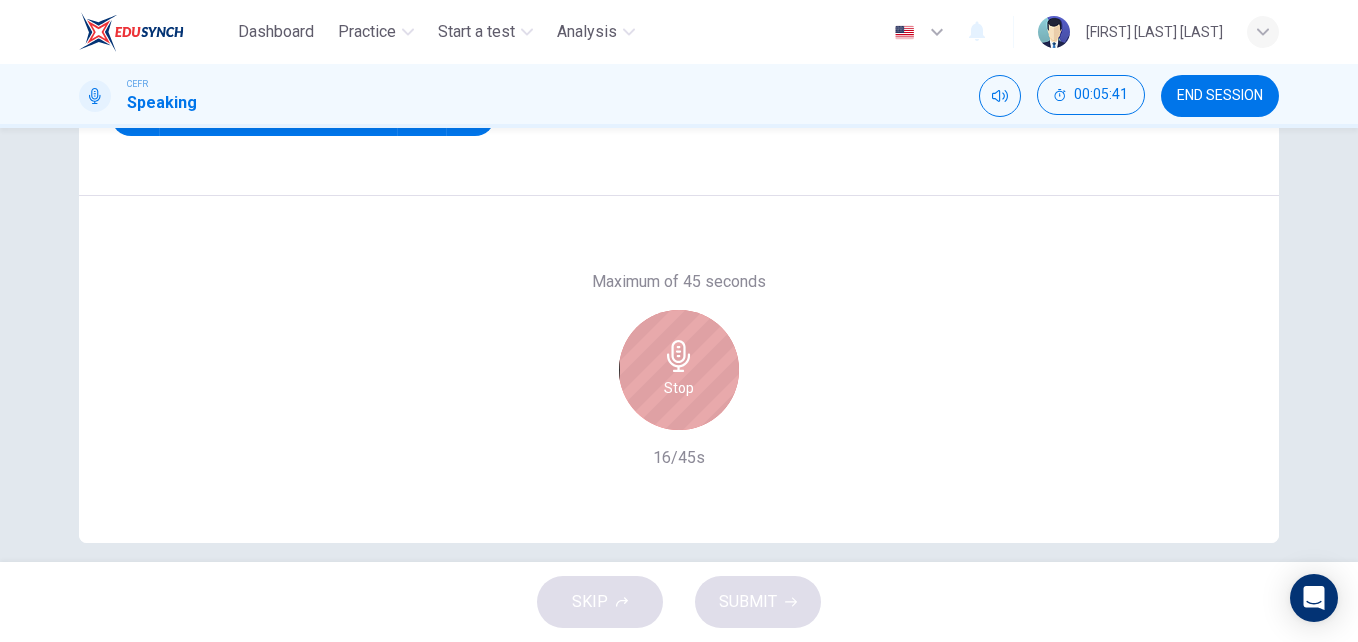 click at bounding box center (678, 356) 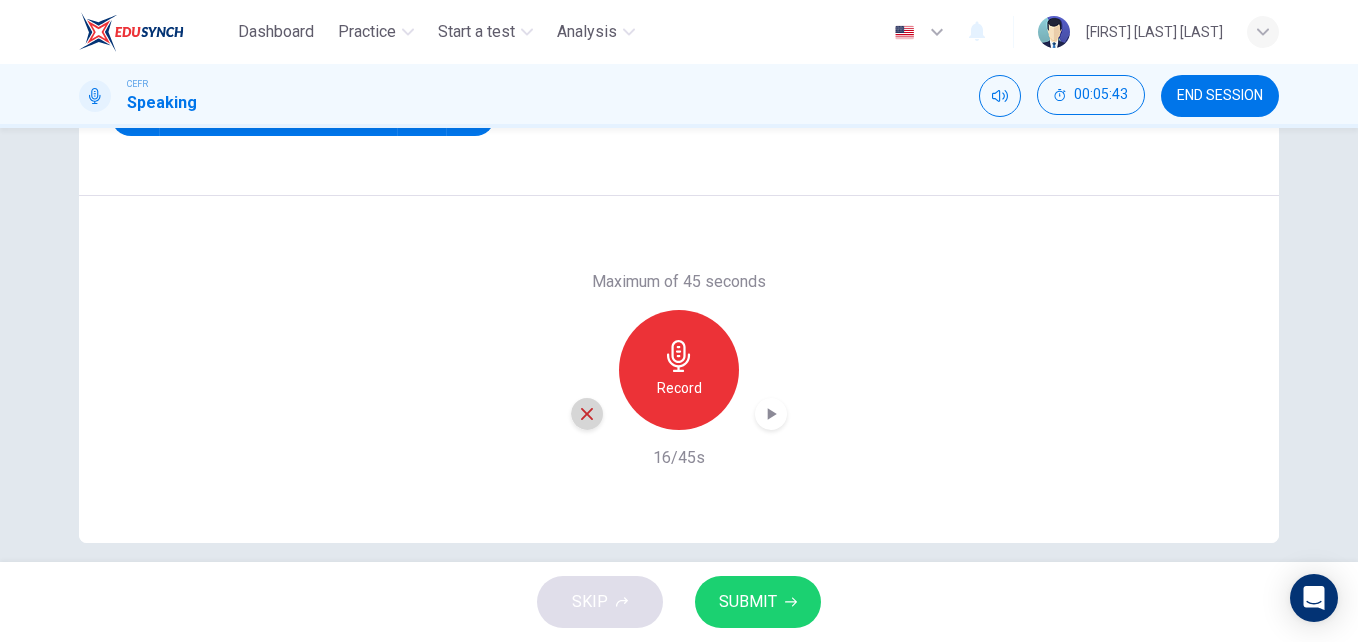 click at bounding box center [587, 414] 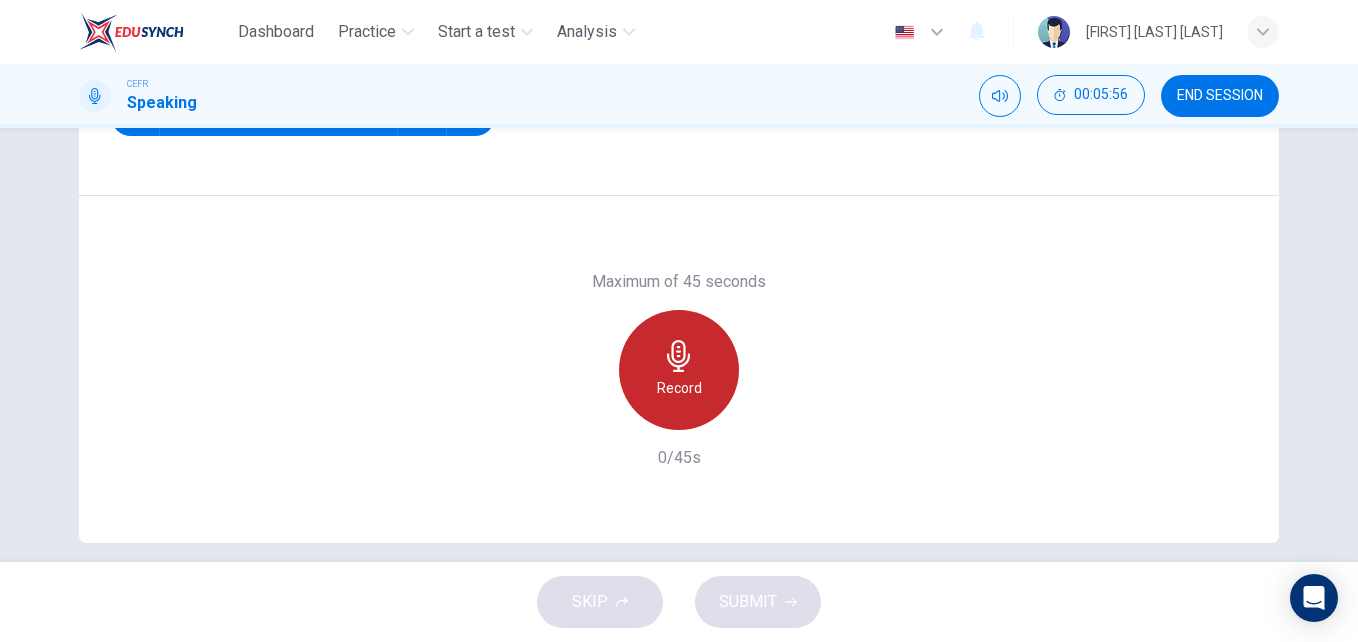click on "Record" at bounding box center [679, 388] 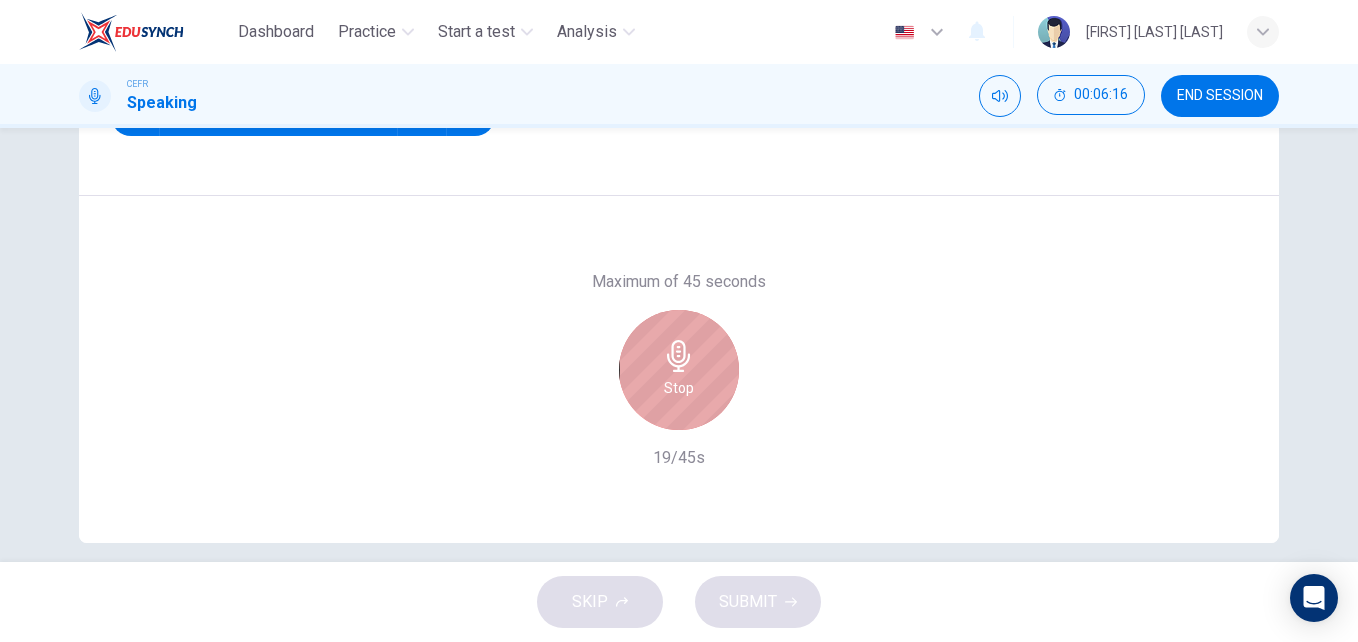 click on "Stop" at bounding box center (679, 370) 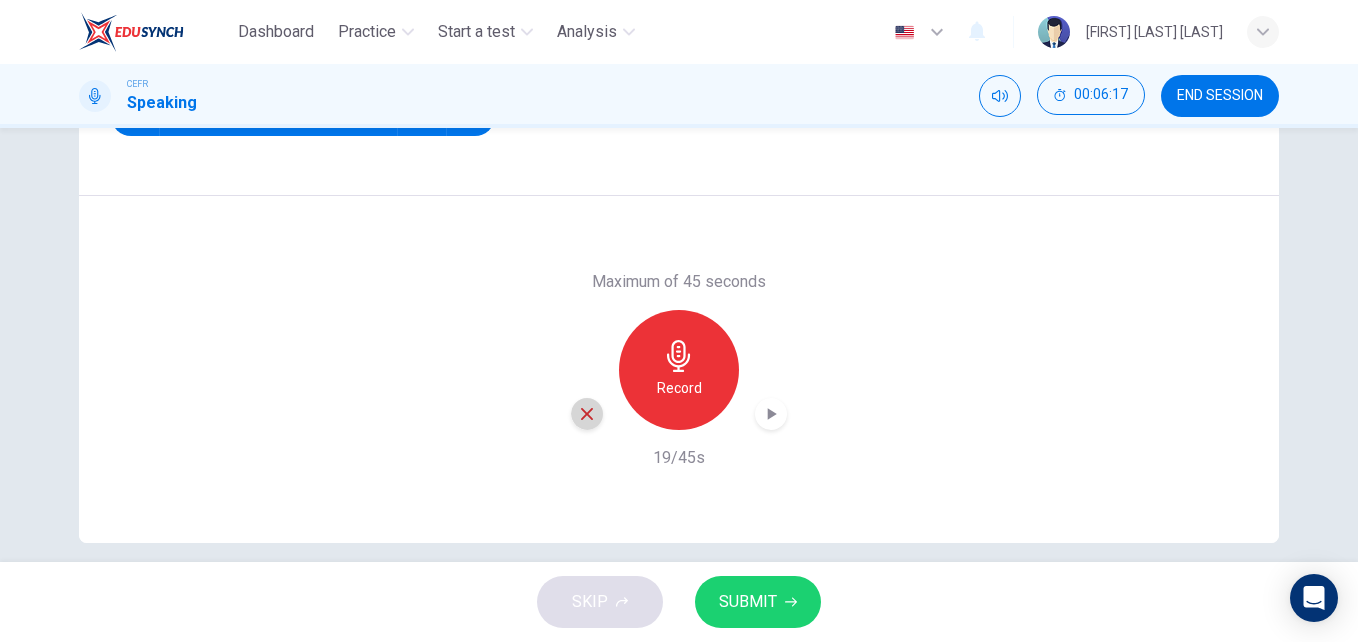 click at bounding box center [587, 414] 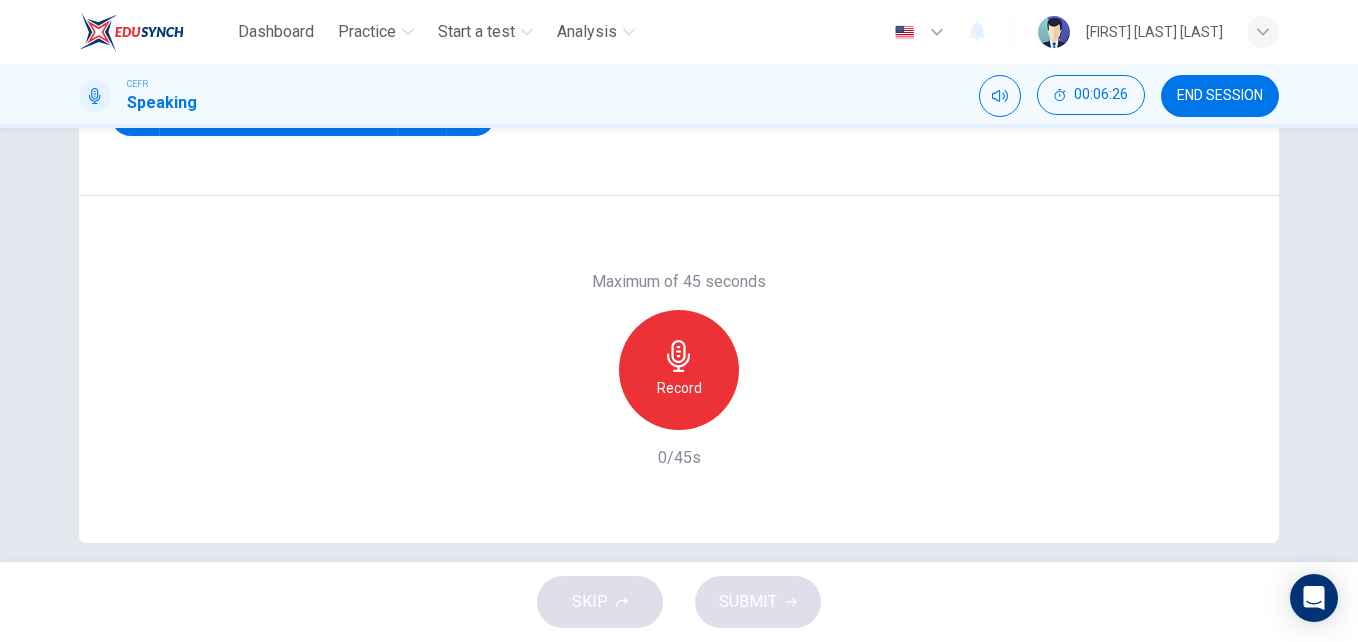 click on "Record" at bounding box center [679, 370] 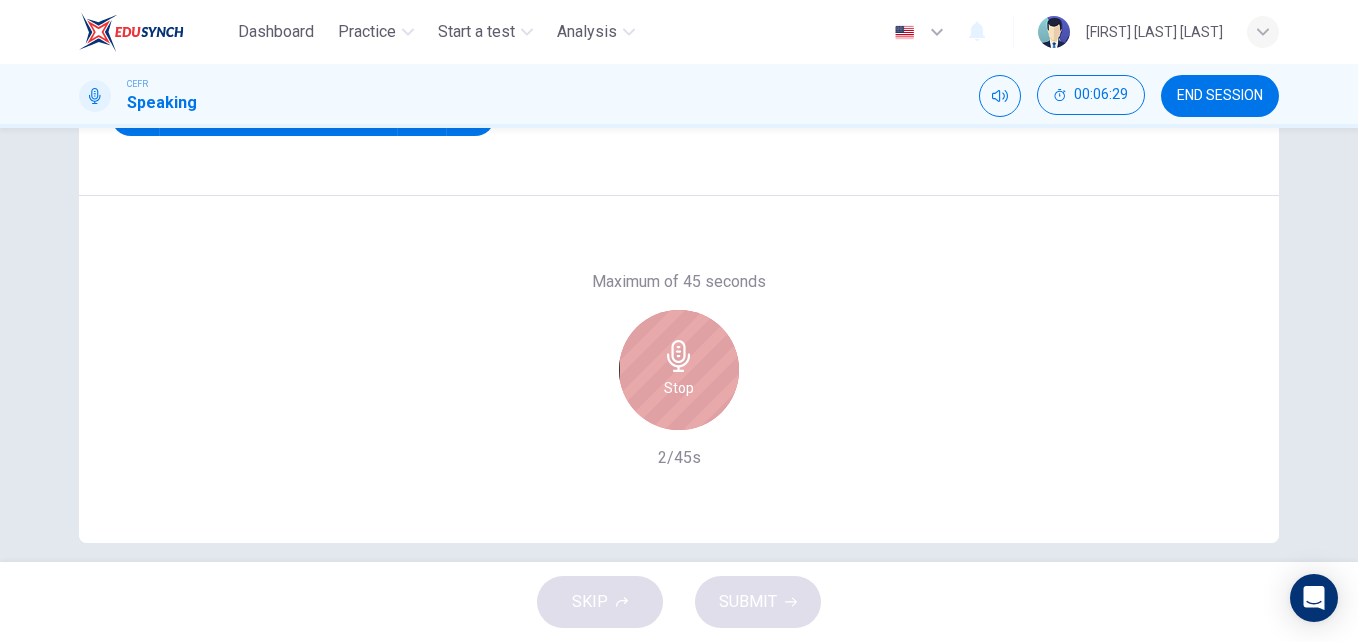 click on "Stop" at bounding box center (679, 370) 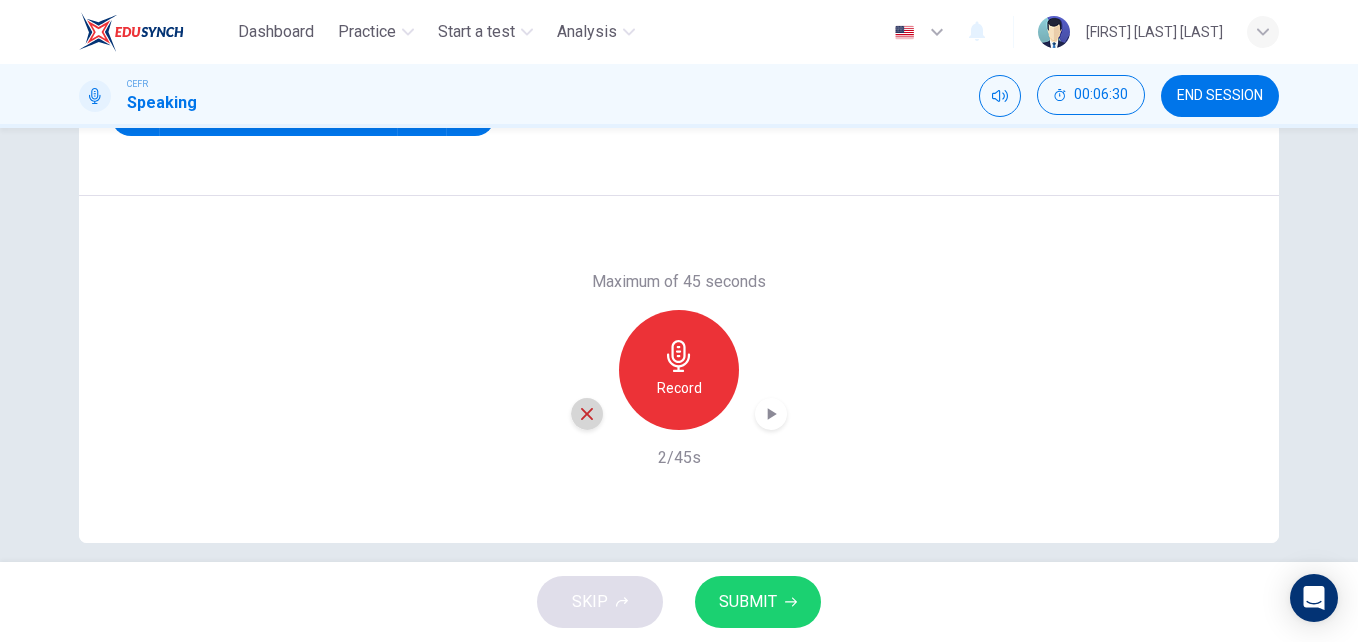 click at bounding box center (587, 414) 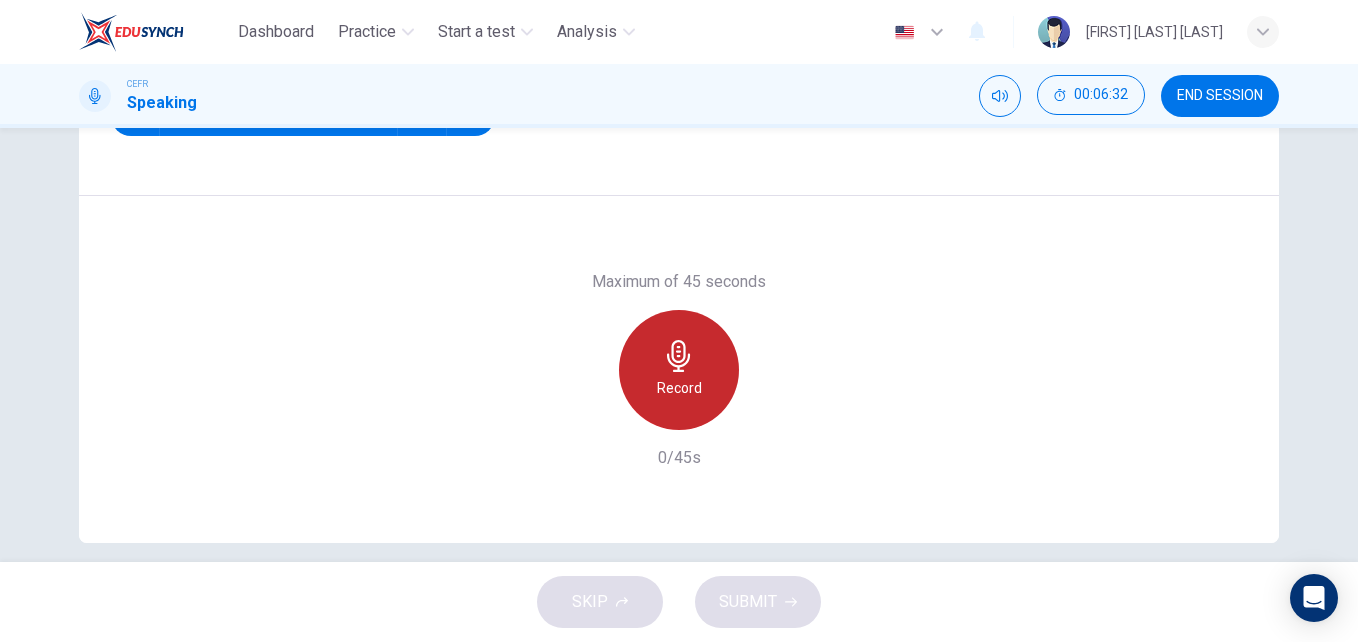 click on "Record" at bounding box center (679, 370) 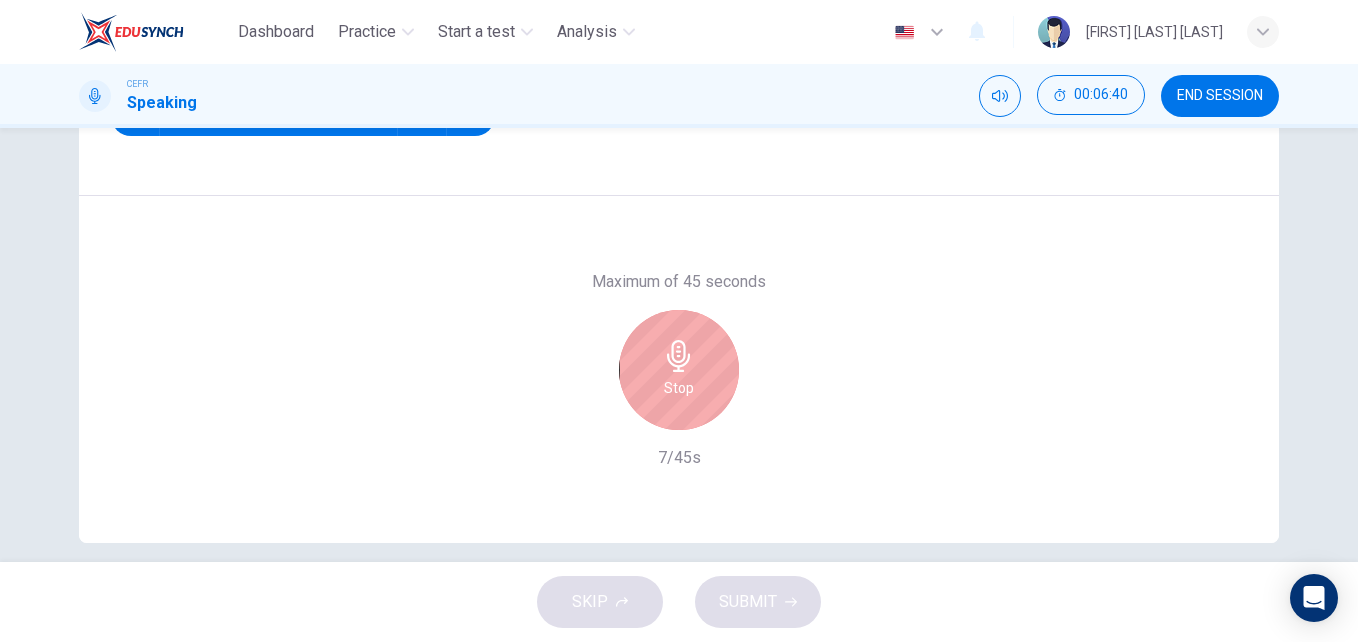 click on "Stop" at bounding box center (679, 370) 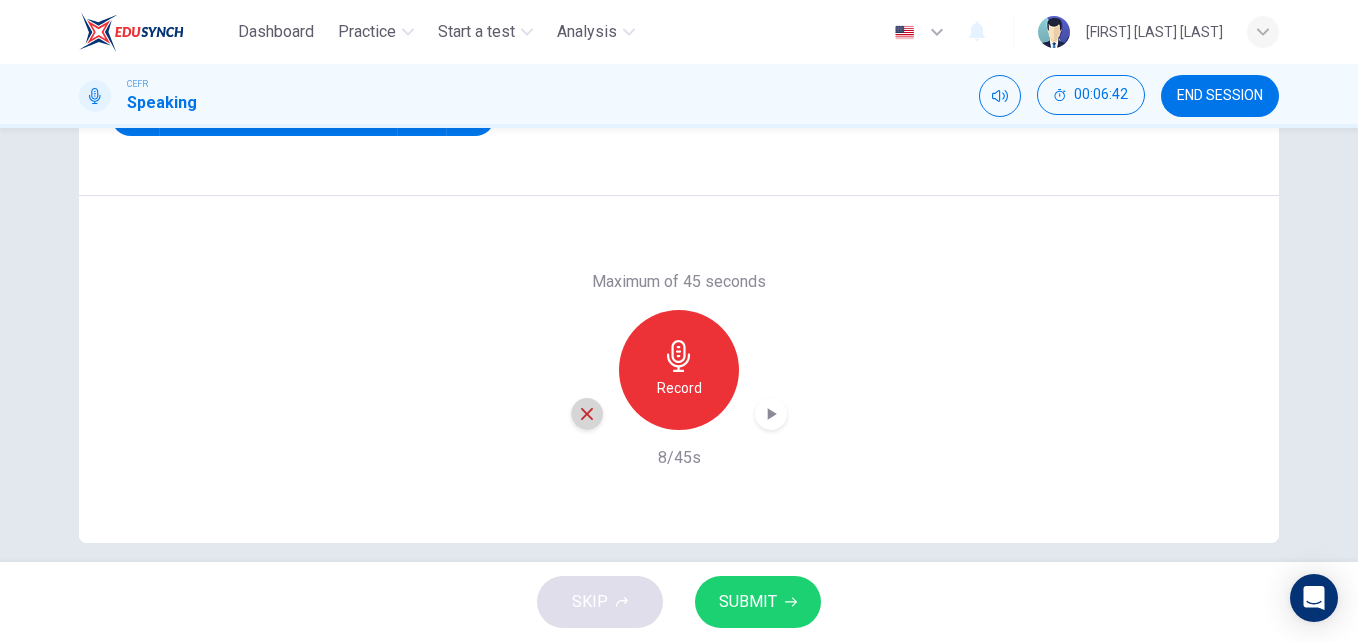 click at bounding box center [587, 414] 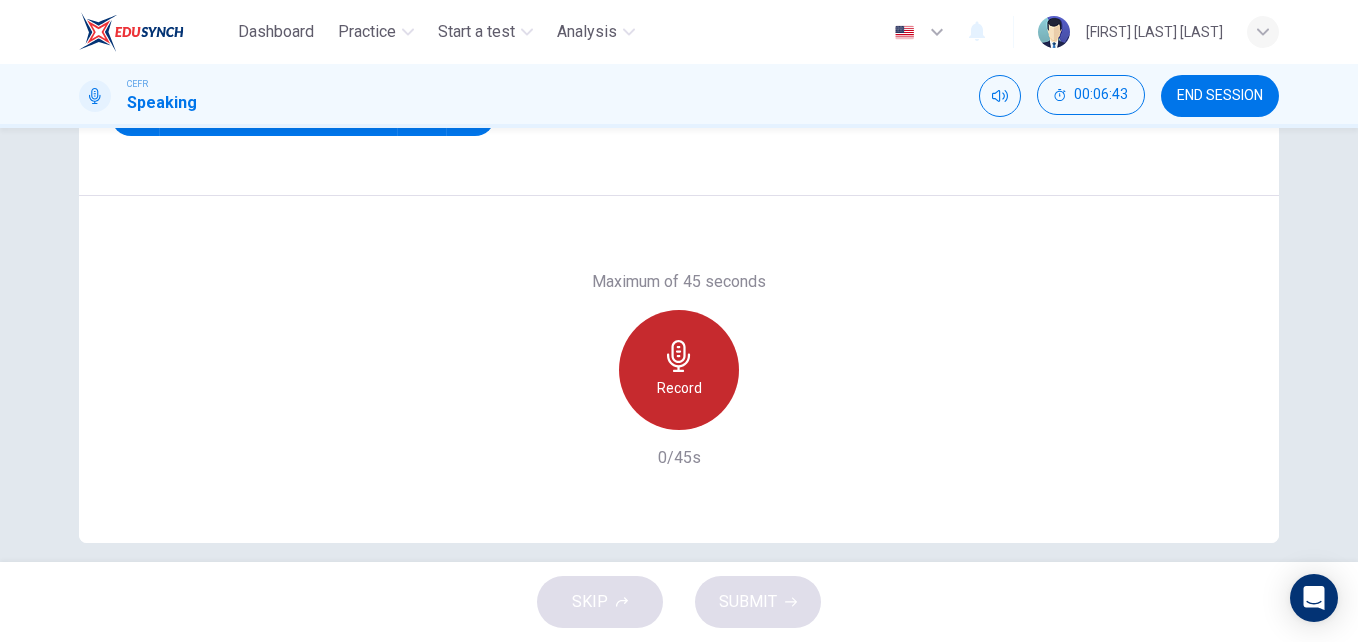 click on "Record" at bounding box center (679, 370) 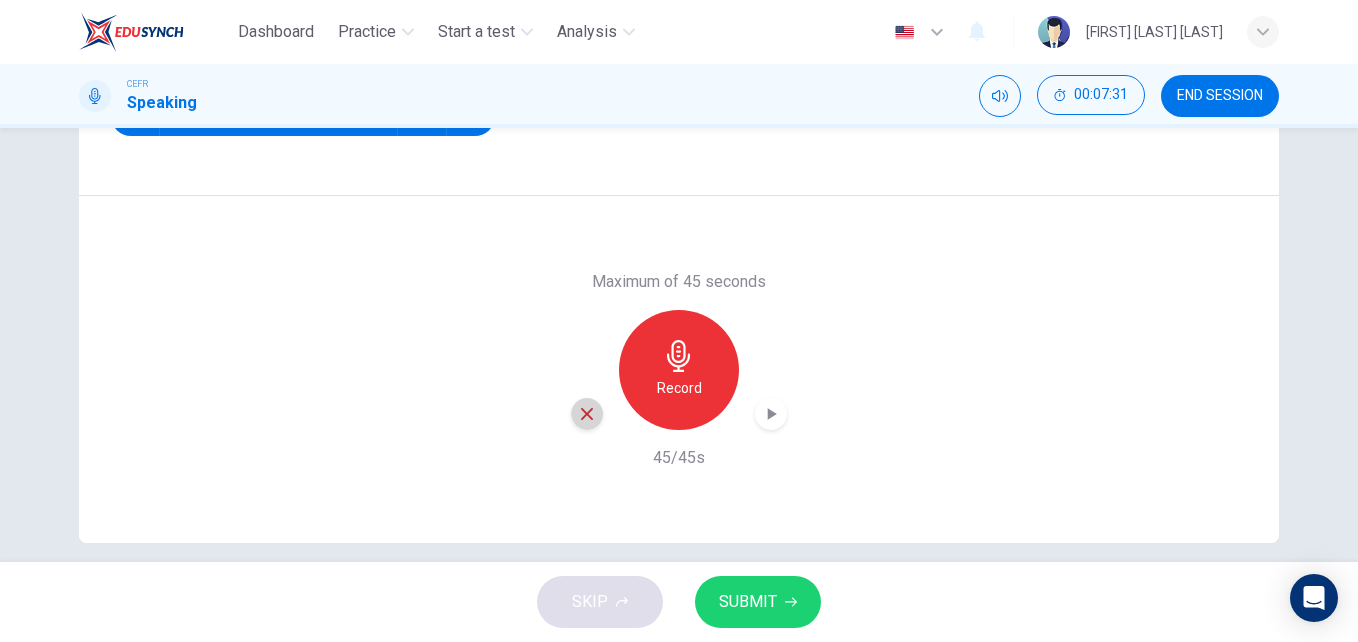 click at bounding box center [587, 414] 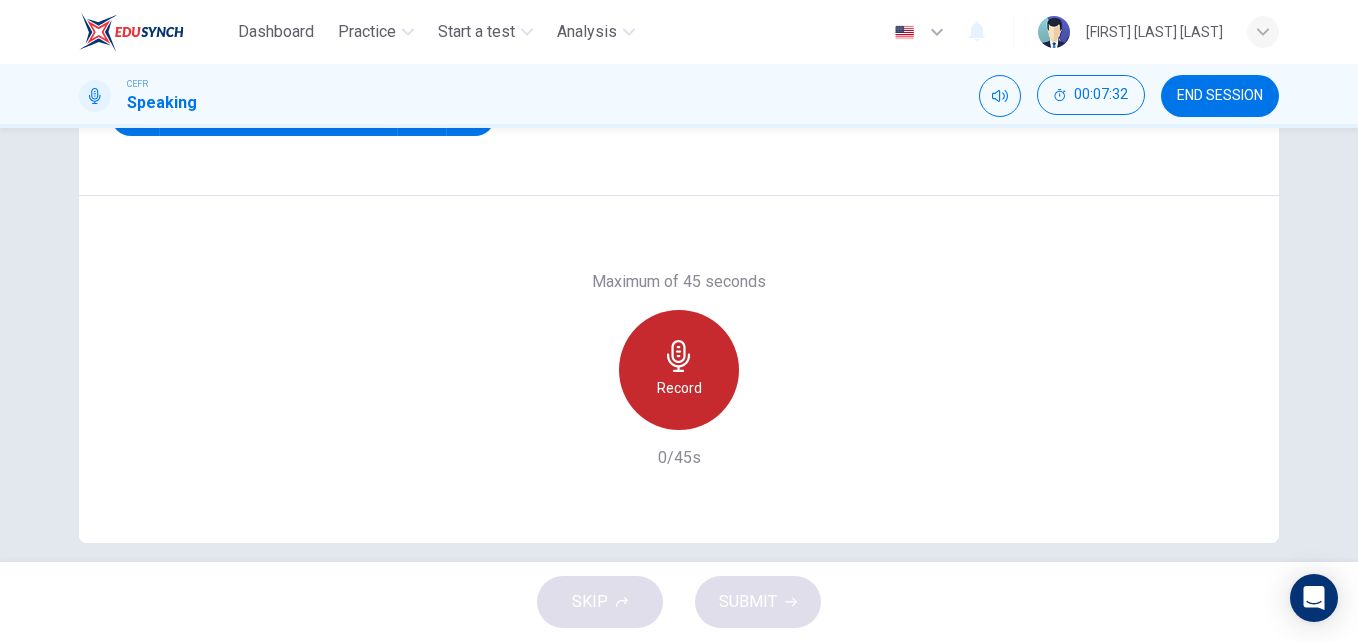 click at bounding box center [679, 356] 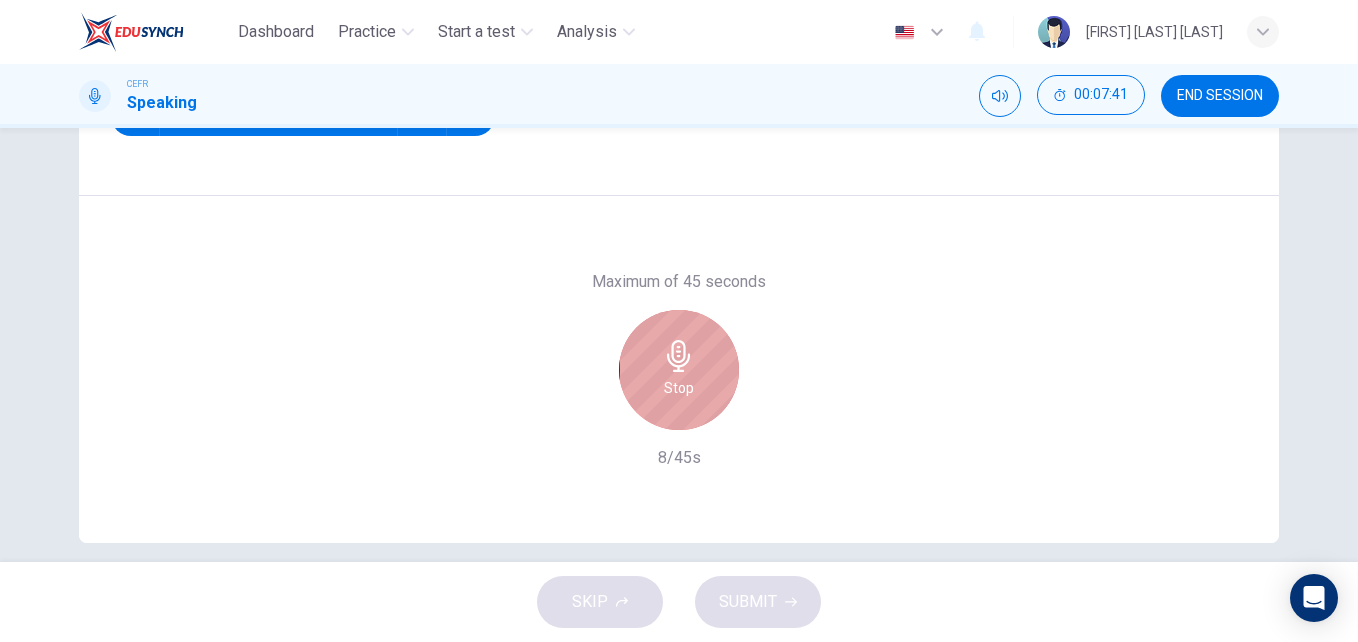 click at bounding box center [679, 356] 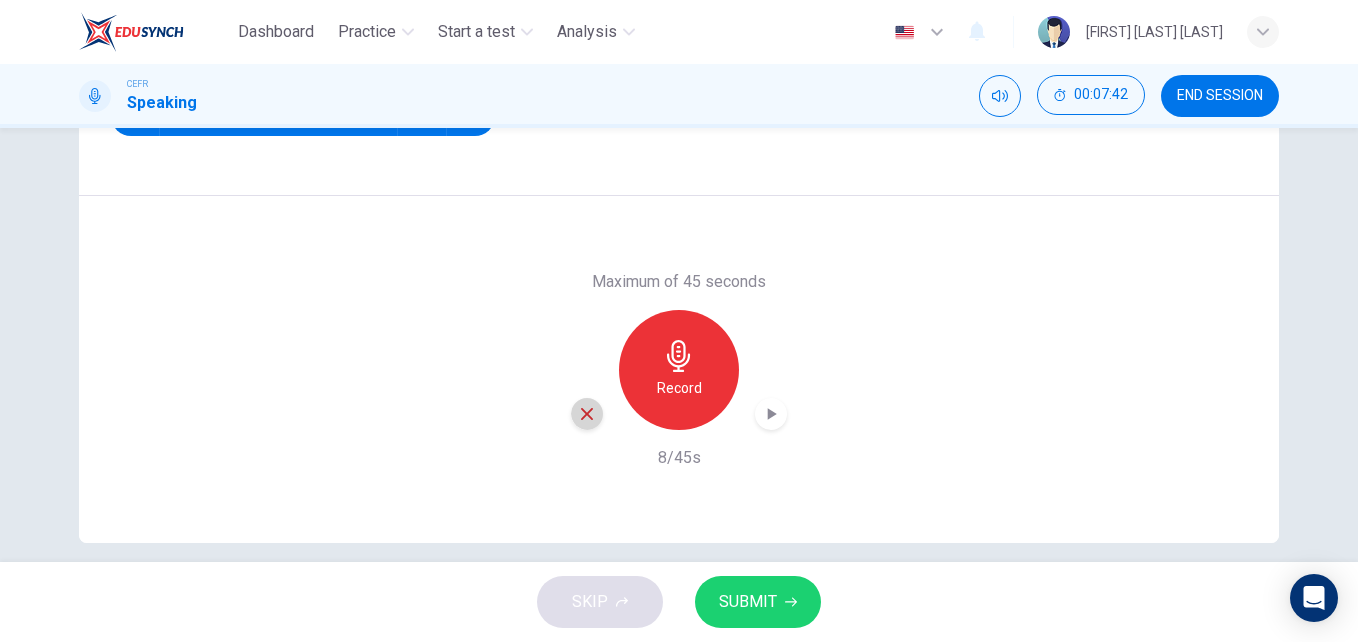 click at bounding box center (587, 414) 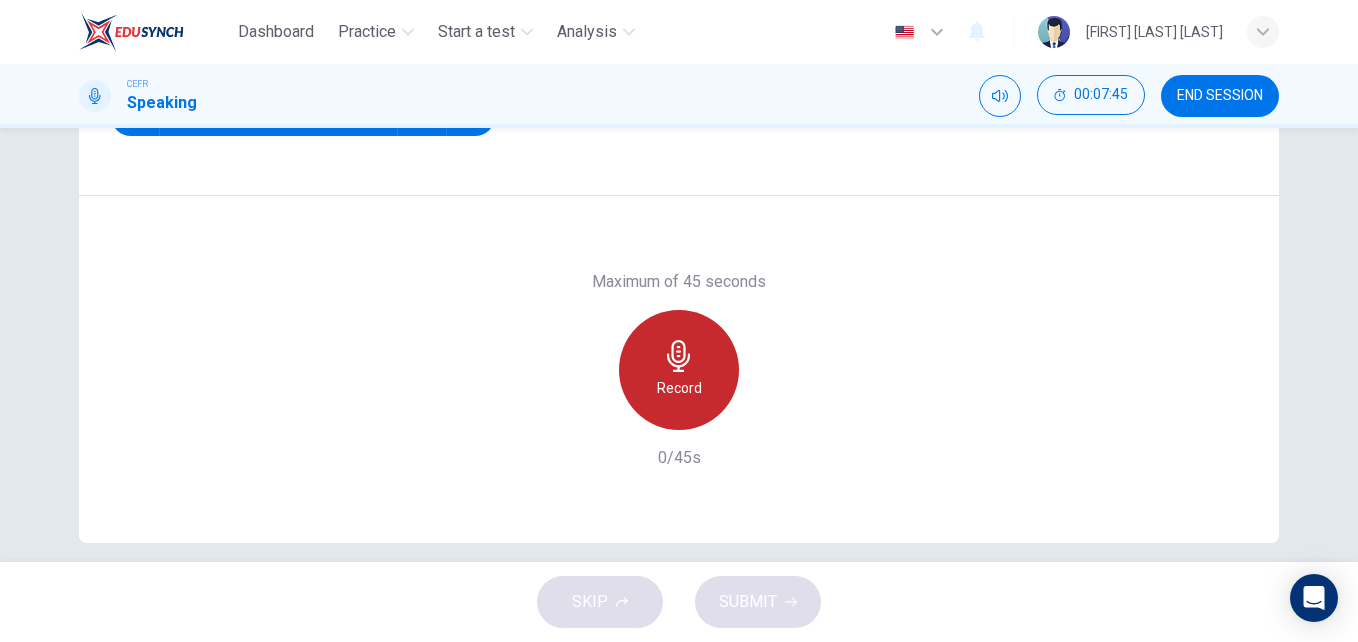 click on "Record" at bounding box center (679, 370) 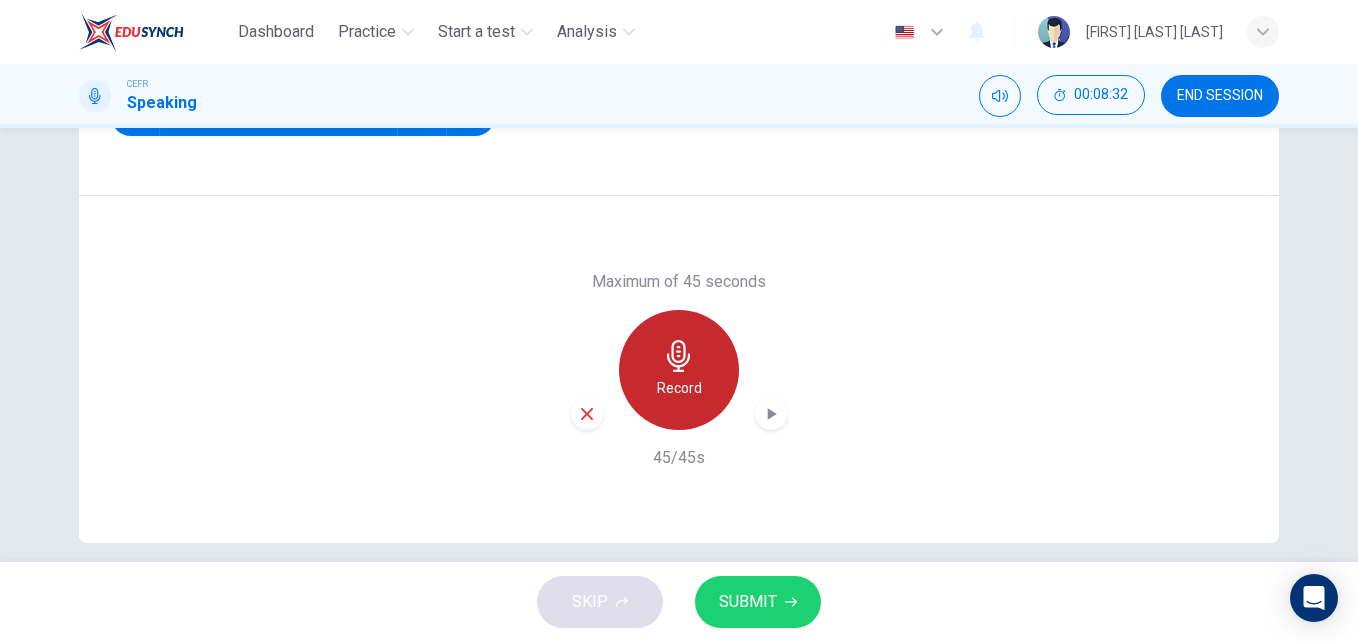 click on "Record" at bounding box center (679, 370) 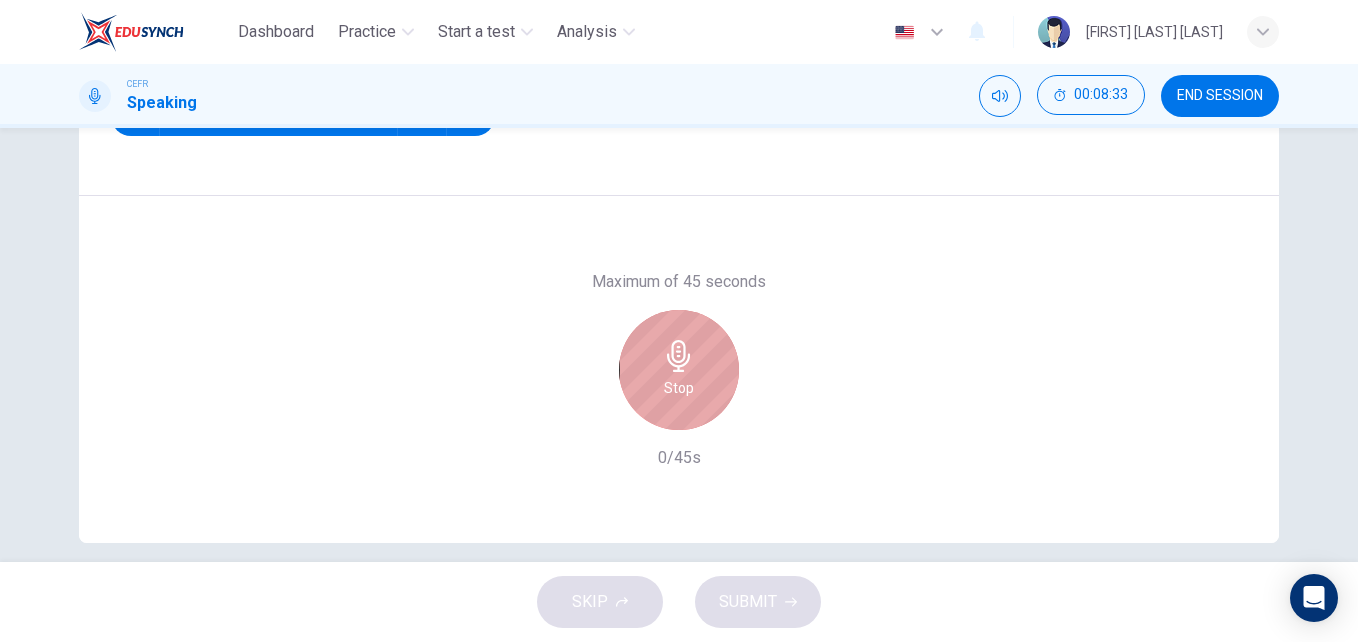 click on "Stop" at bounding box center (679, 370) 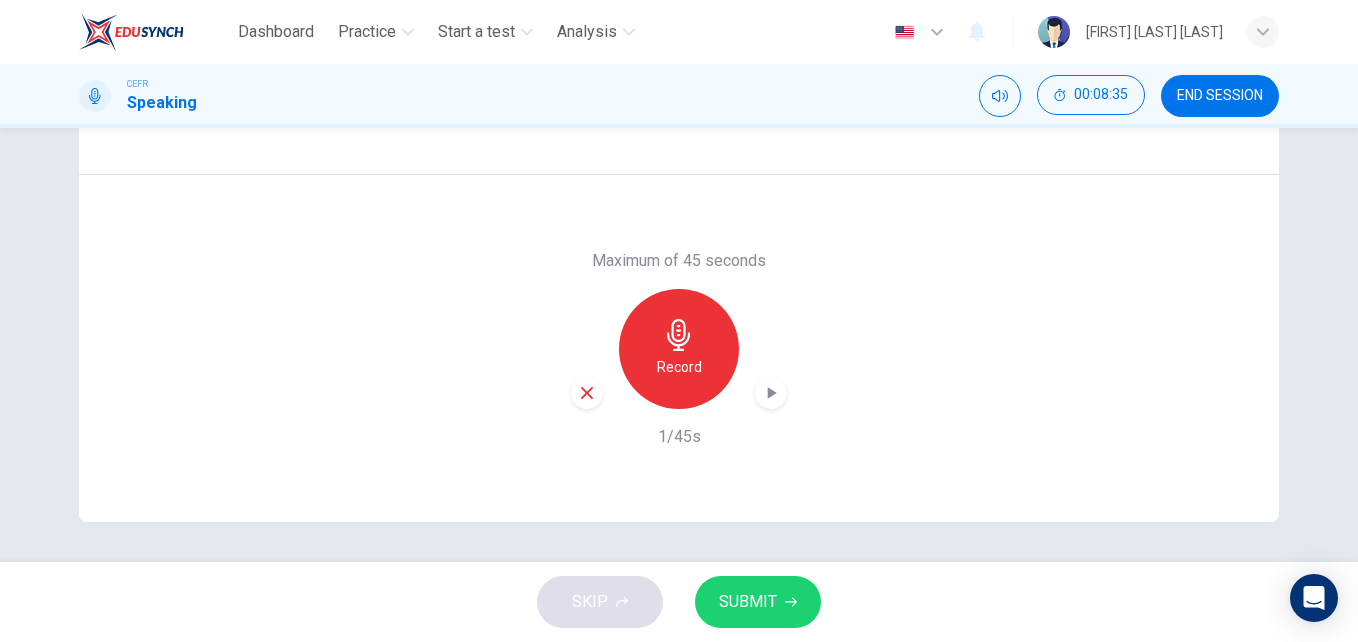 scroll, scrollTop: 298, scrollLeft: 0, axis: vertical 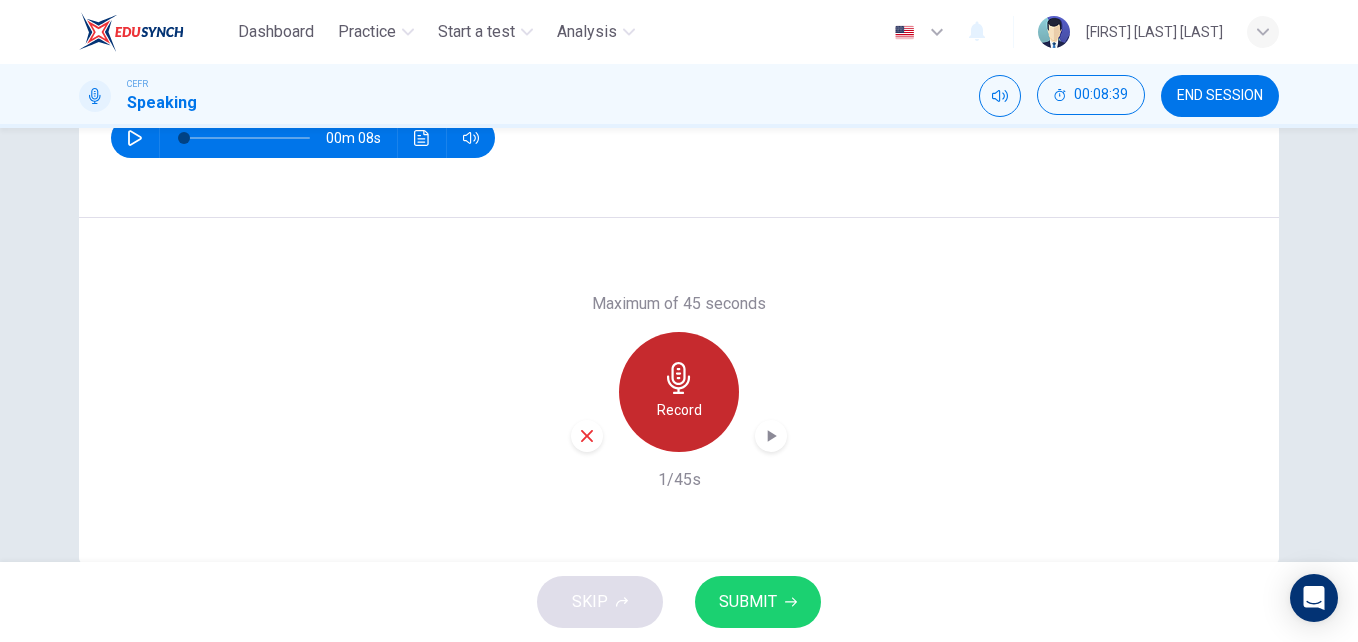 click on "Record" at bounding box center [679, 410] 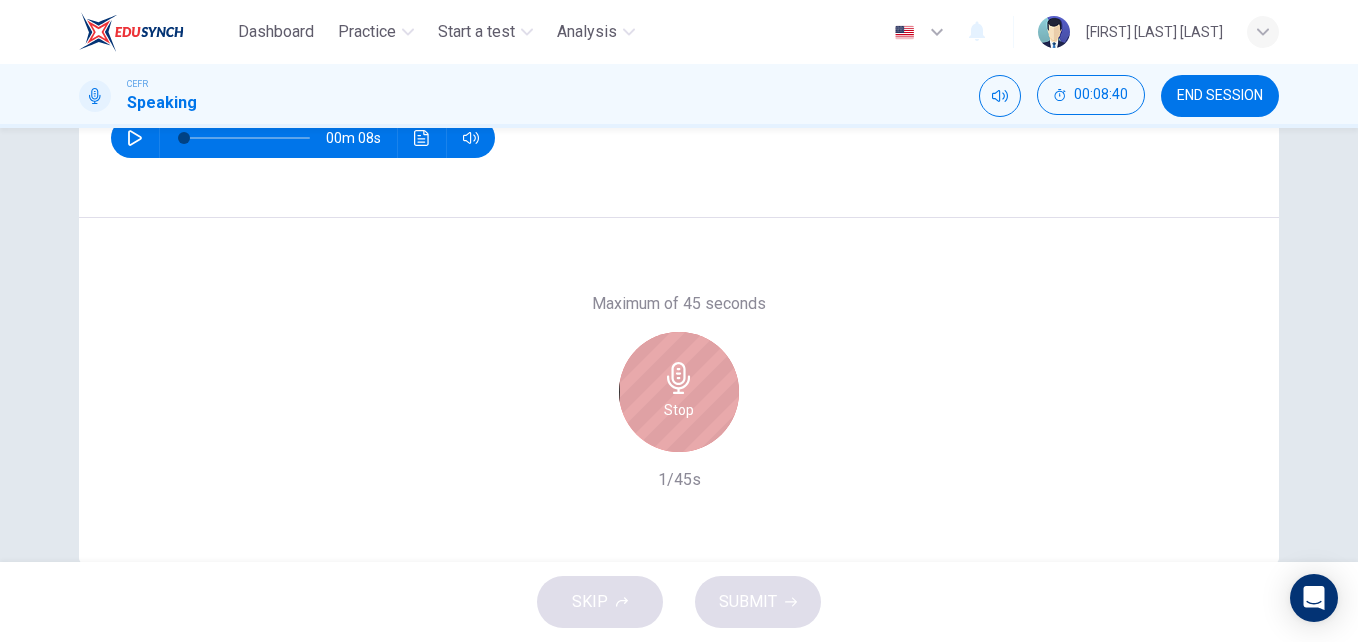 click on "Stop" at bounding box center [679, 392] 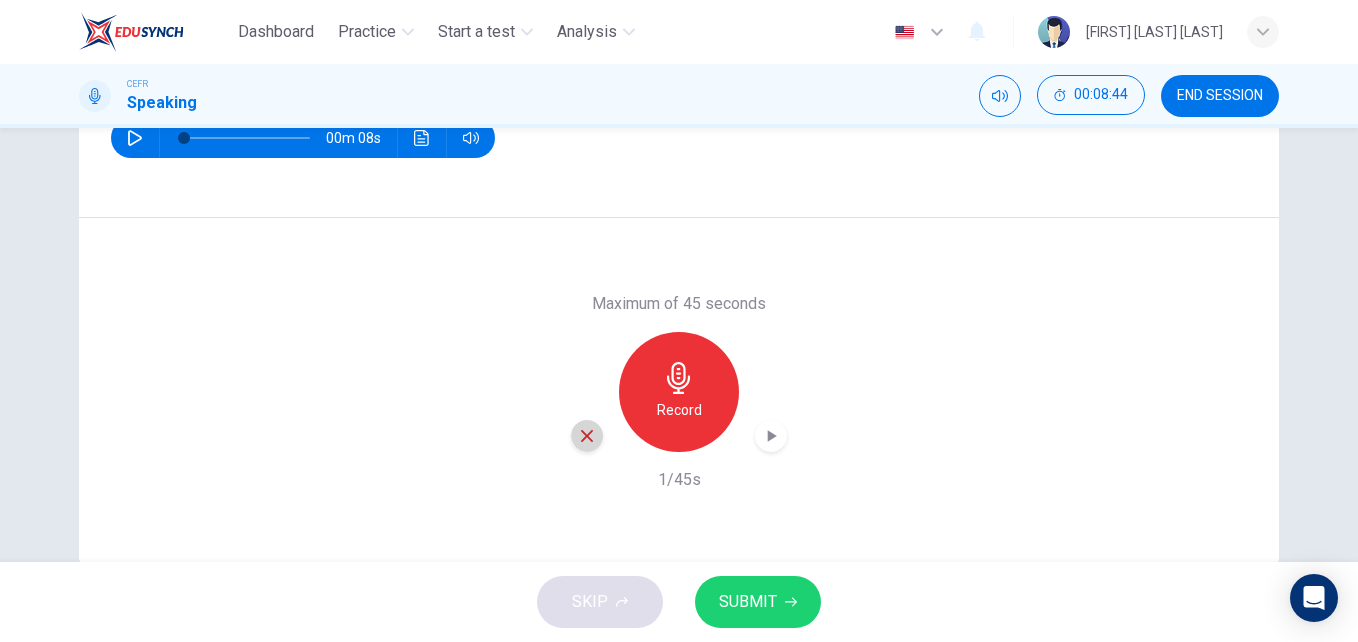click at bounding box center (587, 436) 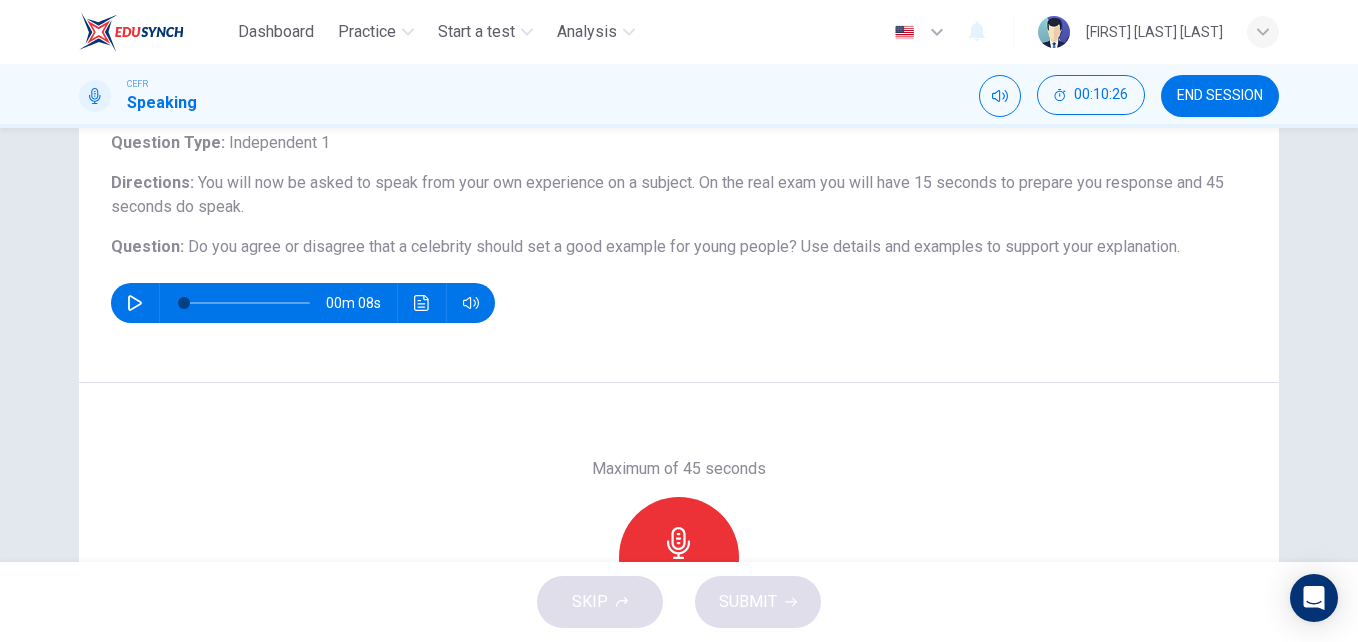 scroll, scrollTop: 132, scrollLeft: 0, axis: vertical 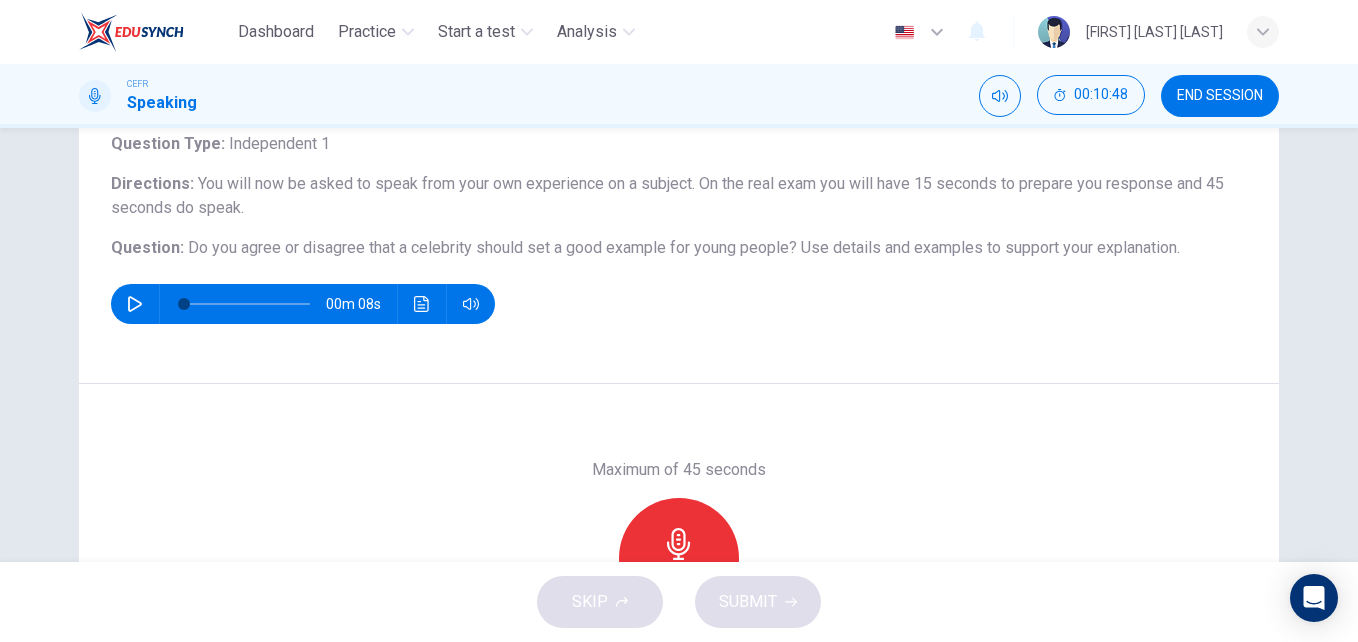 click at bounding box center [679, 544] 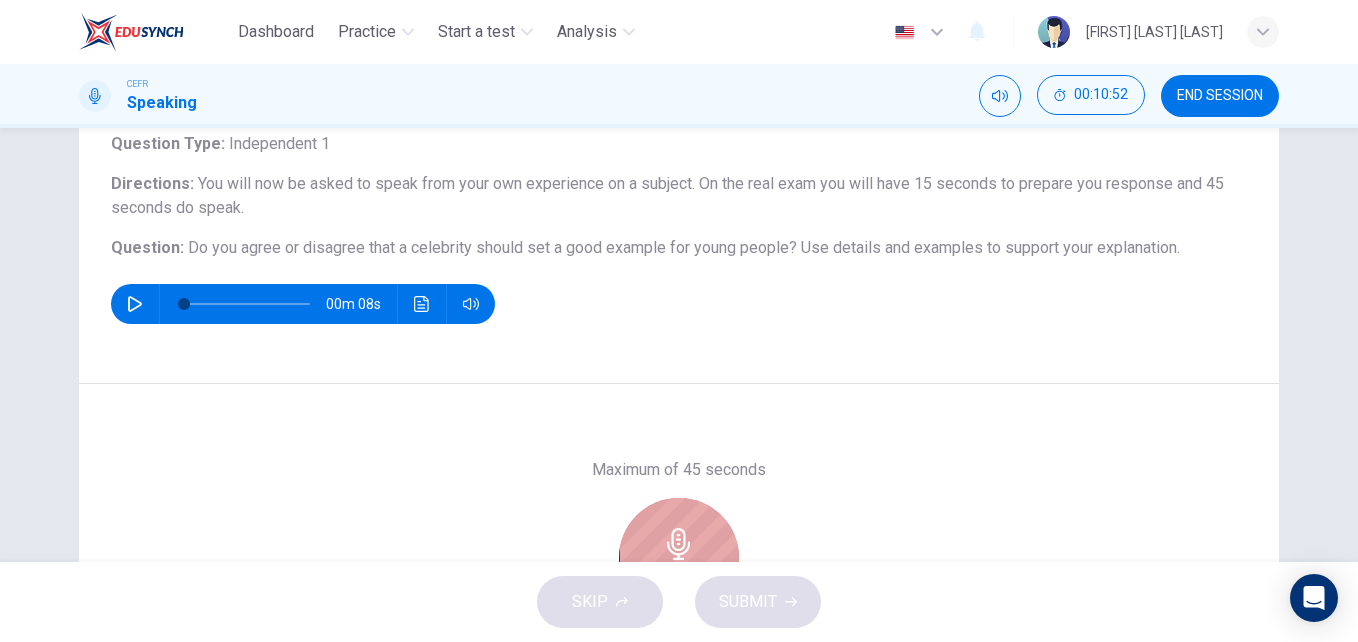 click at bounding box center (679, 544) 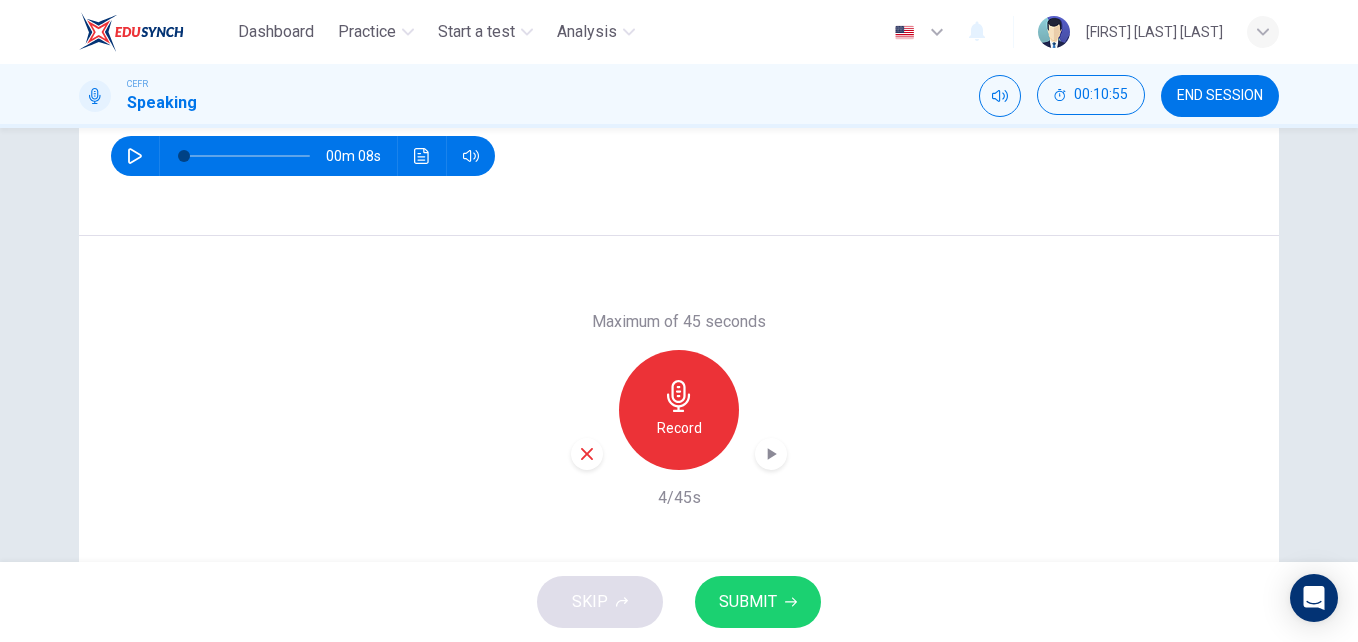 scroll, scrollTop: 341, scrollLeft: 0, axis: vertical 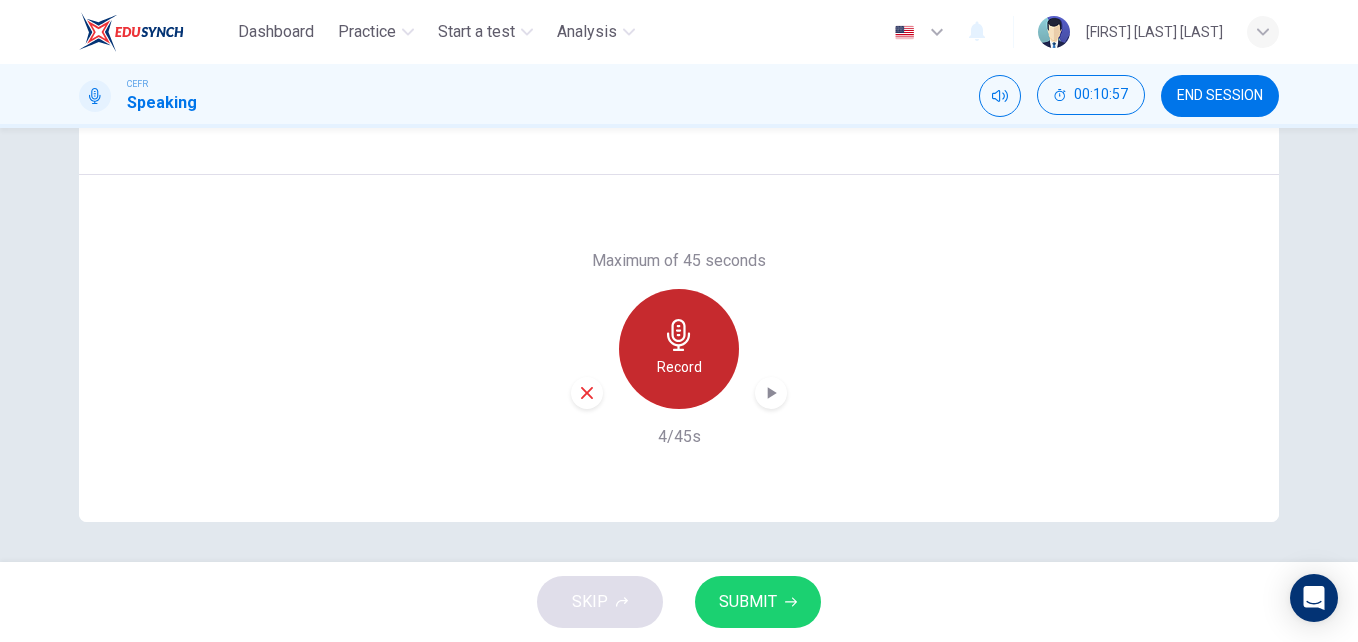 click on "Record" at bounding box center [679, 349] 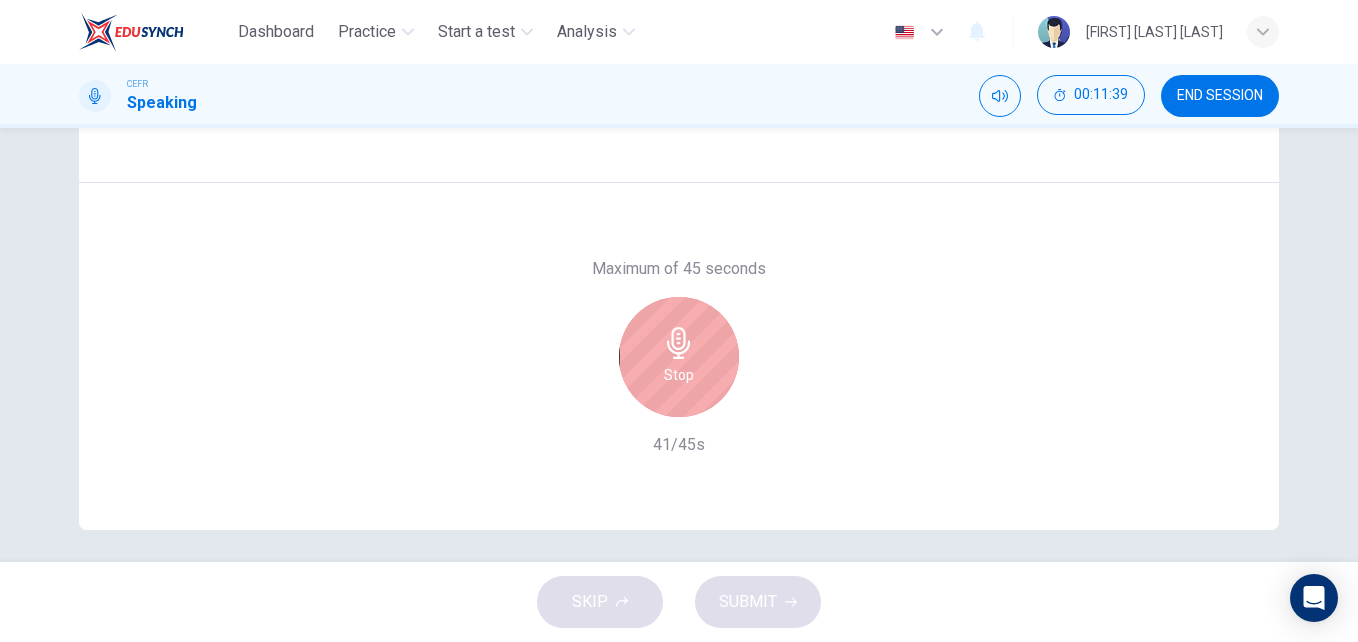 scroll, scrollTop: 333, scrollLeft: 0, axis: vertical 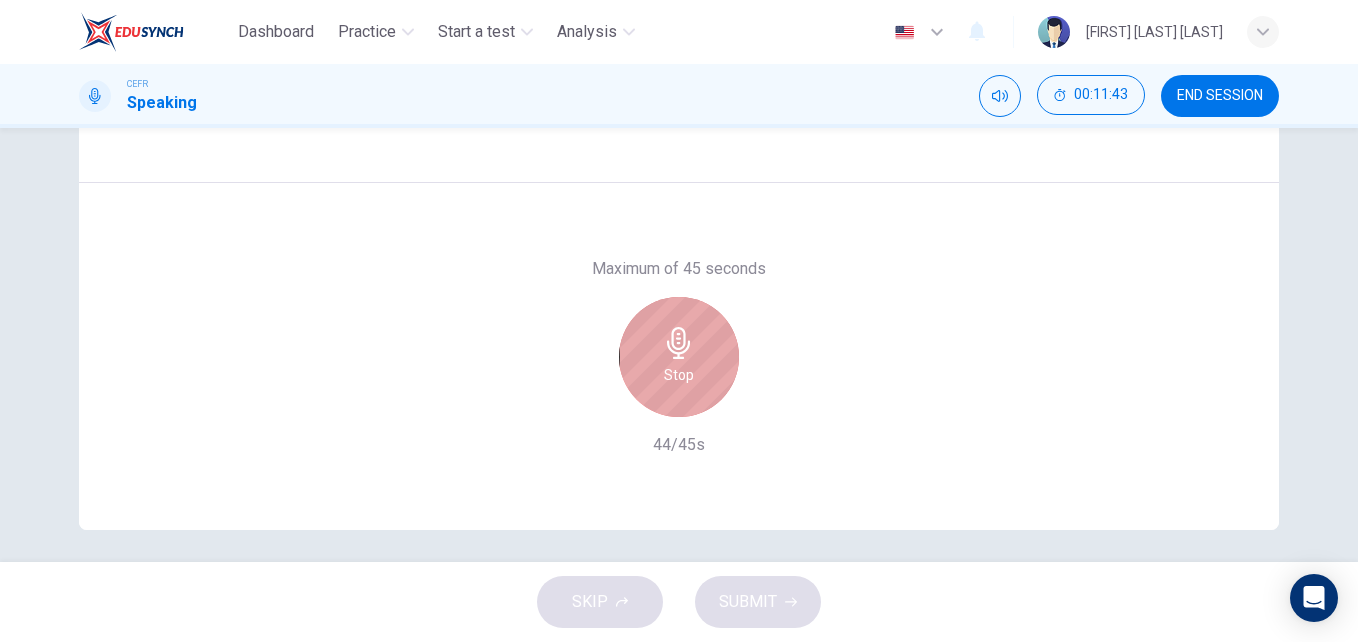 click on "Stop" at bounding box center (679, 375) 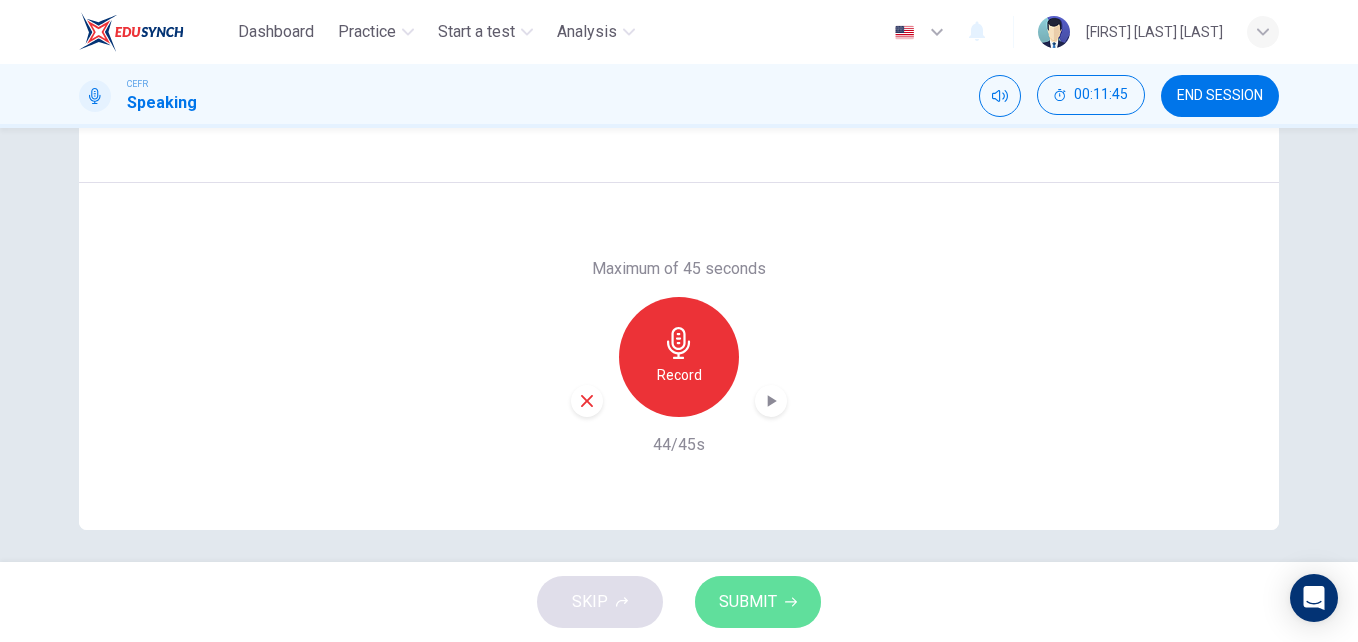 click on "SUBMIT" at bounding box center [758, 602] 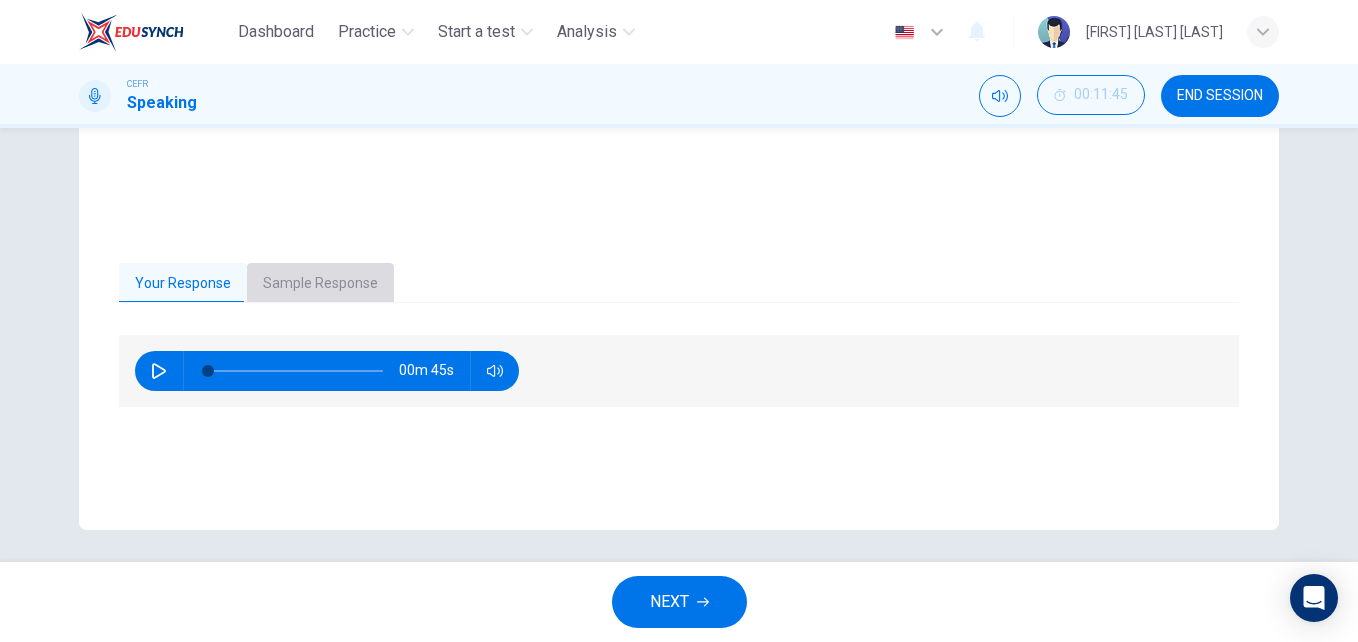 click on "Sample Response" at bounding box center [320, 284] 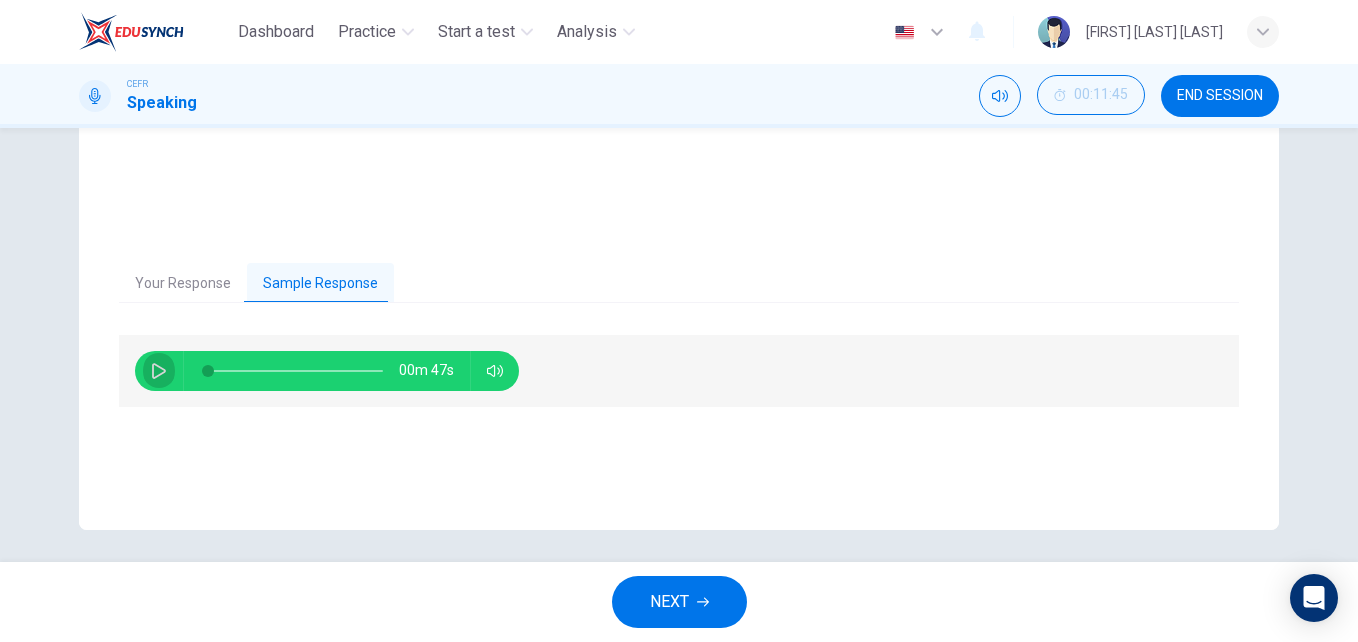 click at bounding box center (159, 371) 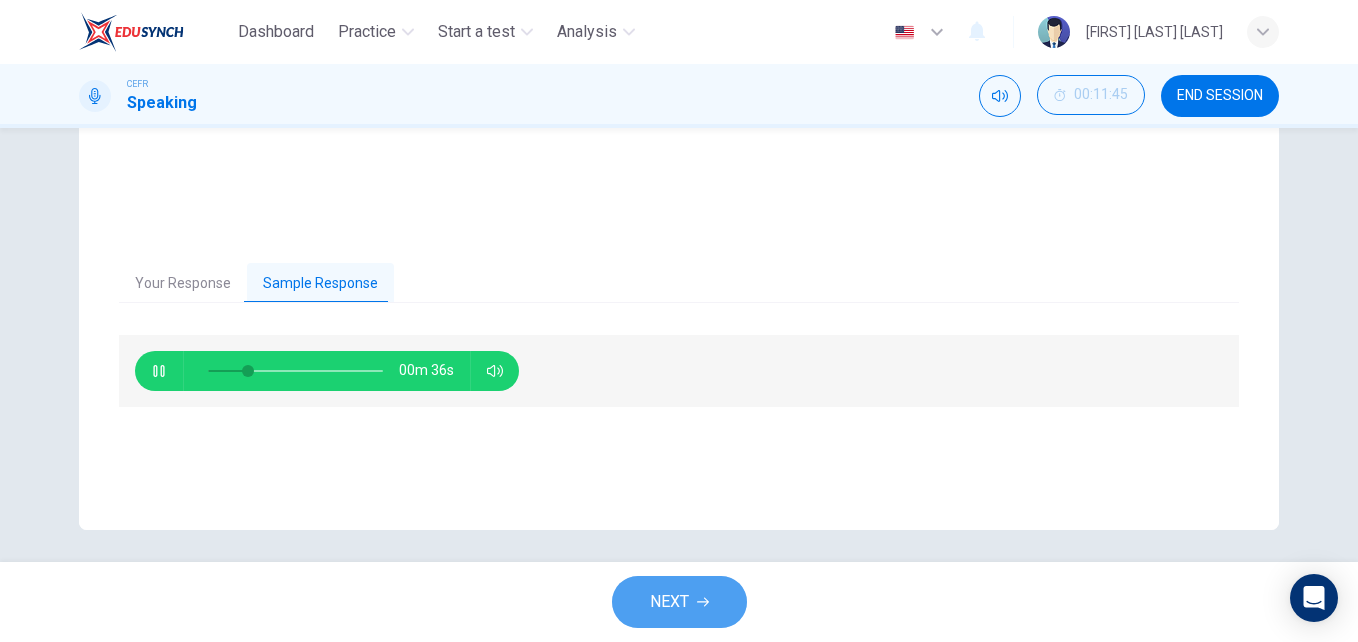 click on "NEXT" at bounding box center [679, 602] 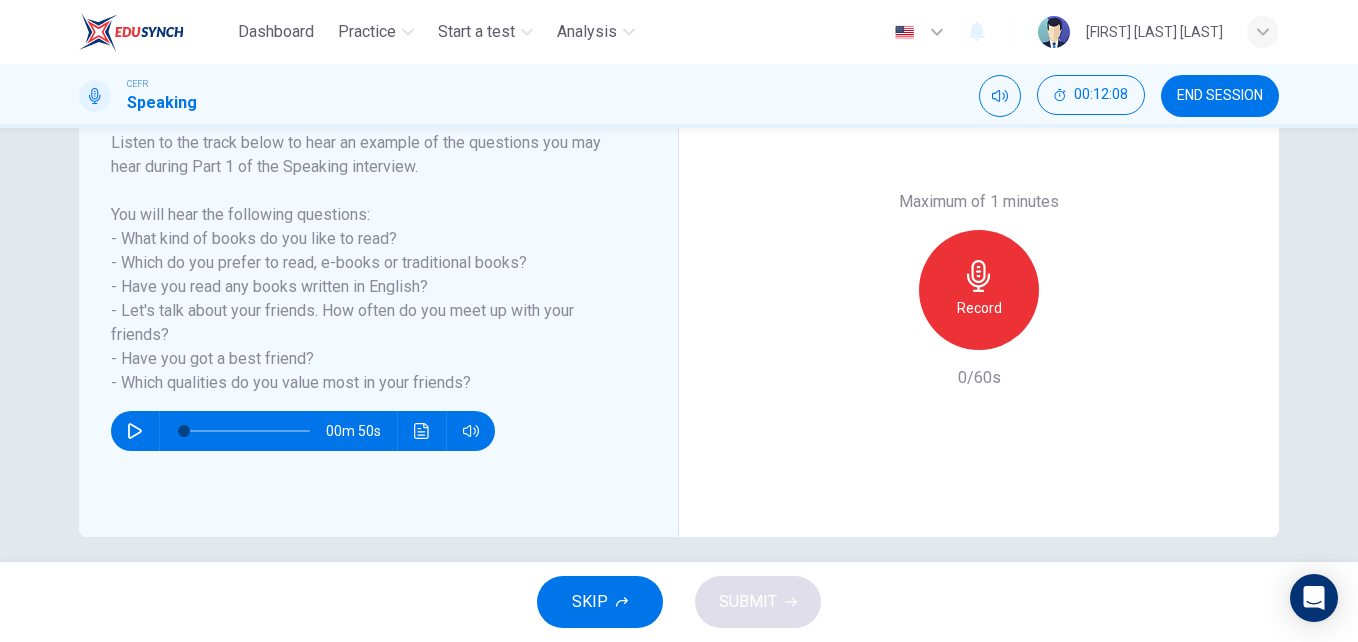 scroll, scrollTop: 327, scrollLeft: 0, axis: vertical 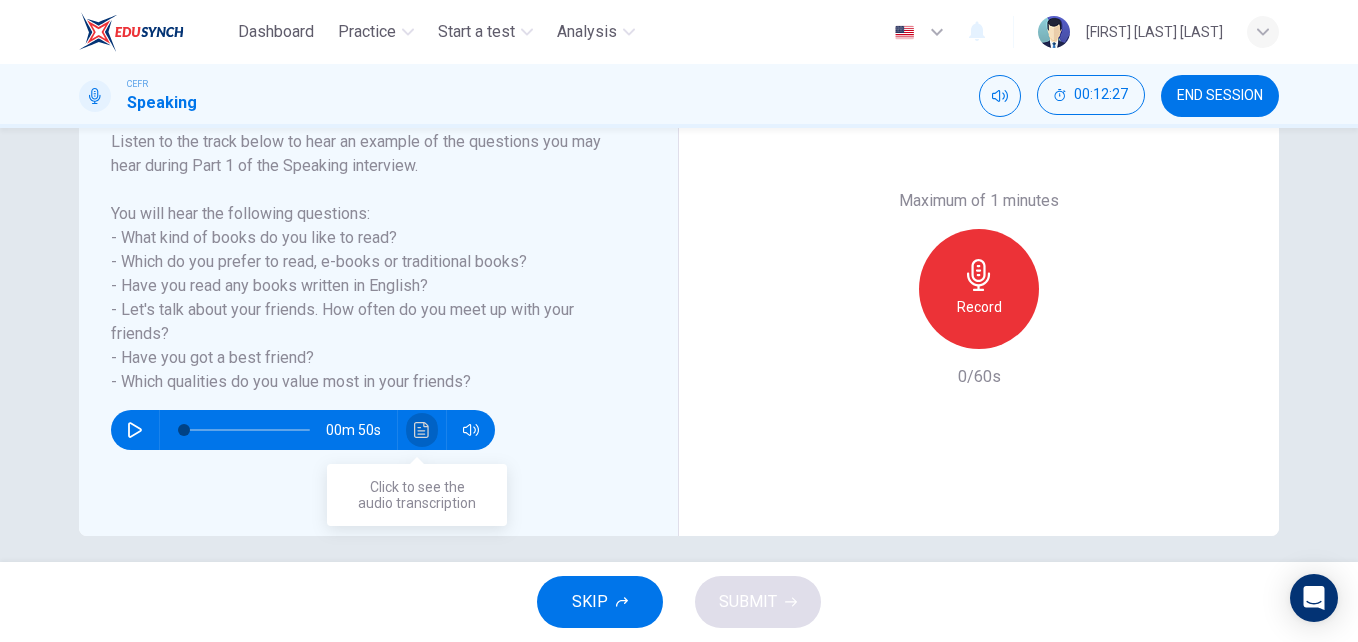 click at bounding box center (421, 430) 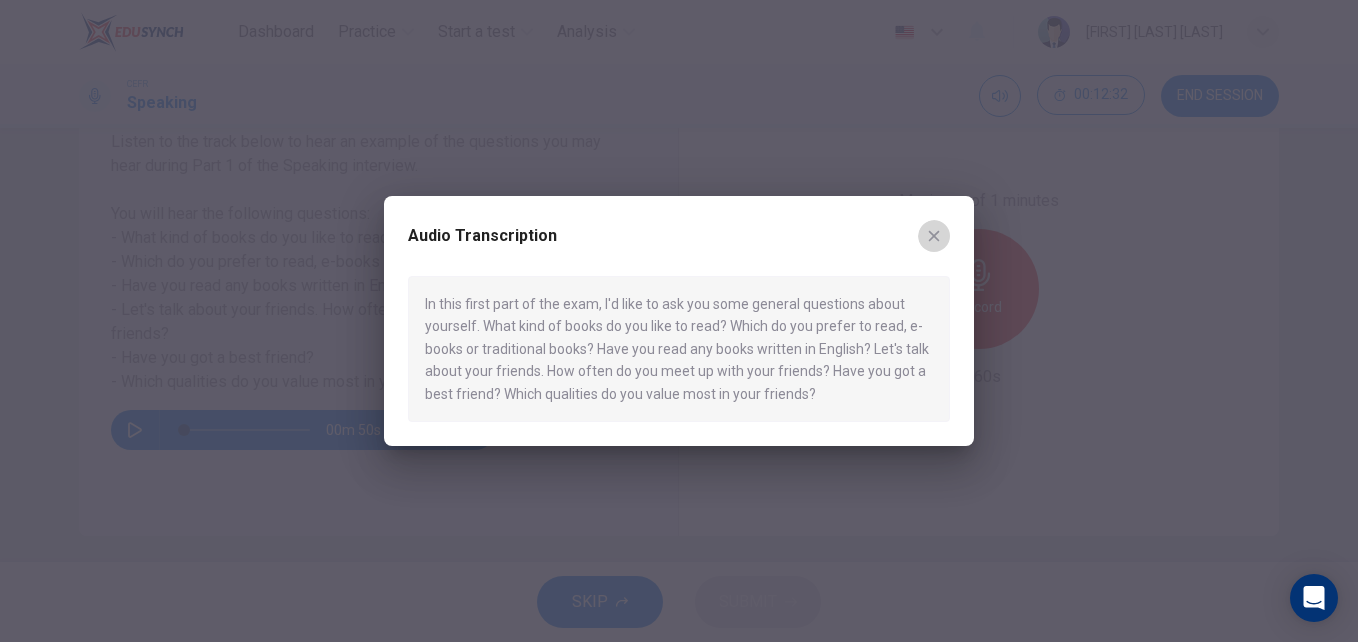 click at bounding box center [934, 236] 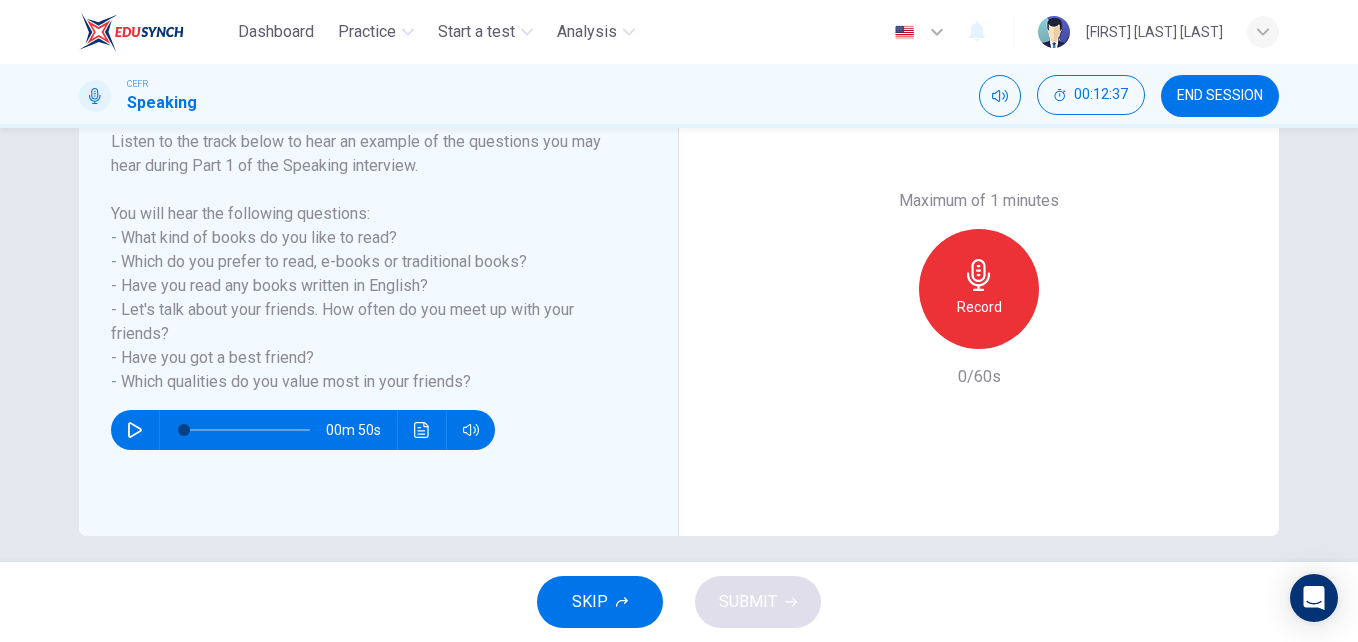 drag, startPoint x: 114, startPoint y: 233, endPoint x: 478, endPoint y: 357, distance: 384.5413 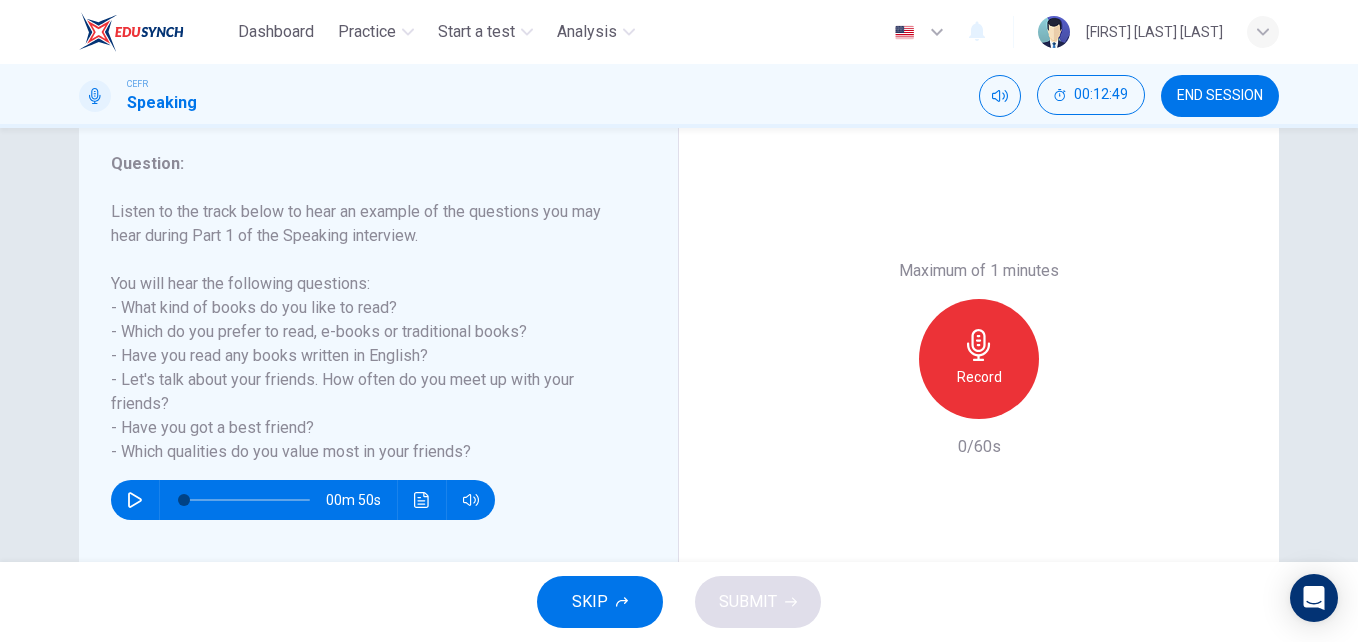 scroll, scrollTop: 256, scrollLeft: 0, axis: vertical 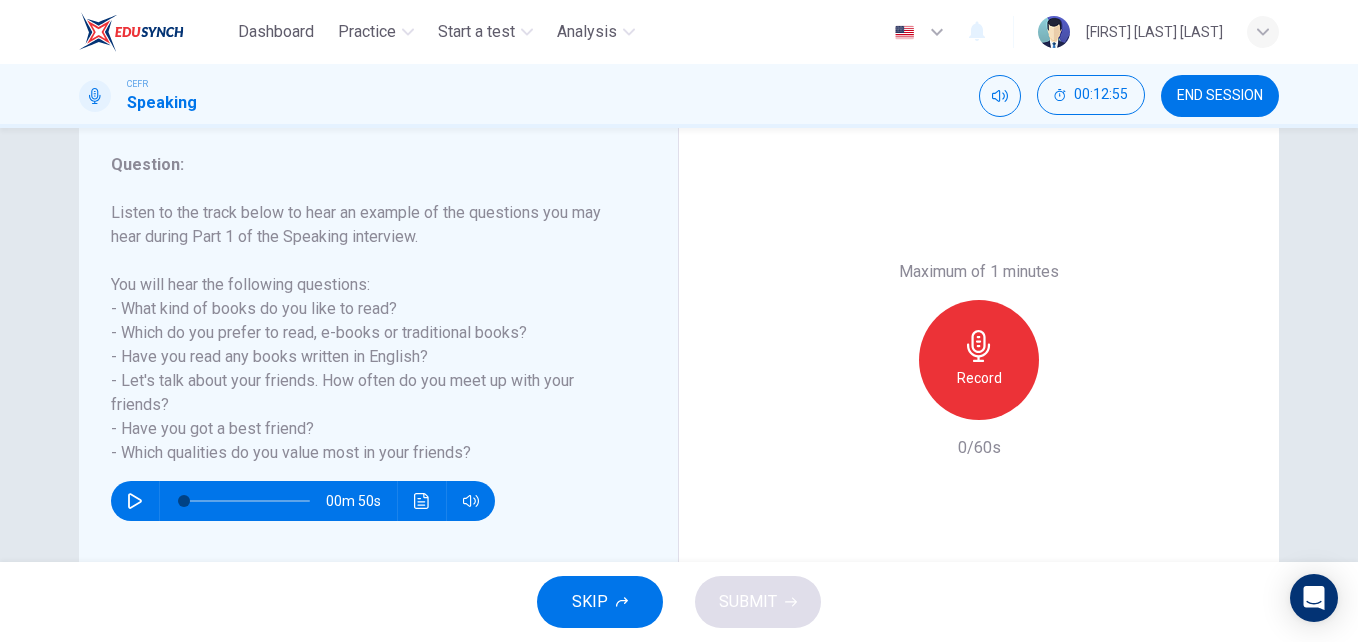 click on "Maximum of 1 minutes Record 0/60s" at bounding box center (979, 360) 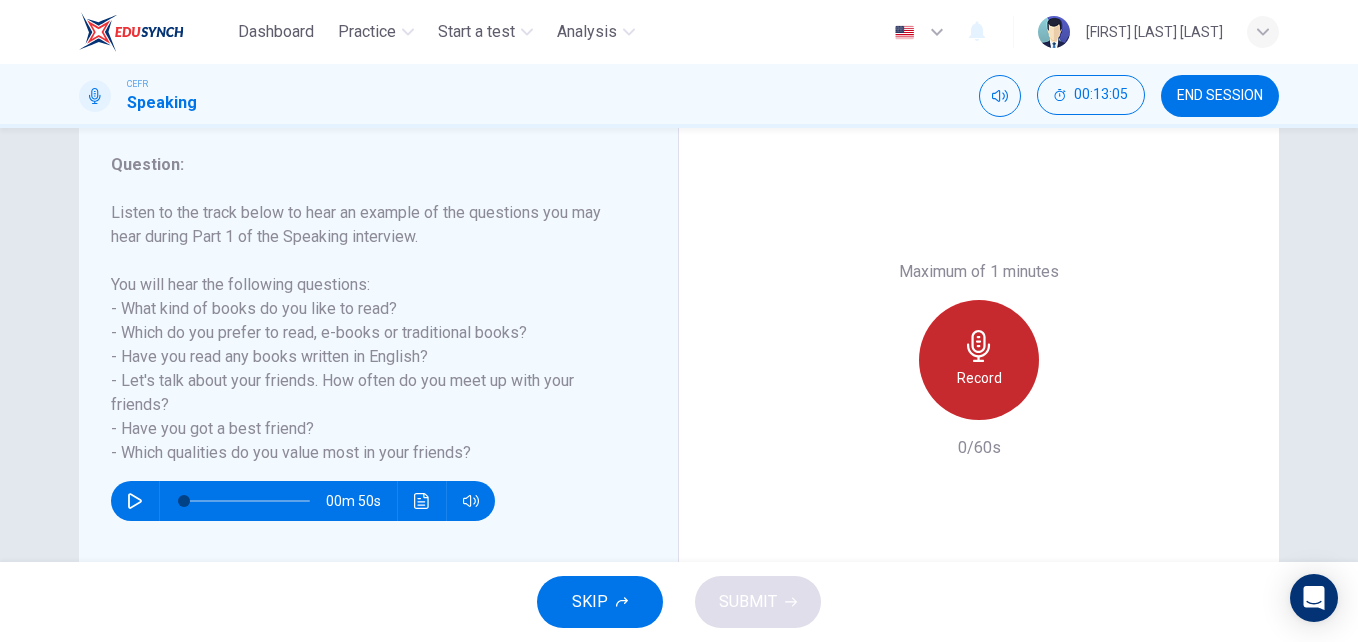 click on "Record" at bounding box center [979, 378] 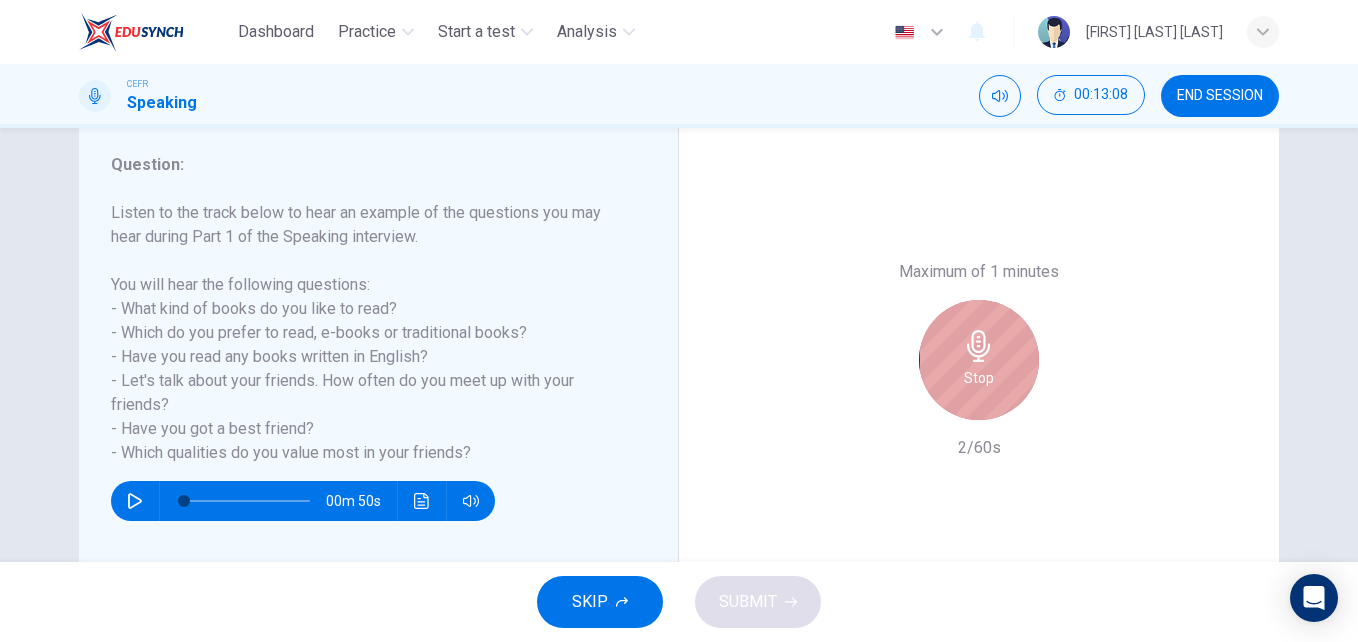 click on "Stop" at bounding box center [979, 378] 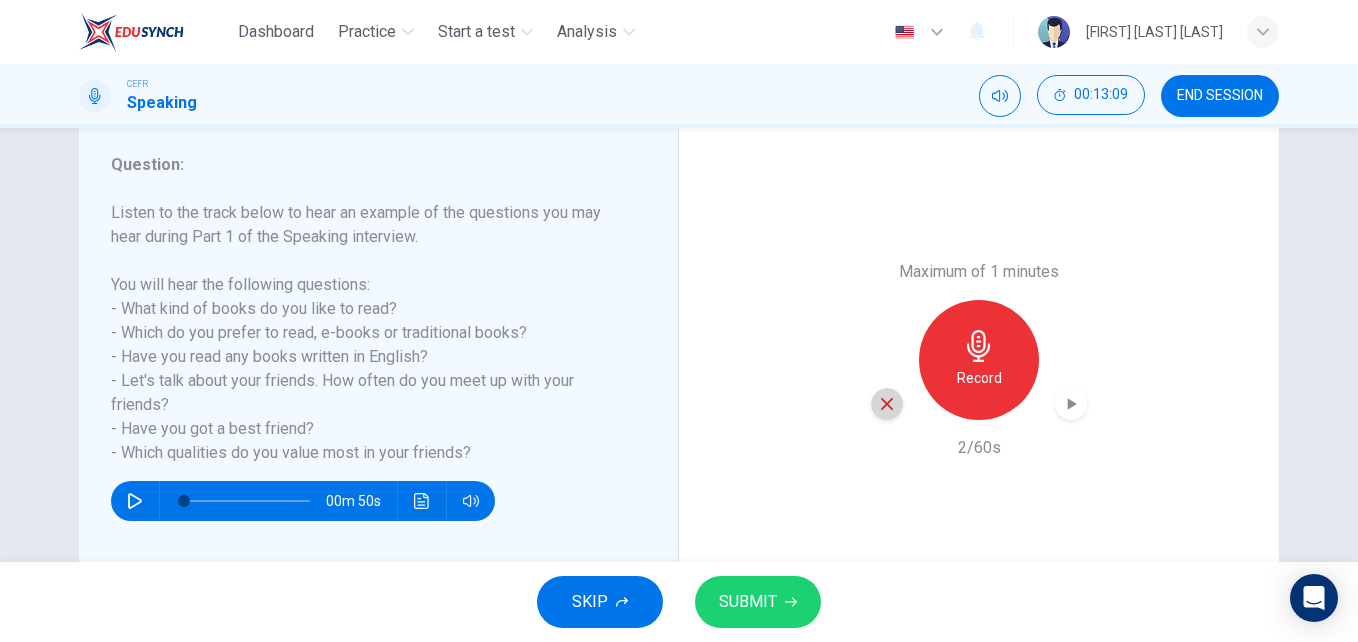 click at bounding box center [887, 404] 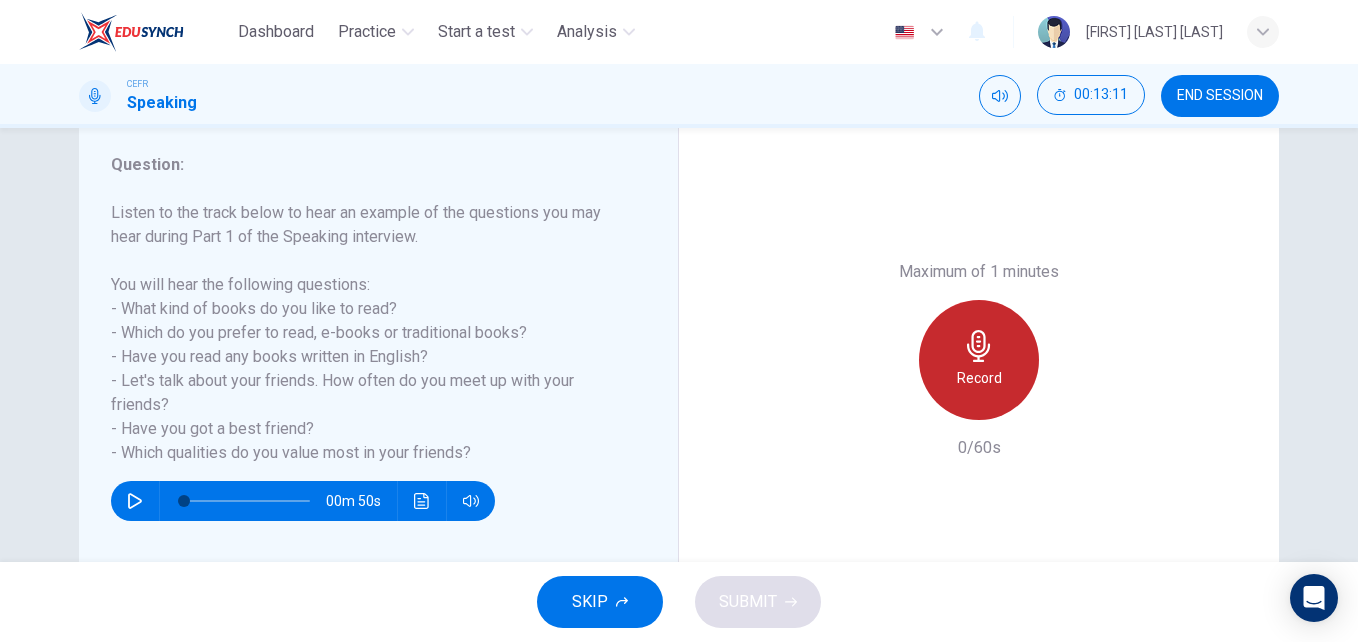 click on "Record" at bounding box center [979, 360] 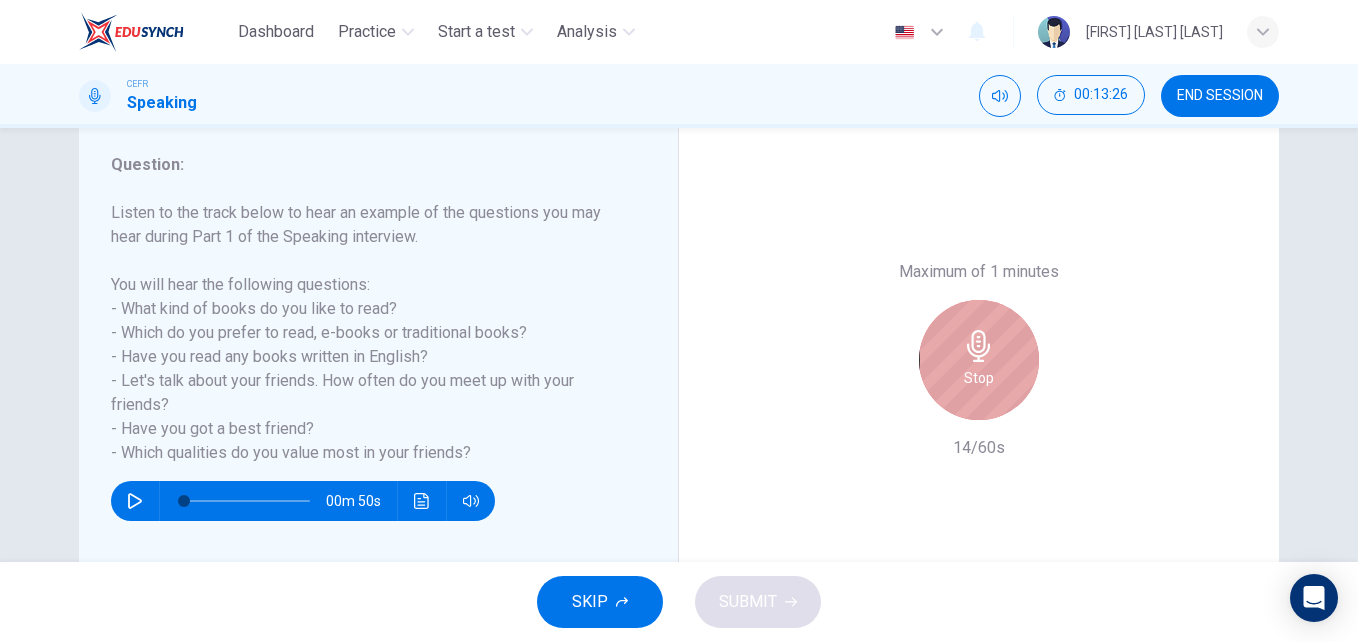 click on "Stop" at bounding box center [979, 360] 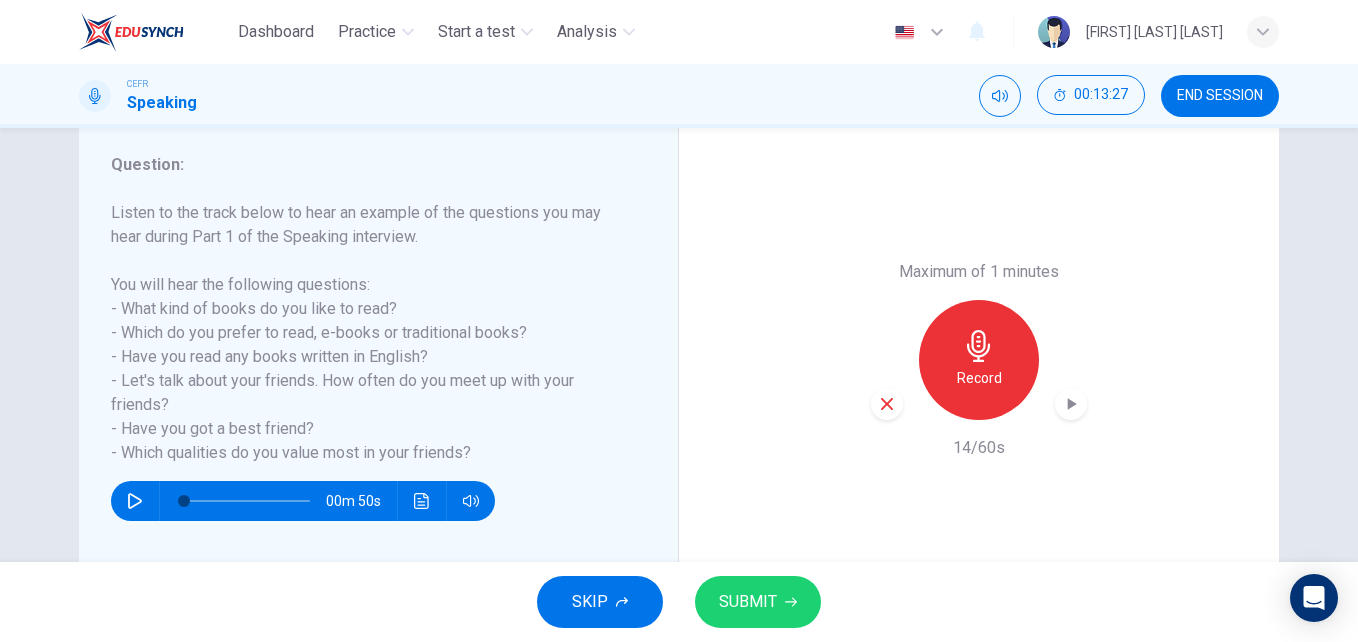 click at bounding box center (887, 404) 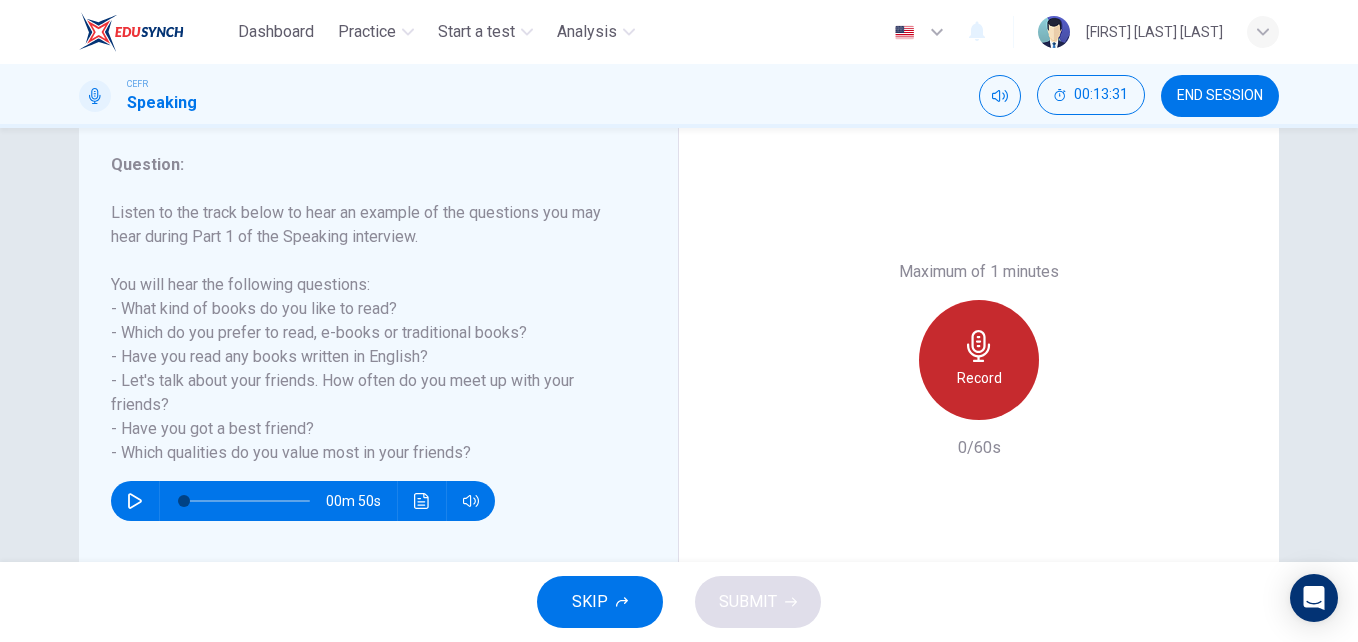 click at bounding box center (978, 346) 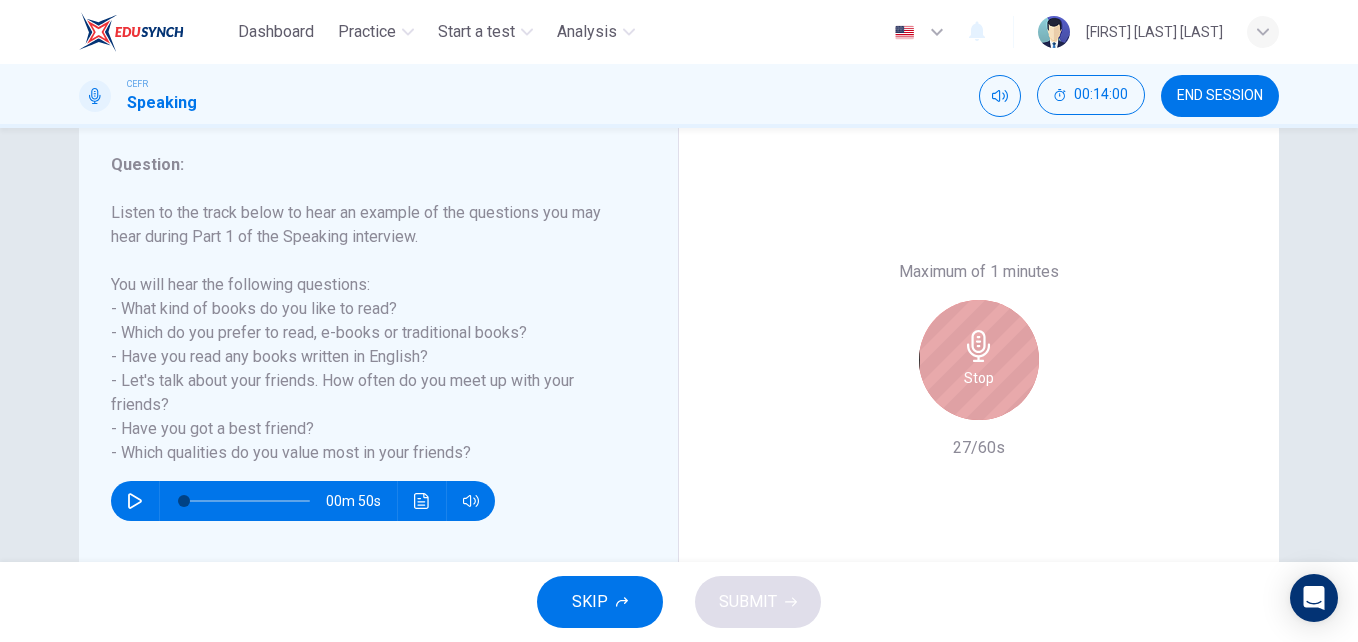 click at bounding box center [978, 346] 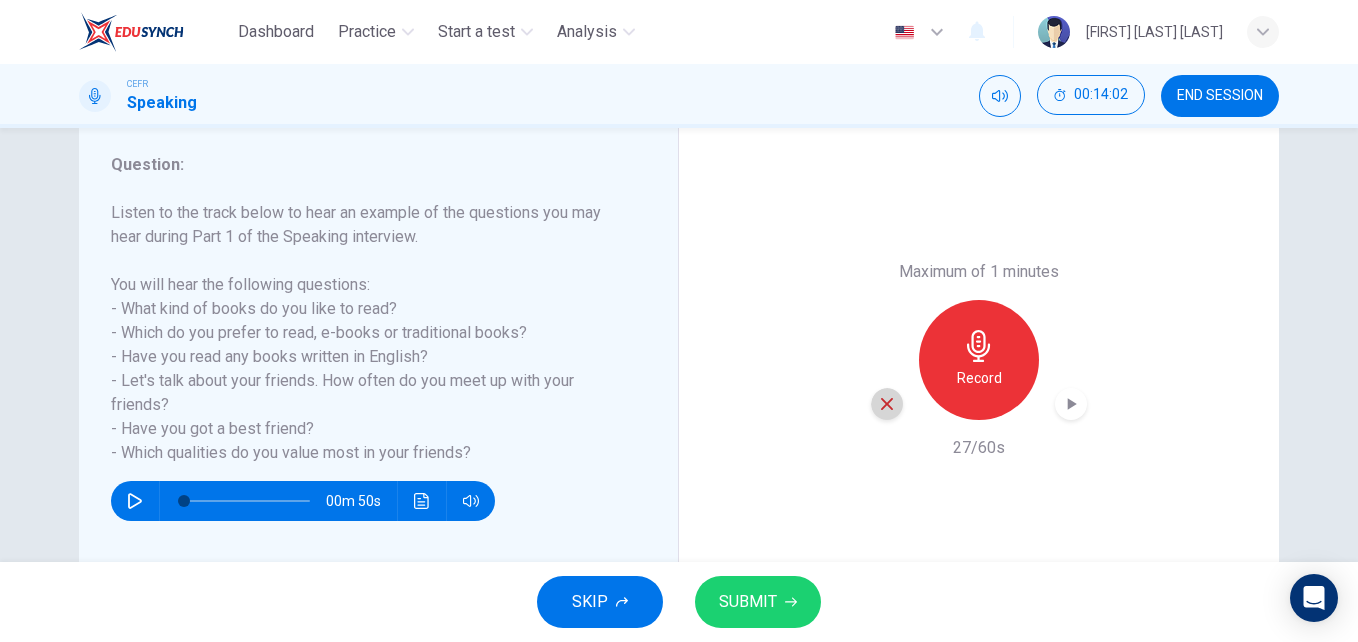 click at bounding box center (887, 404) 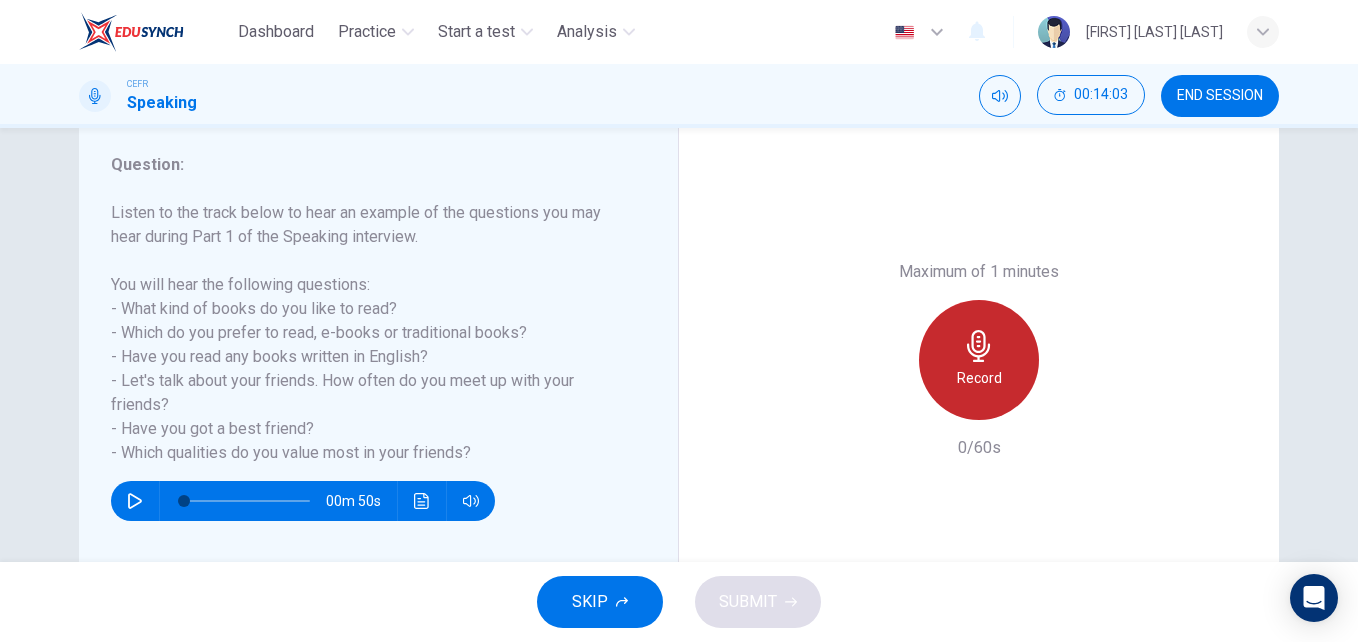 click on "Record" at bounding box center (979, 360) 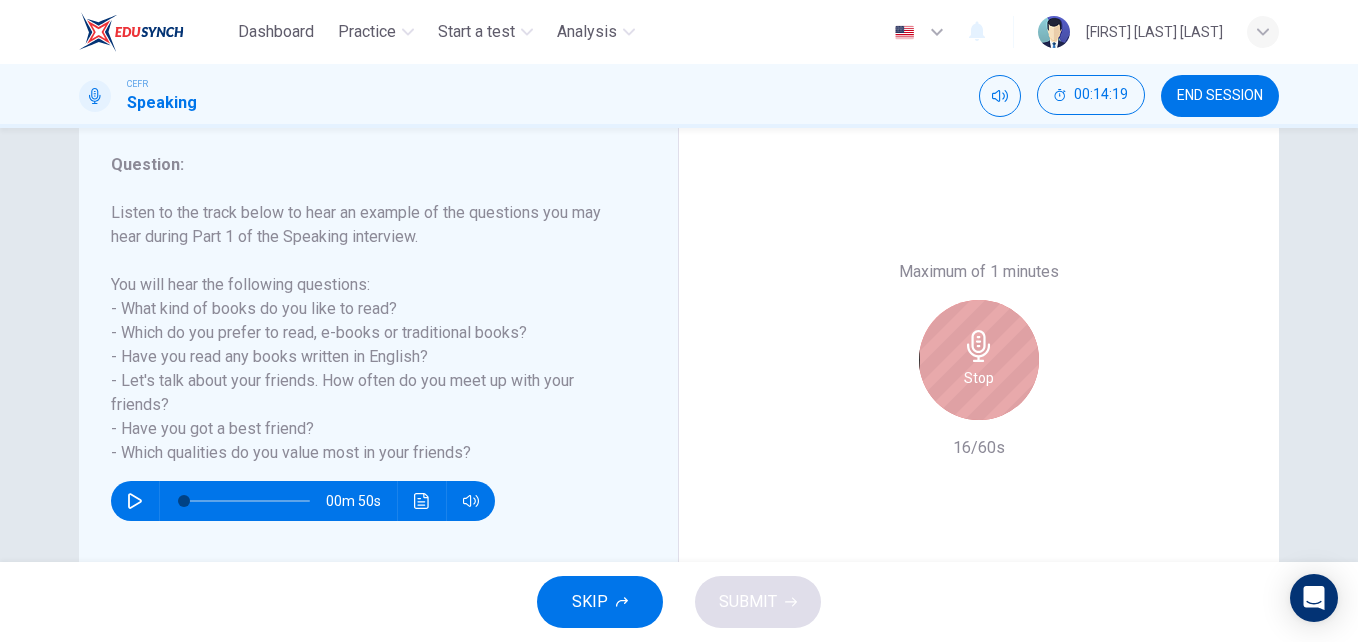click on "Stop" at bounding box center [979, 360] 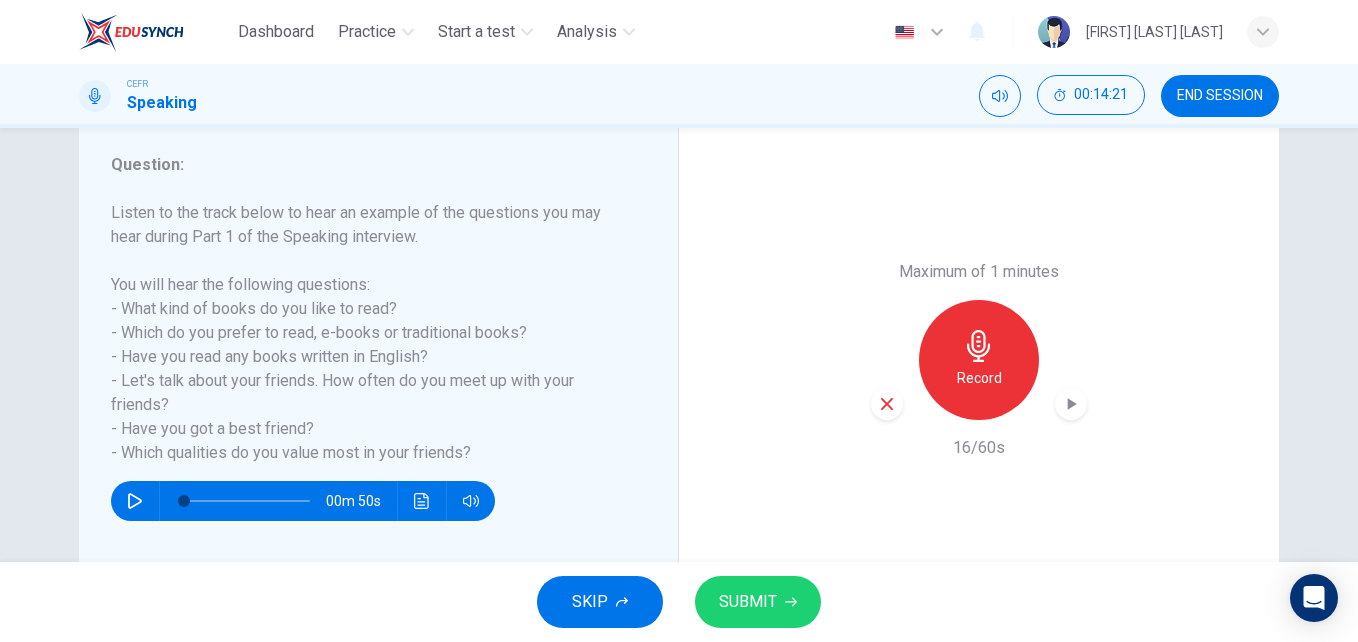 click at bounding box center [887, 404] 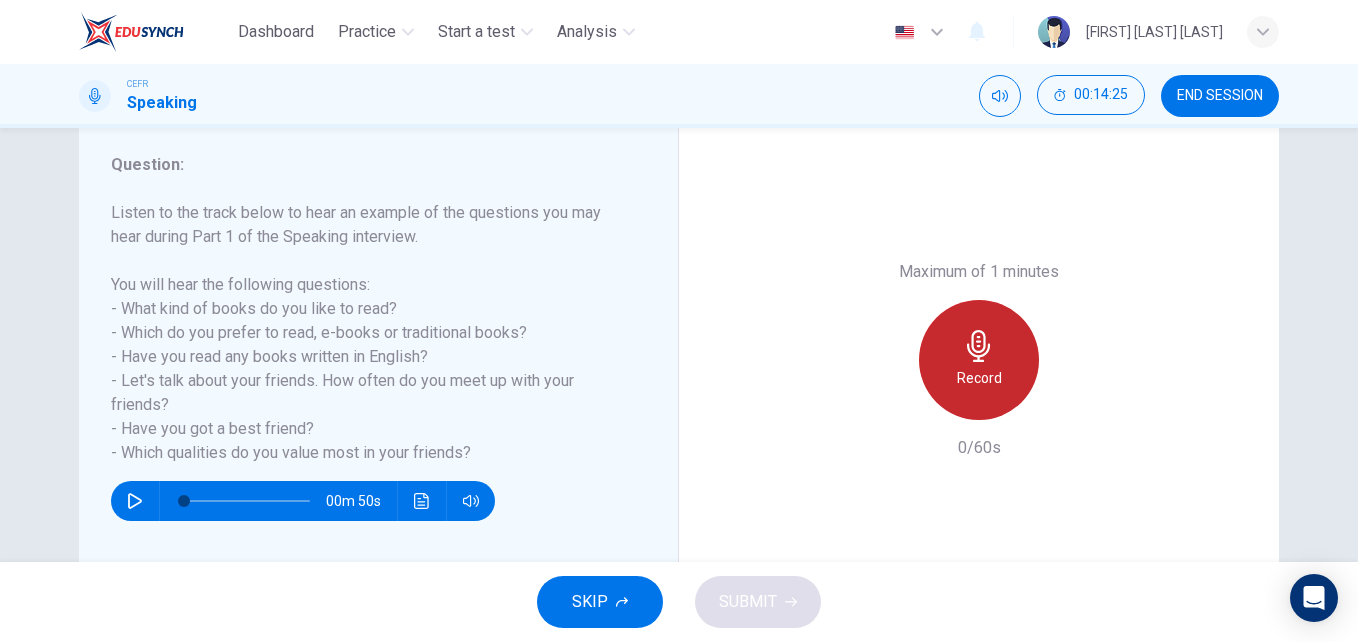 click on "Record" at bounding box center [979, 360] 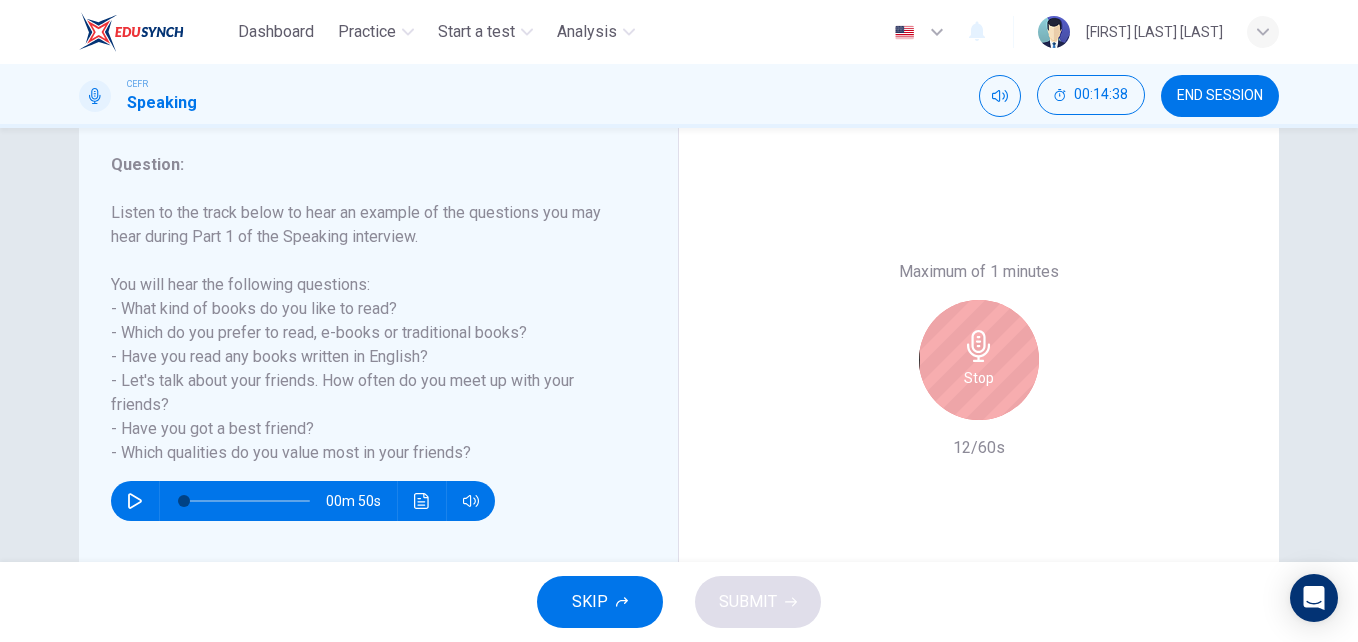 click on "Stop" at bounding box center [979, 360] 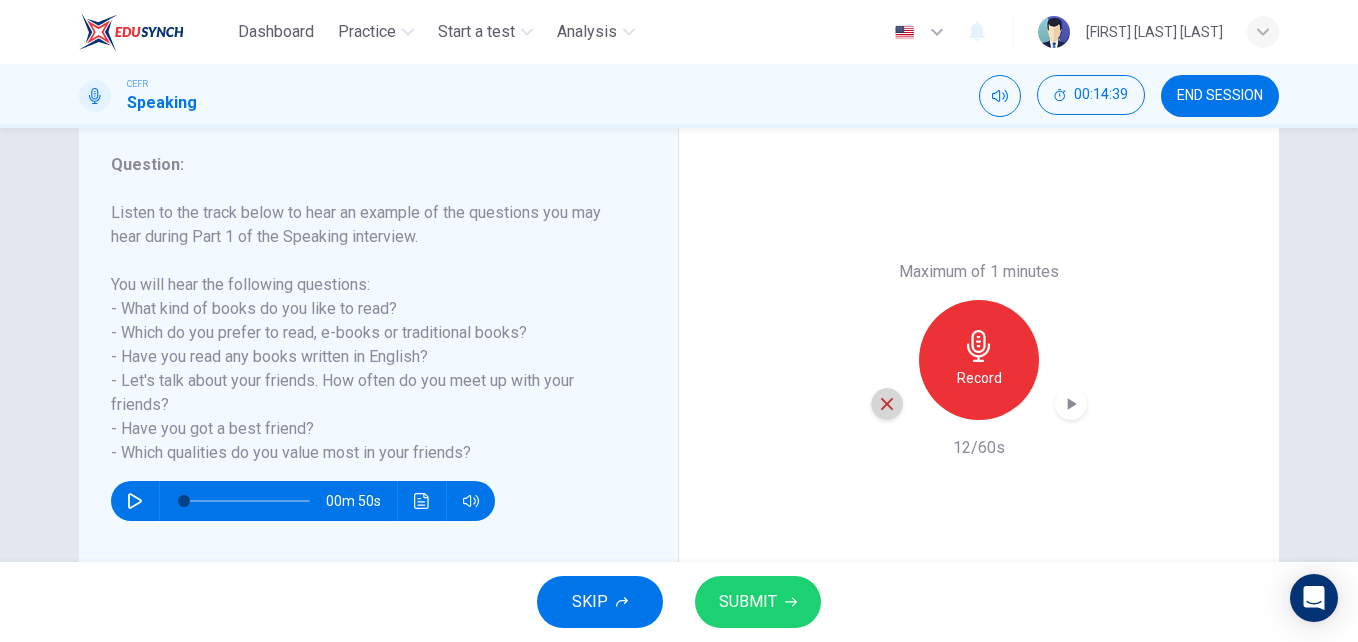 click at bounding box center (887, 404) 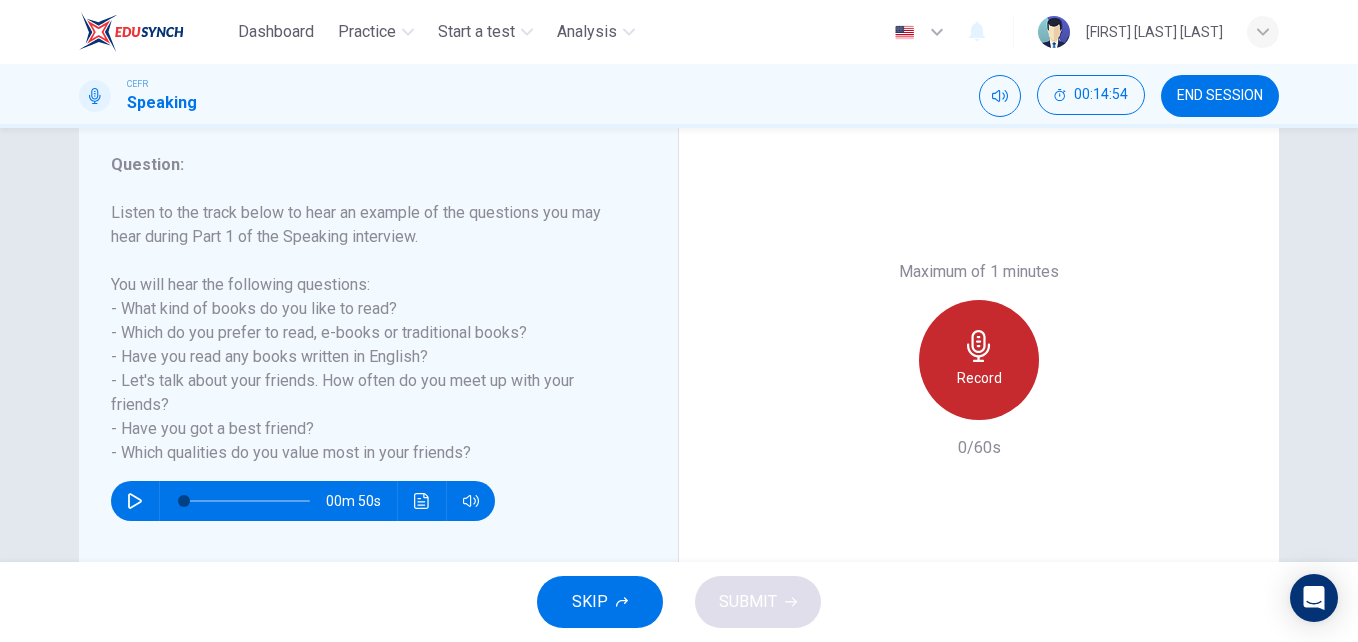 click on "Record" at bounding box center (979, 360) 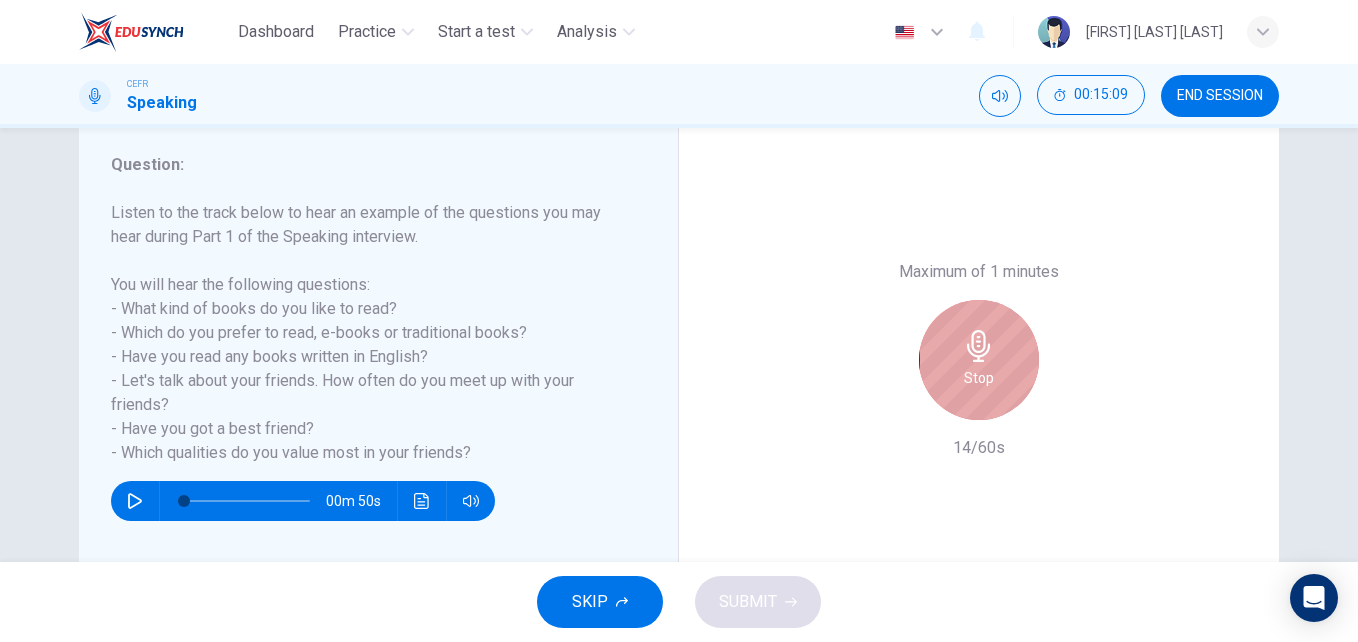 click on "Stop" at bounding box center [979, 360] 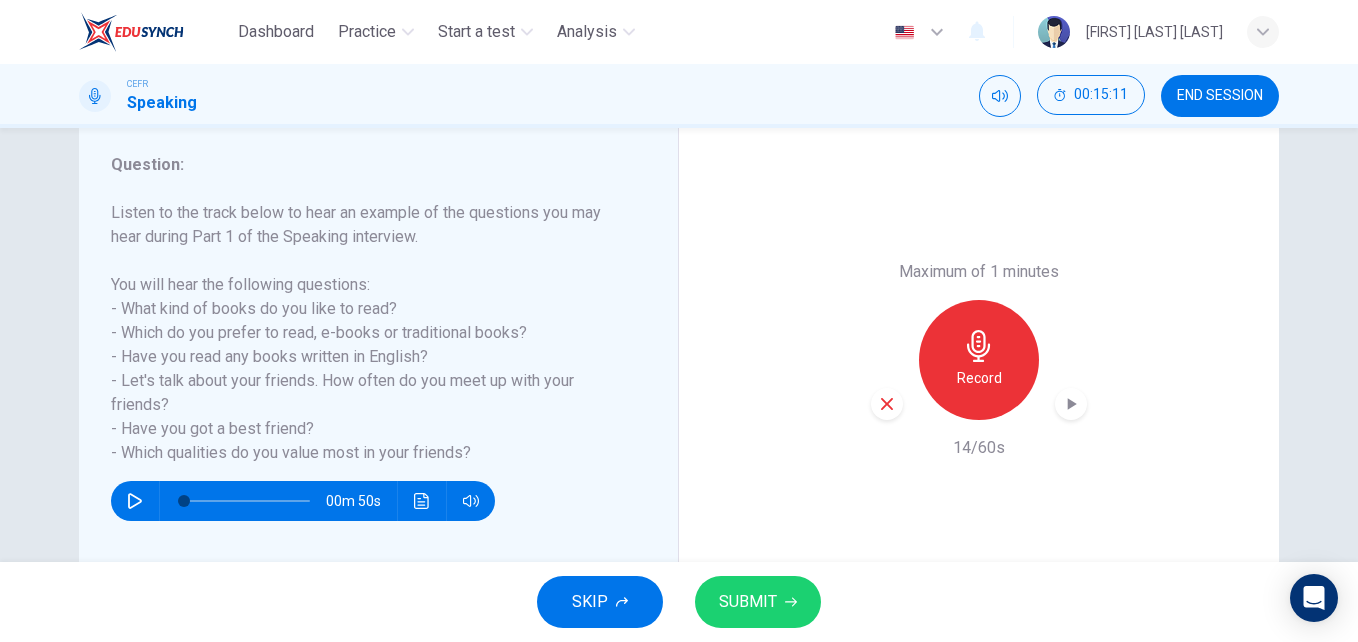 click on "Record" at bounding box center (979, 360) 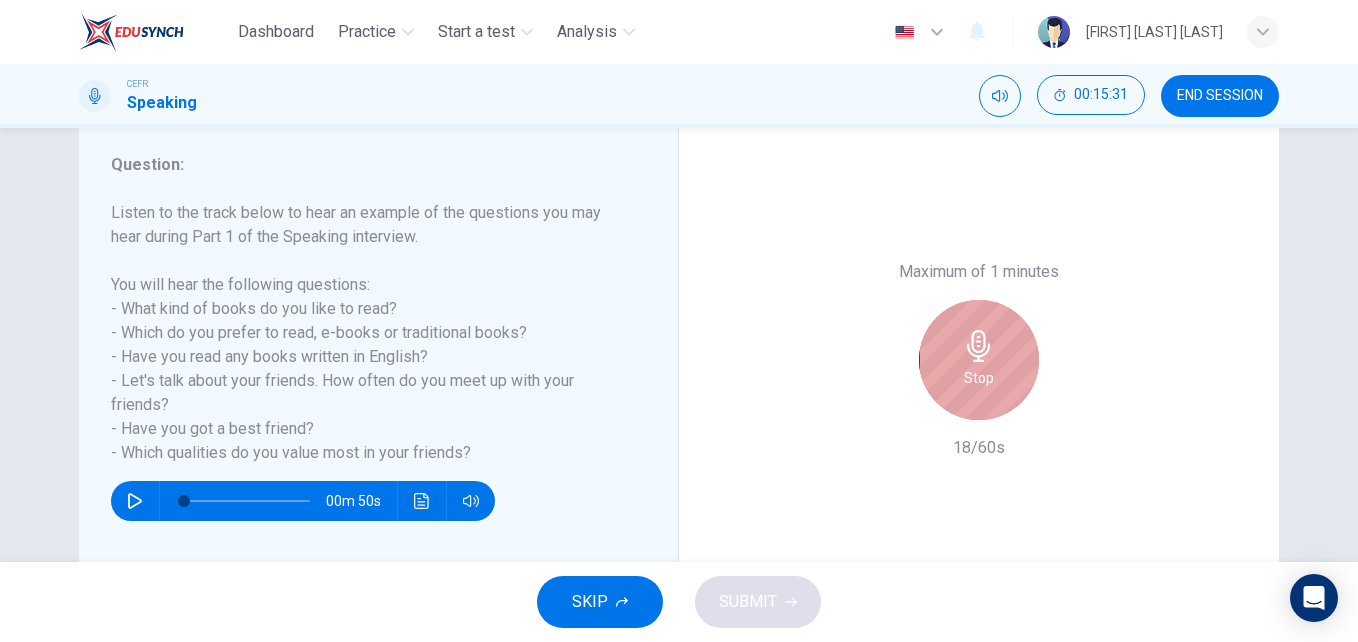 click on "Stop" at bounding box center (979, 360) 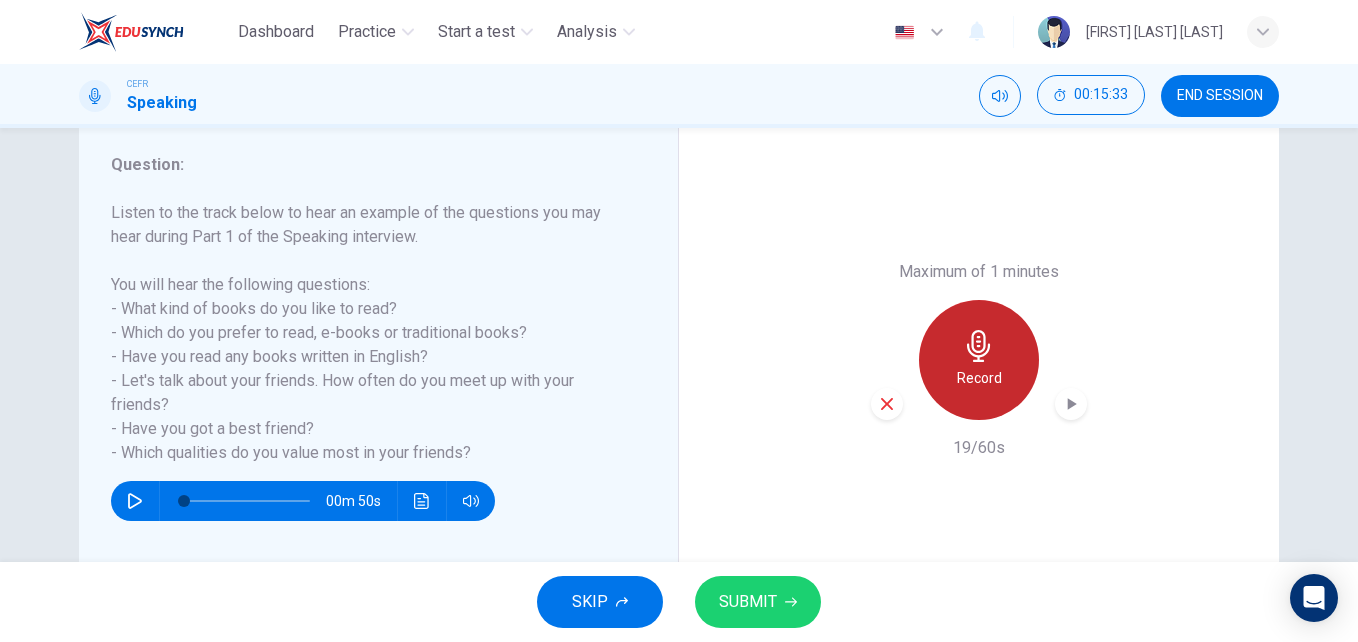 click on "Record" at bounding box center [979, 360] 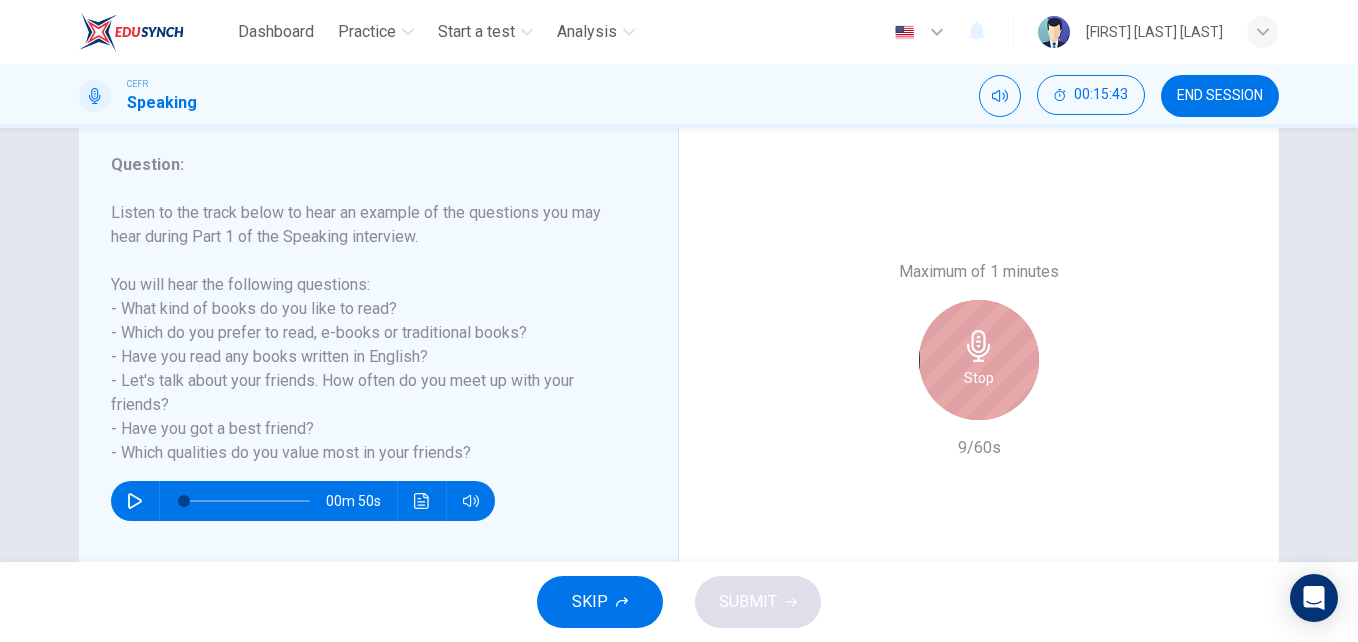 click on "Stop" at bounding box center [979, 360] 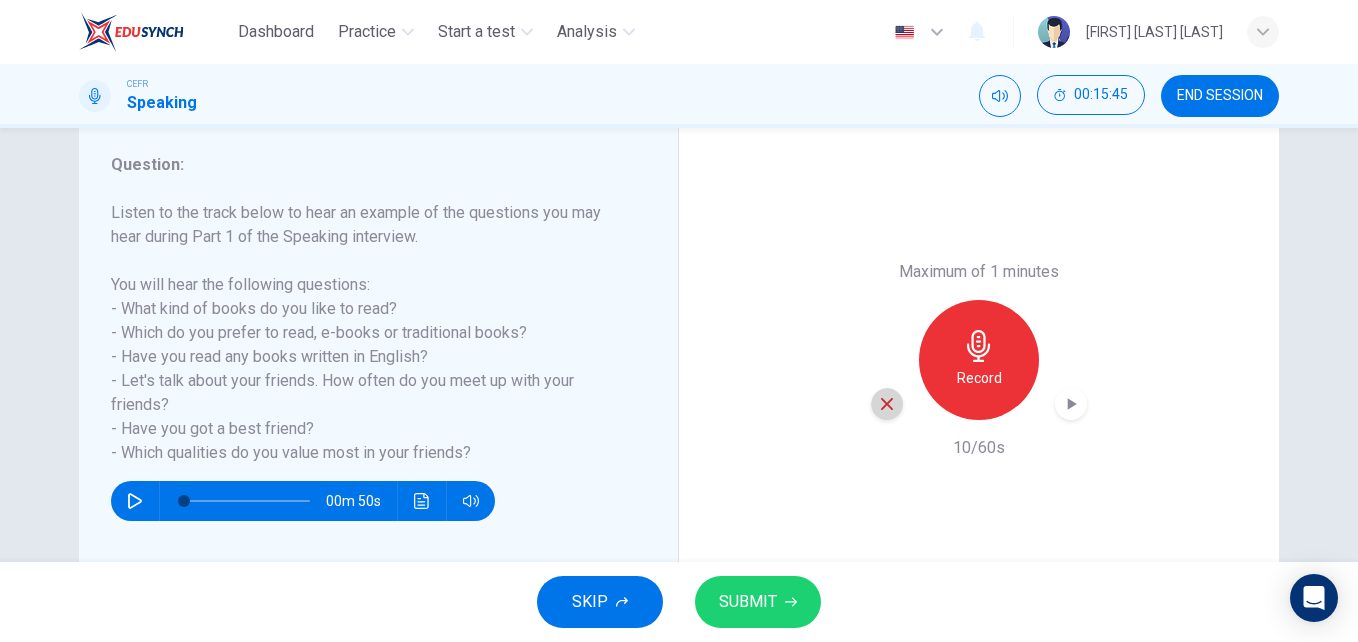 click at bounding box center [887, 404] 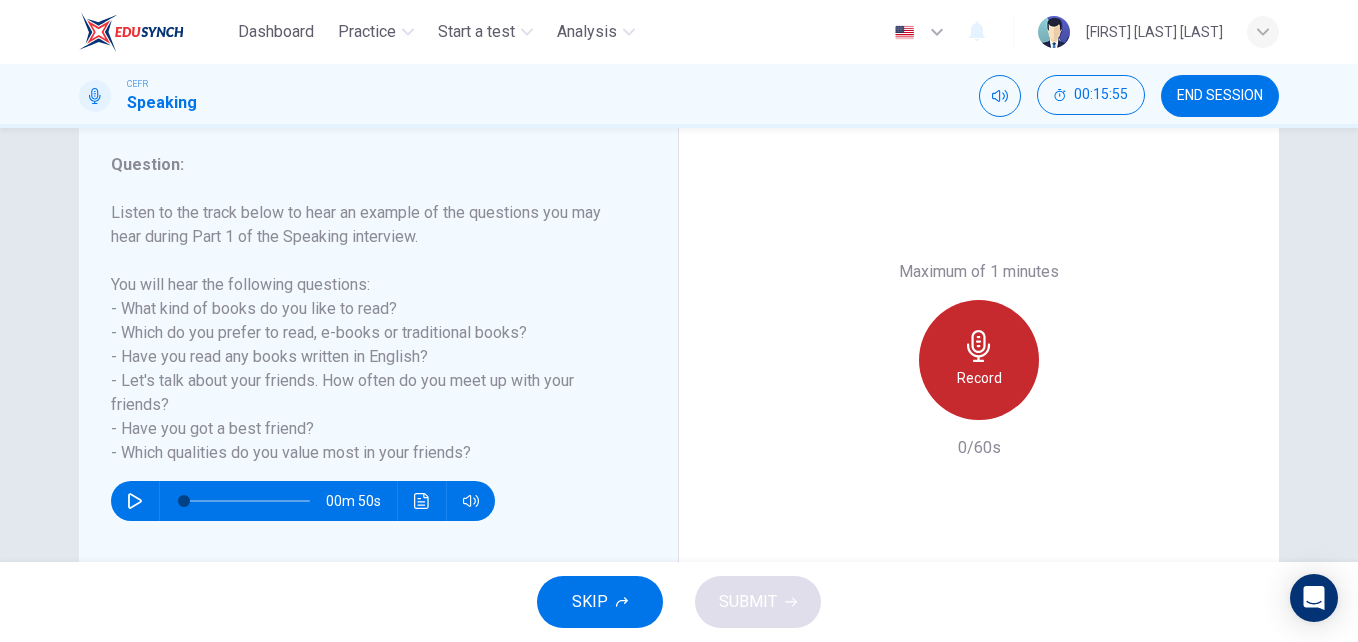 click at bounding box center [979, 346] 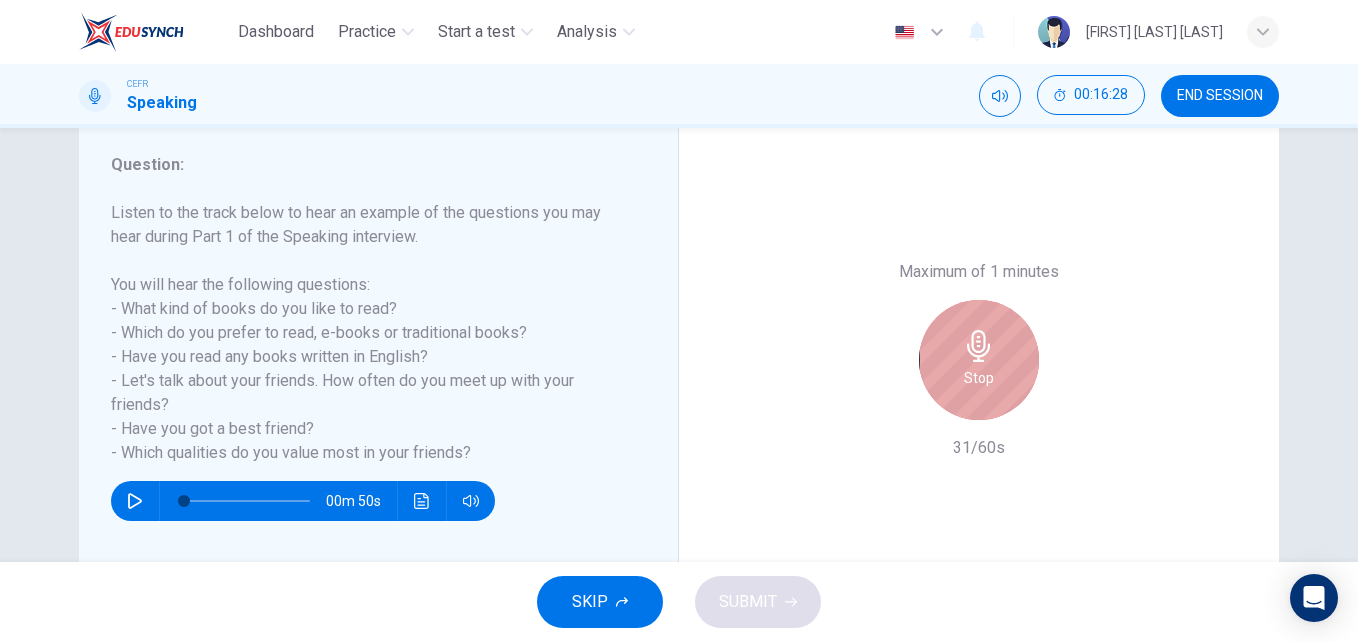 click at bounding box center [979, 346] 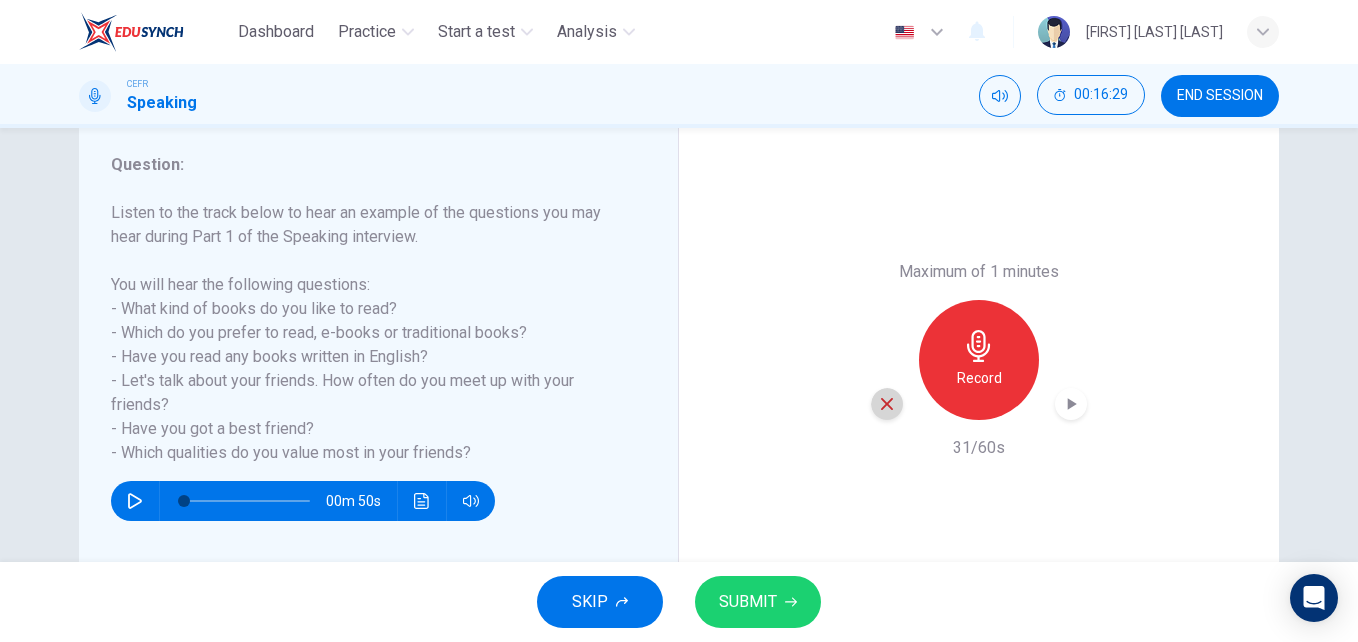 click at bounding box center [887, 404] 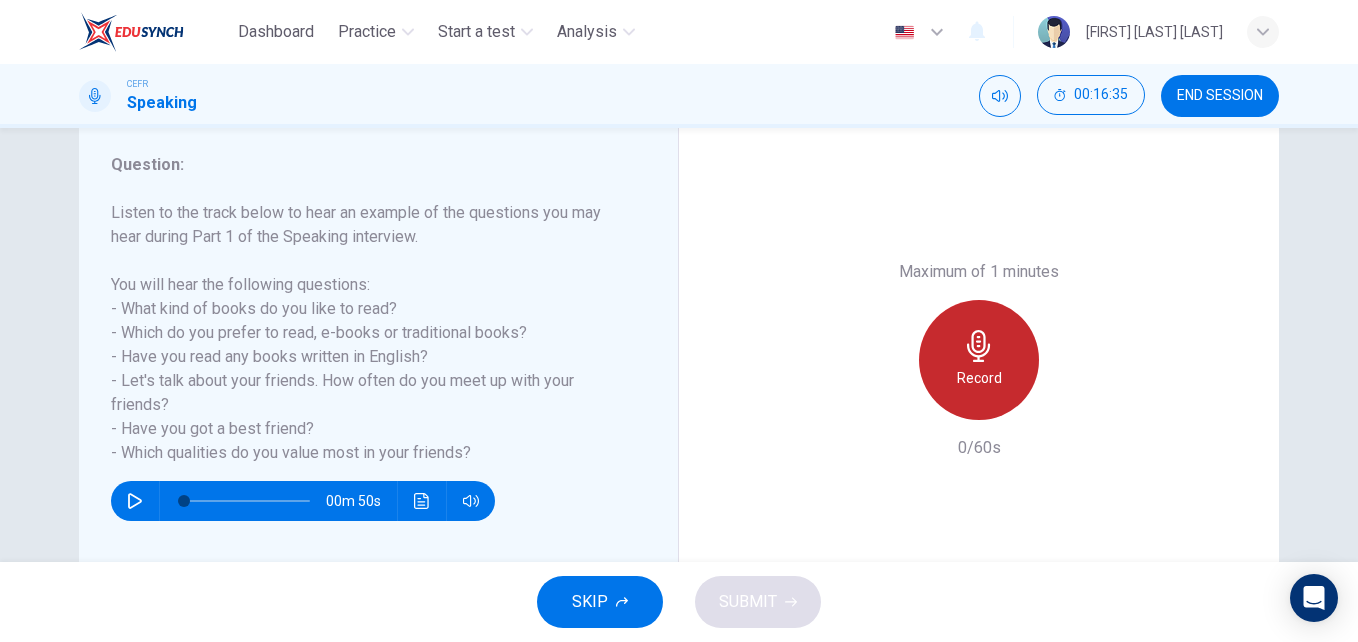 click on "Record" at bounding box center [979, 360] 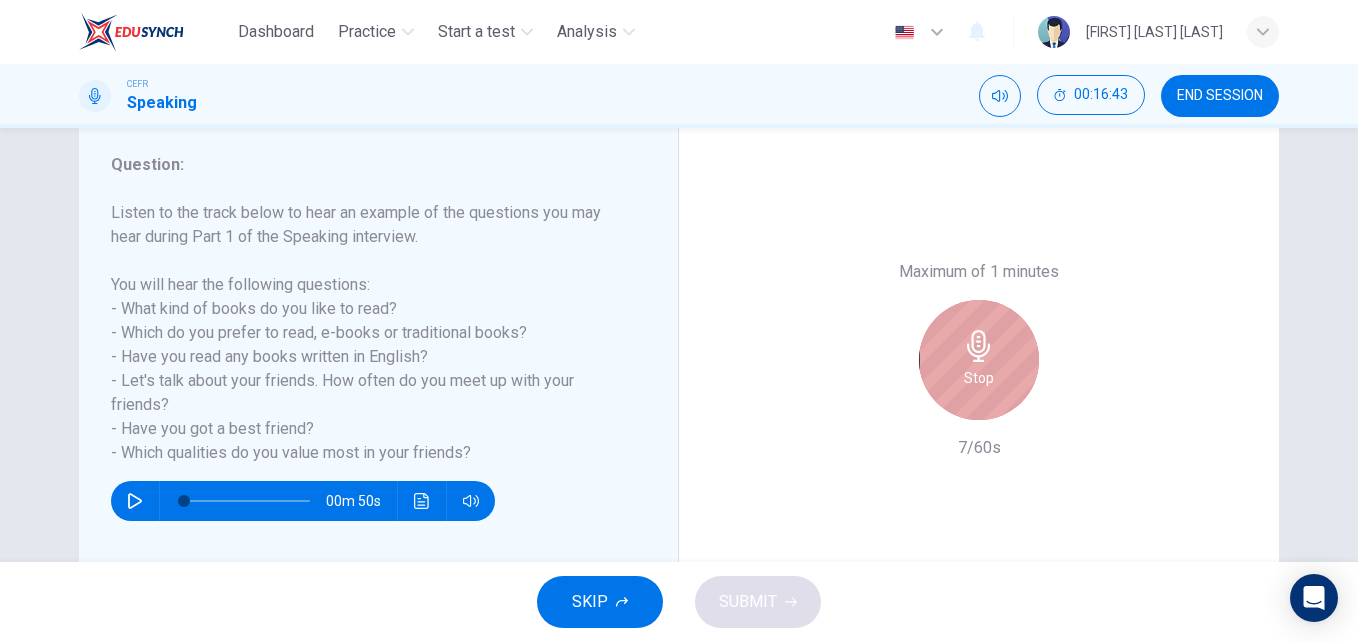 click on "Stop" at bounding box center [979, 360] 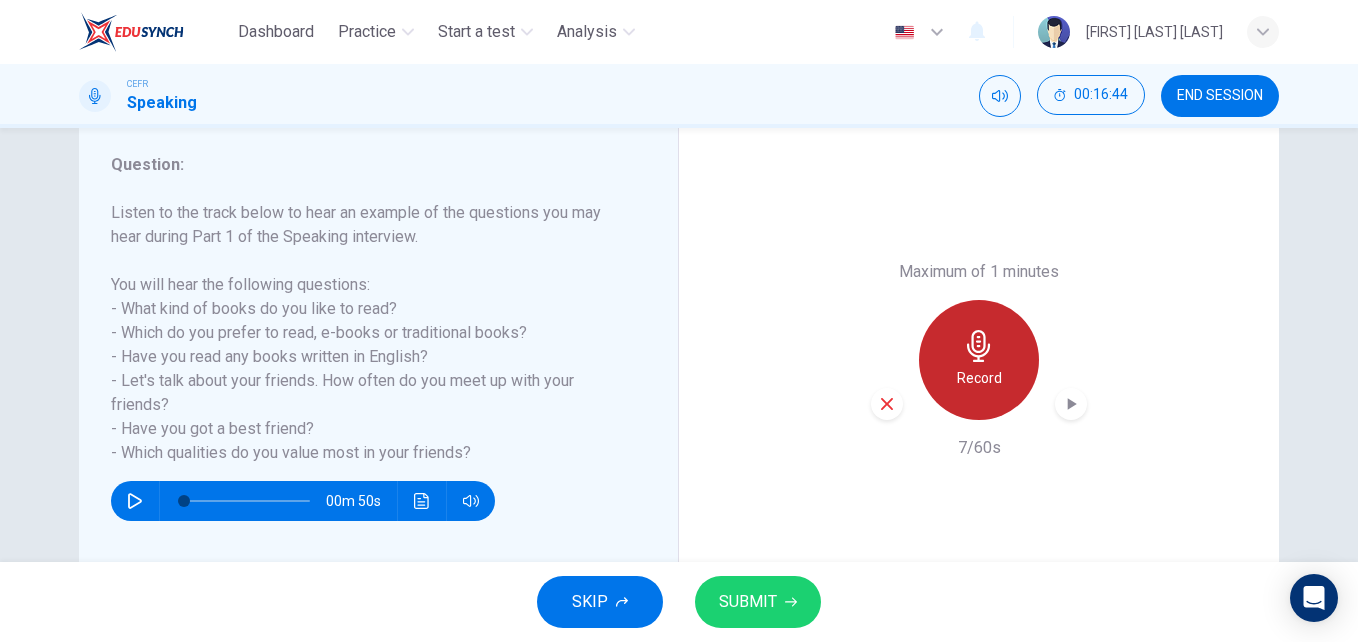 click on "Record" at bounding box center (979, 360) 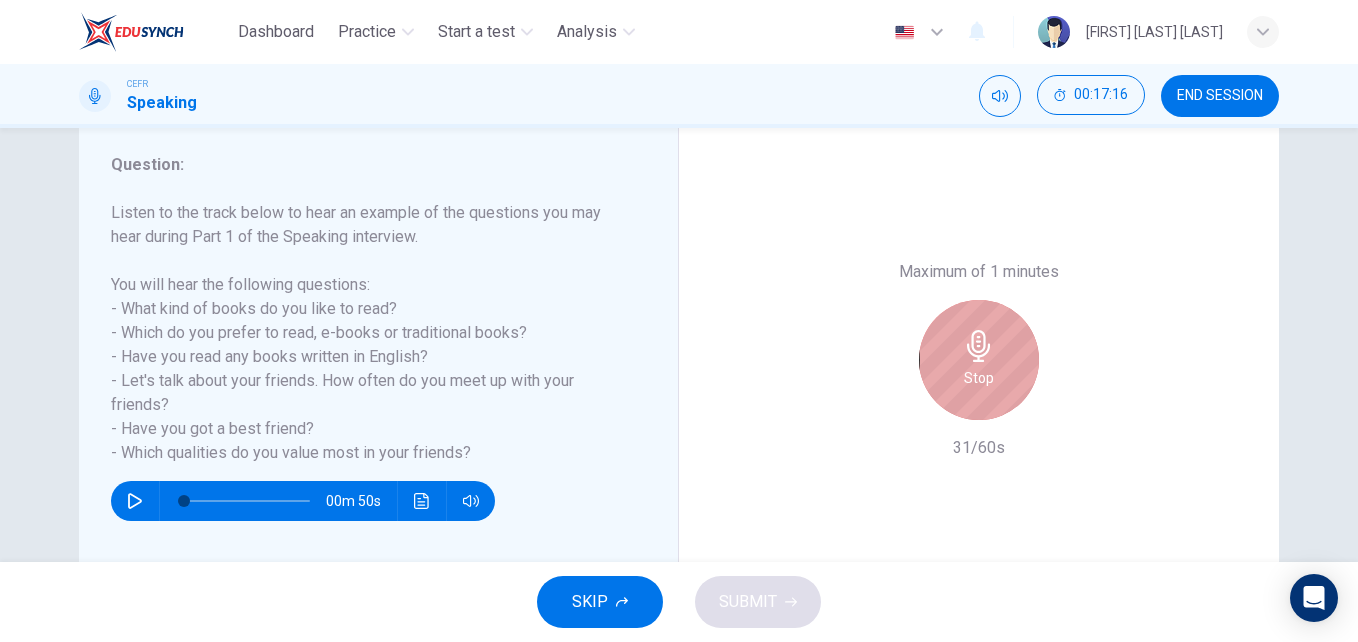 click on "Stop" at bounding box center (979, 360) 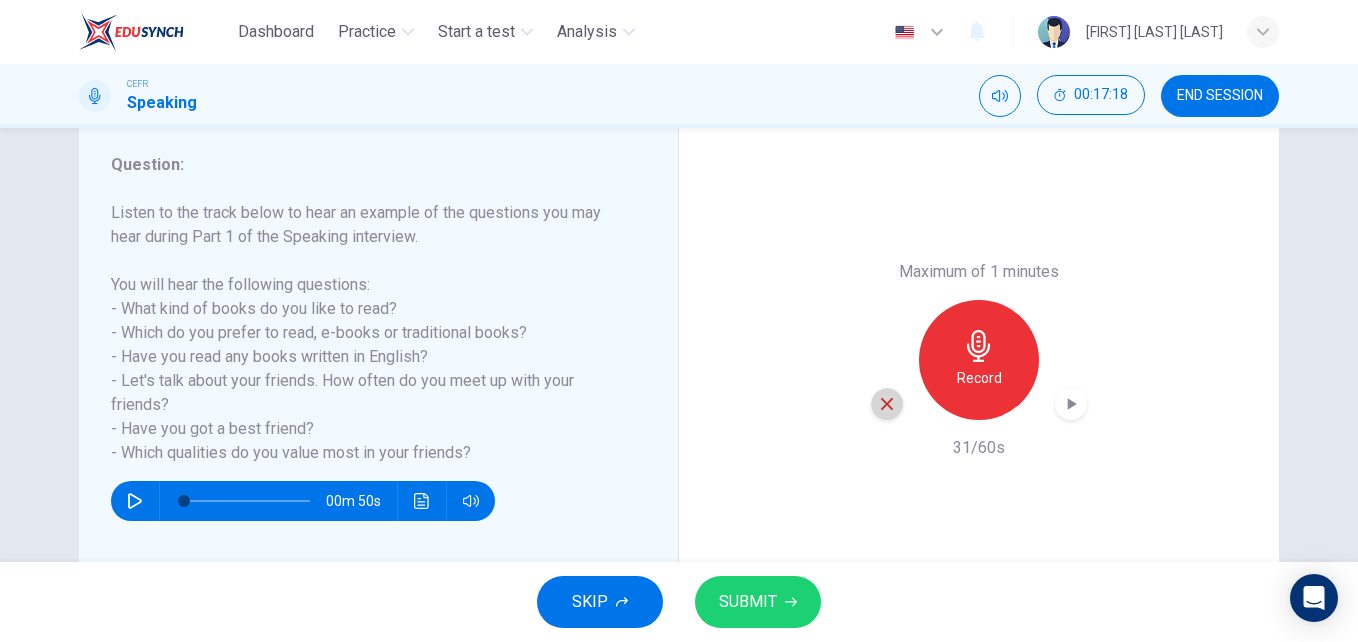 click at bounding box center [887, 404] 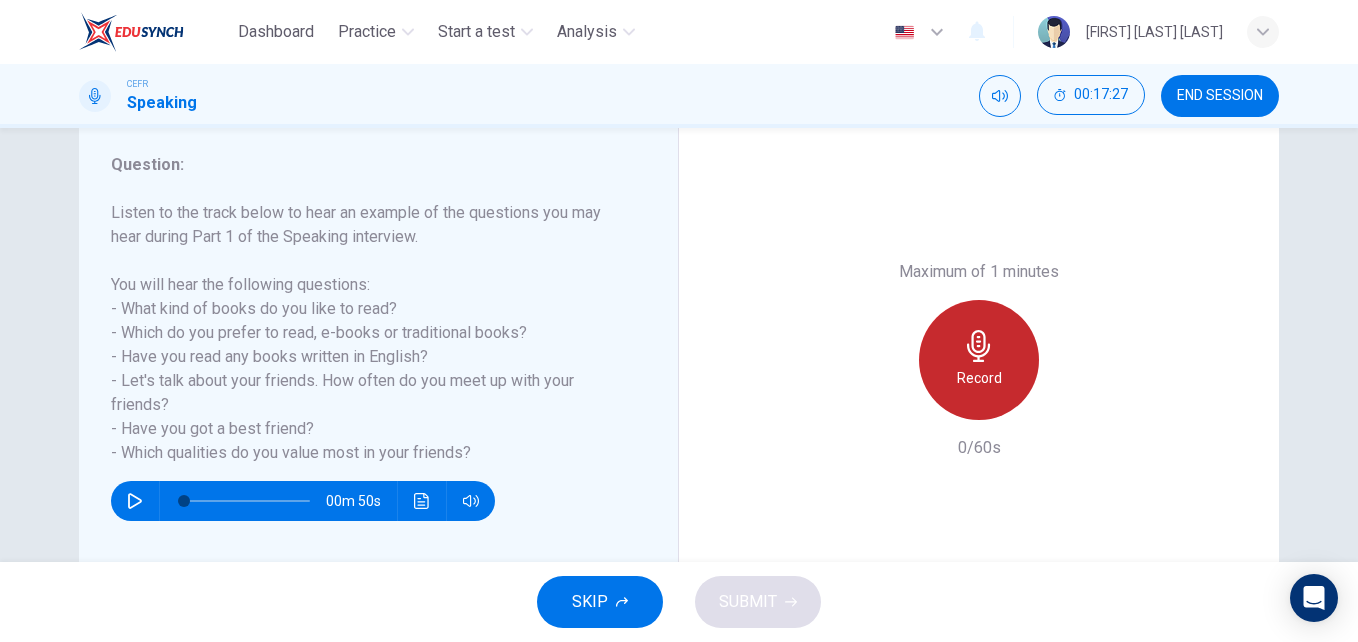 click on "Record" at bounding box center (979, 360) 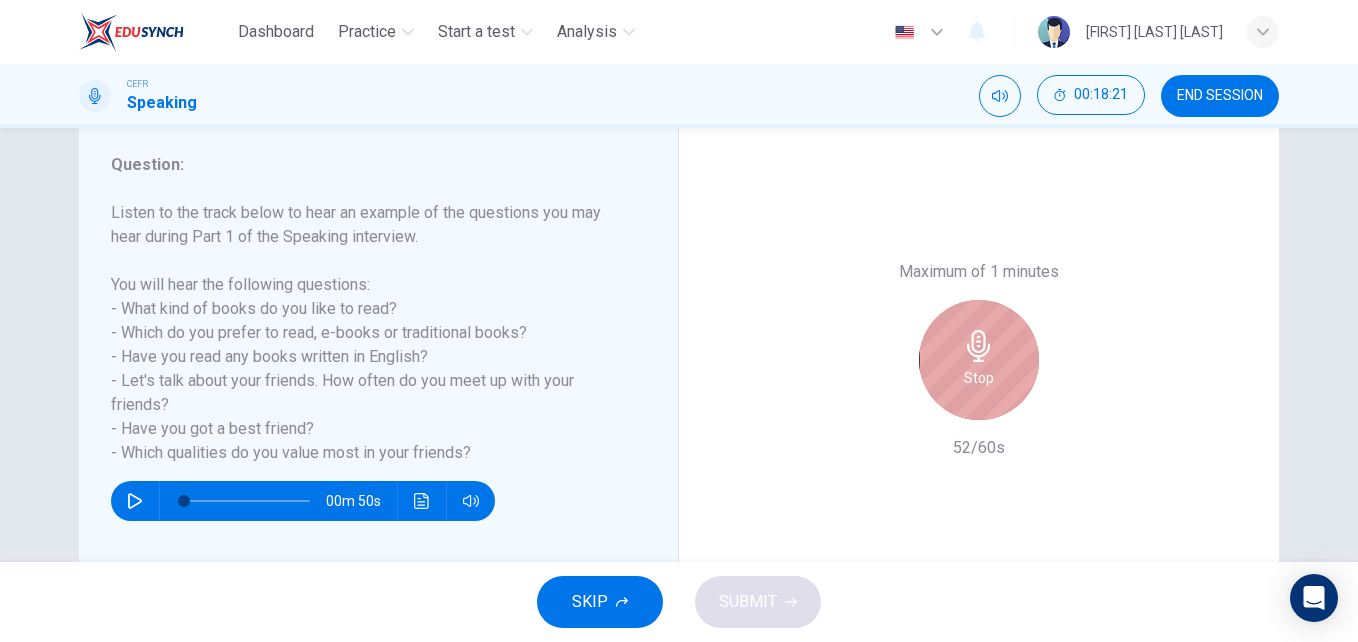 click on "Stop" at bounding box center (979, 360) 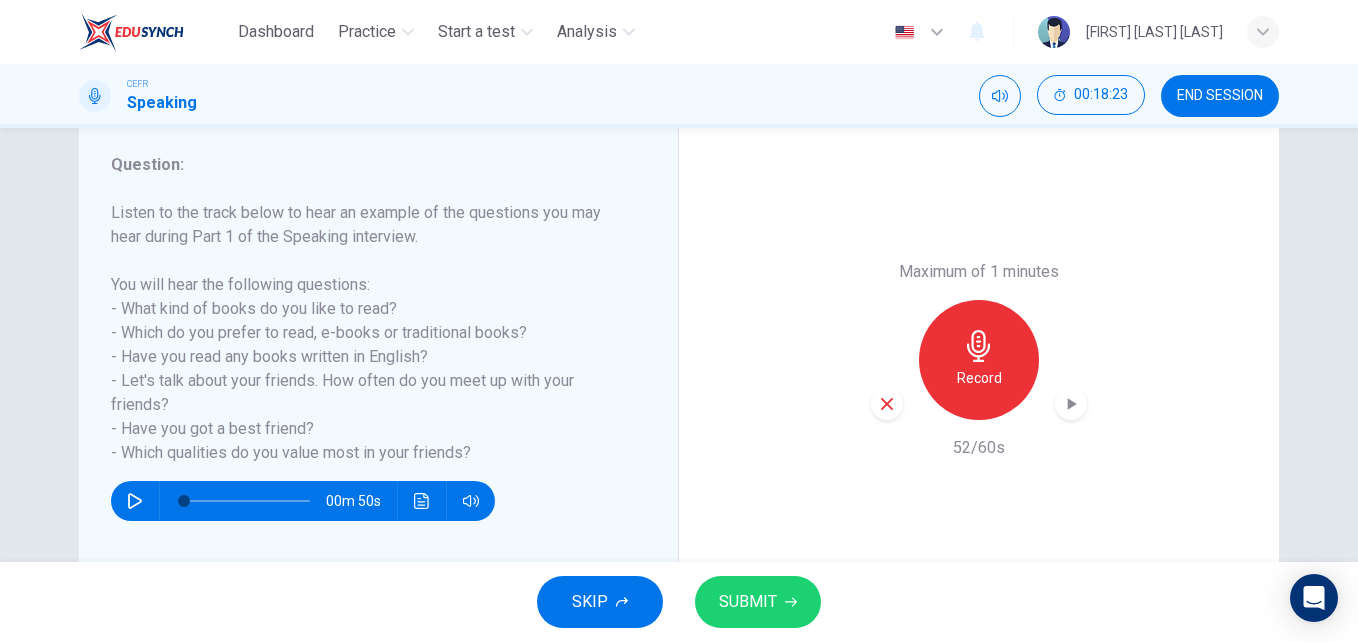 scroll, scrollTop: 341, scrollLeft: 0, axis: vertical 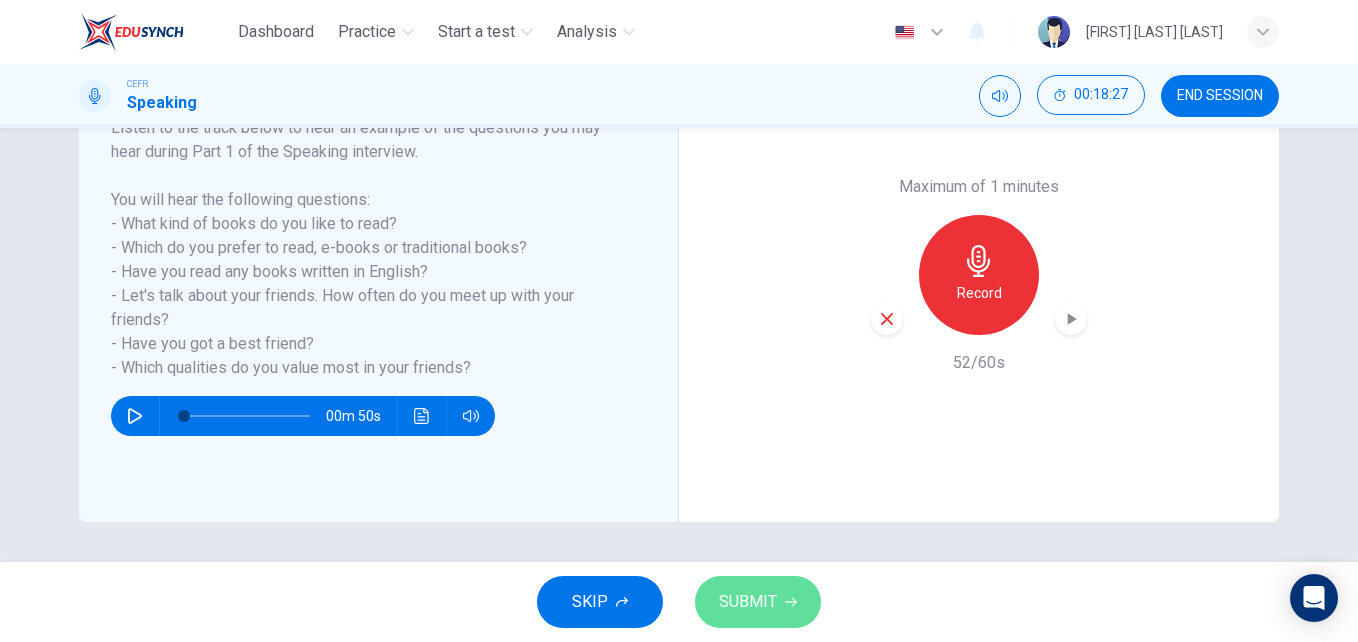 click on "SUBMIT" at bounding box center [758, 602] 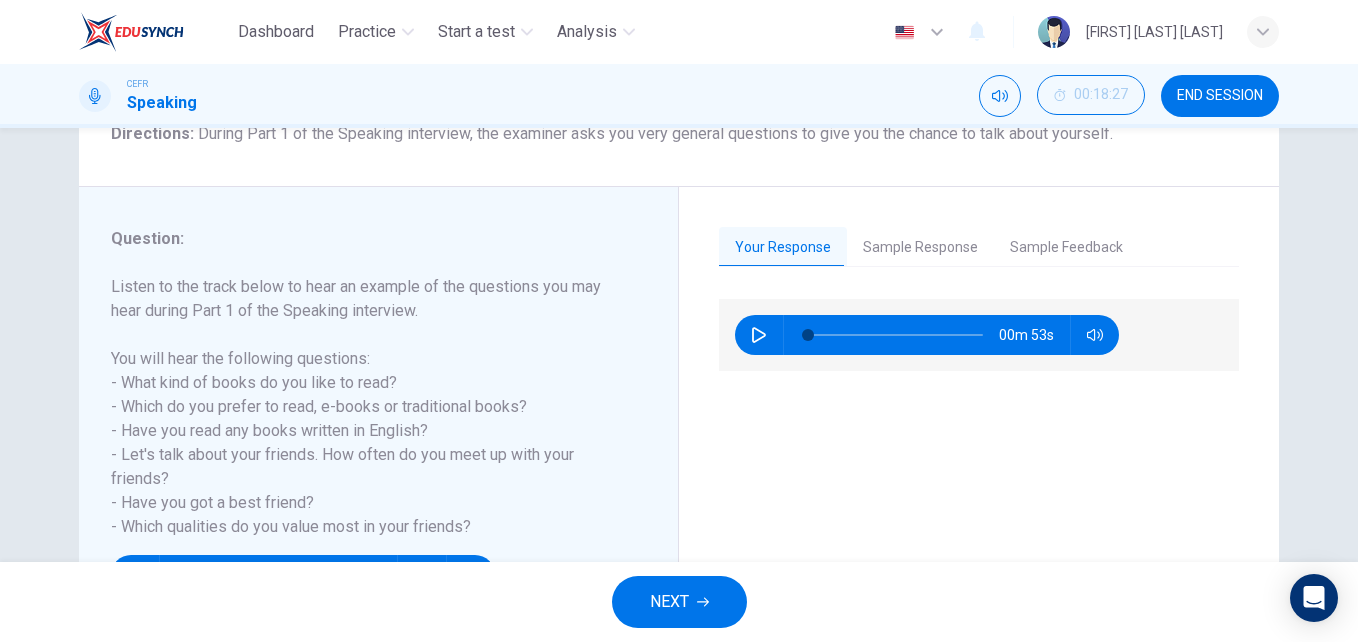 scroll, scrollTop: 196, scrollLeft: 0, axis: vertical 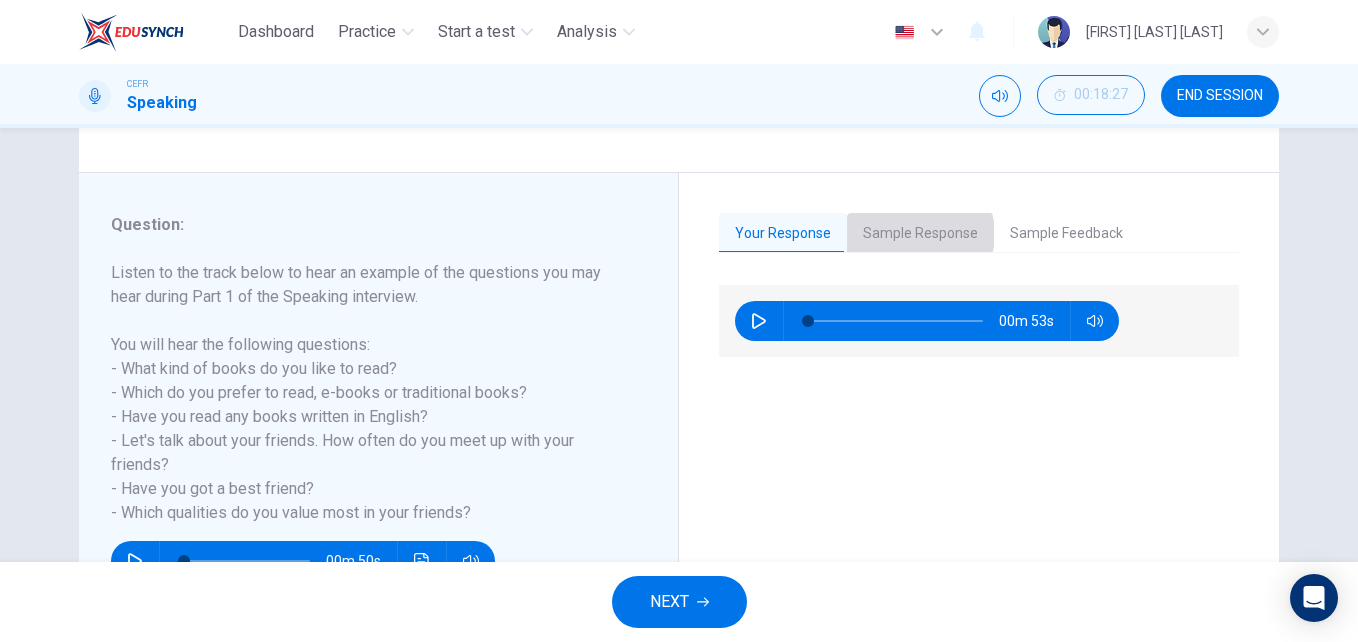 click on "Sample Response" at bounding box center (920, 234) 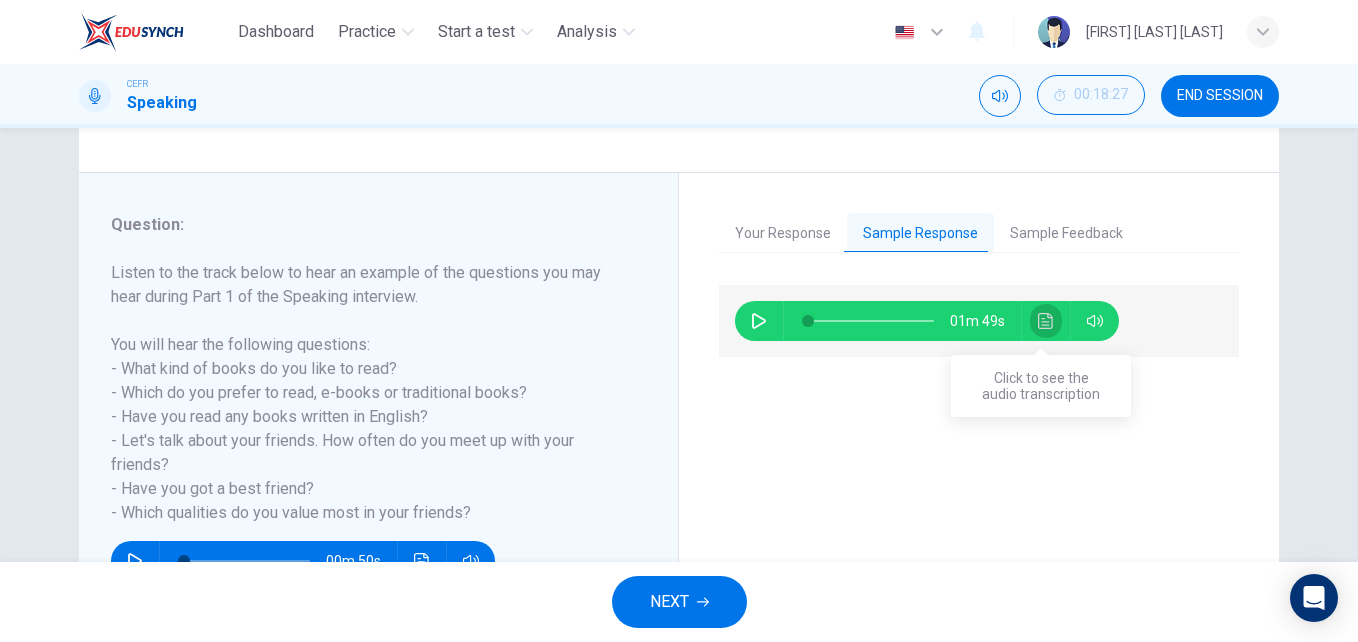 click at bounding box center [1046, 321] 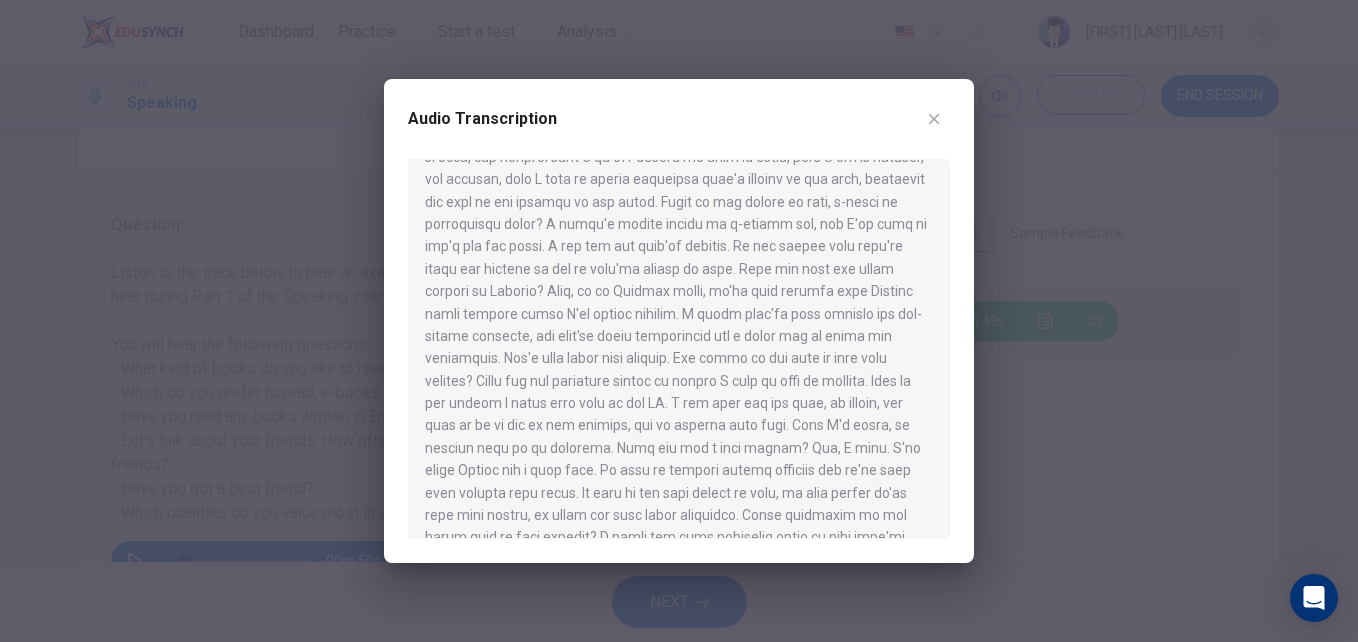 scroll, scrollTop: 147, scrollLeft: 0, axis: vertical 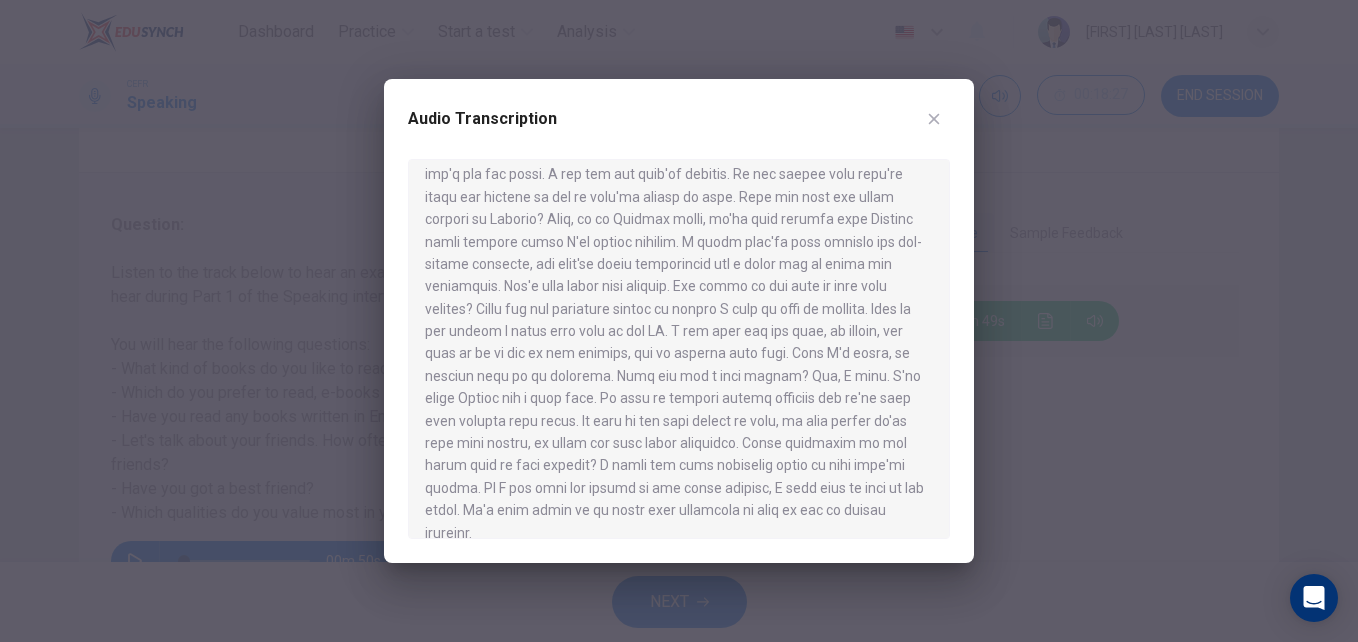 drag, startPoint x: 593, startPoint y: 197, endPoint x: 751, endPoint y: 346, distance: 217.17505 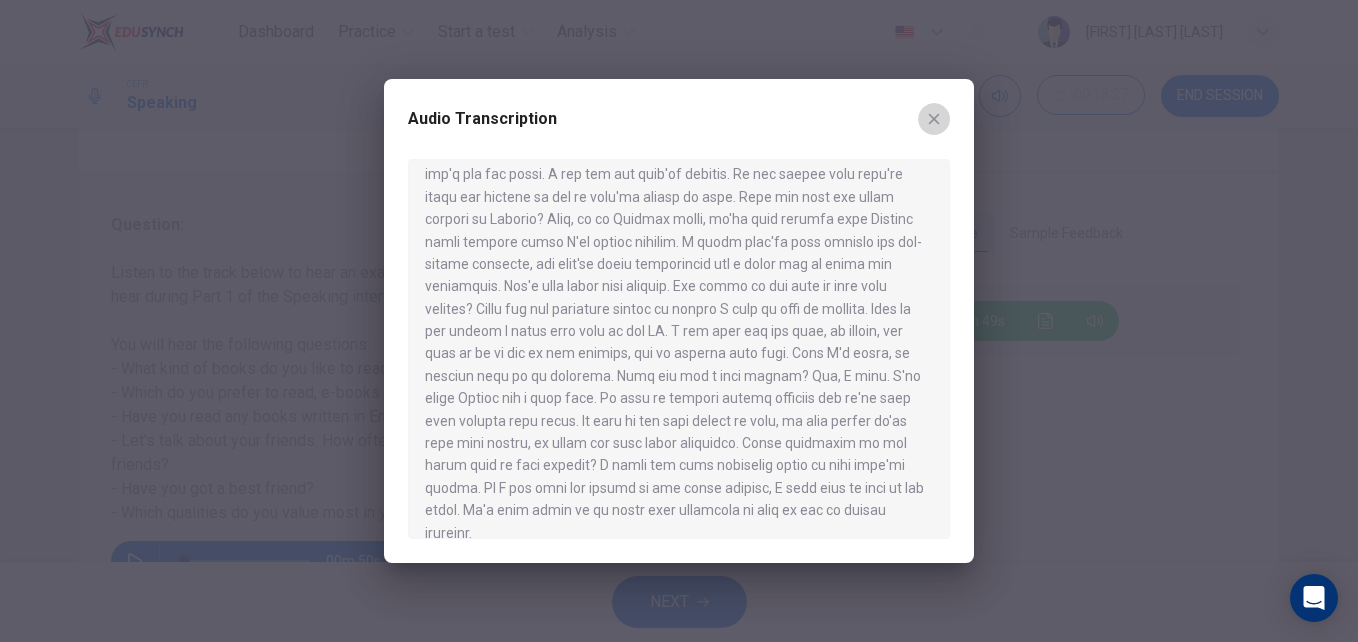 click at bounding box center [934, 119] 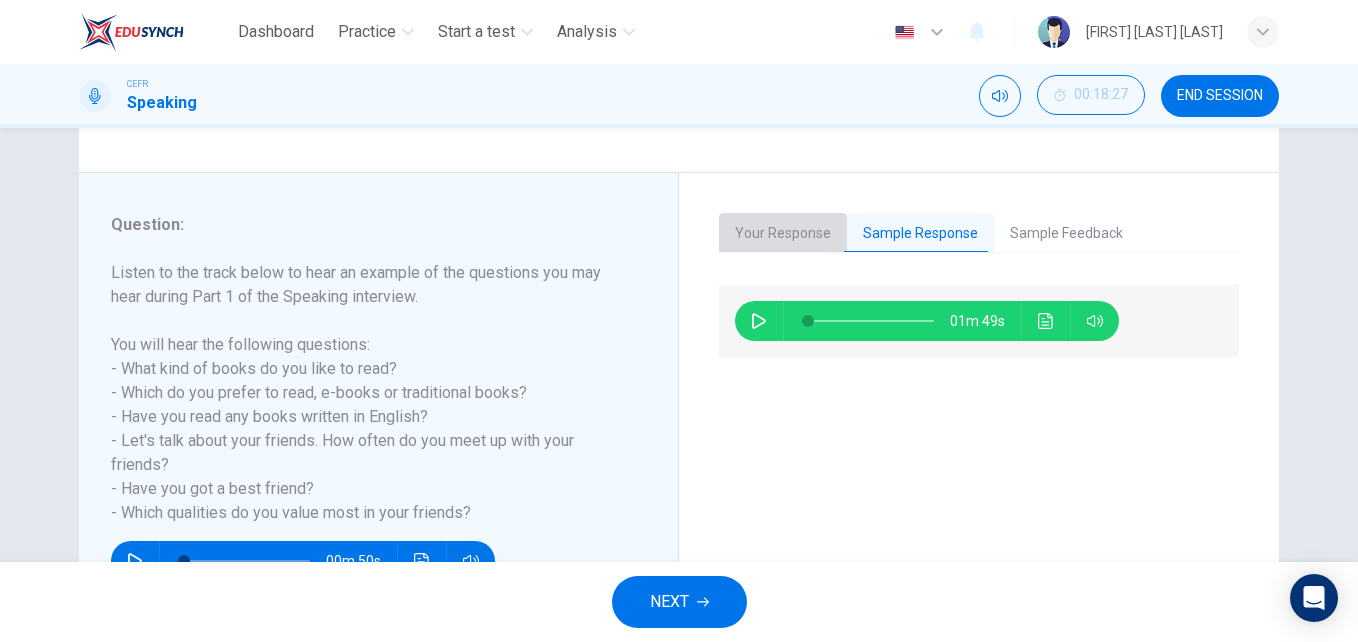 click on "Your Response" at bounding box center (783, 234) 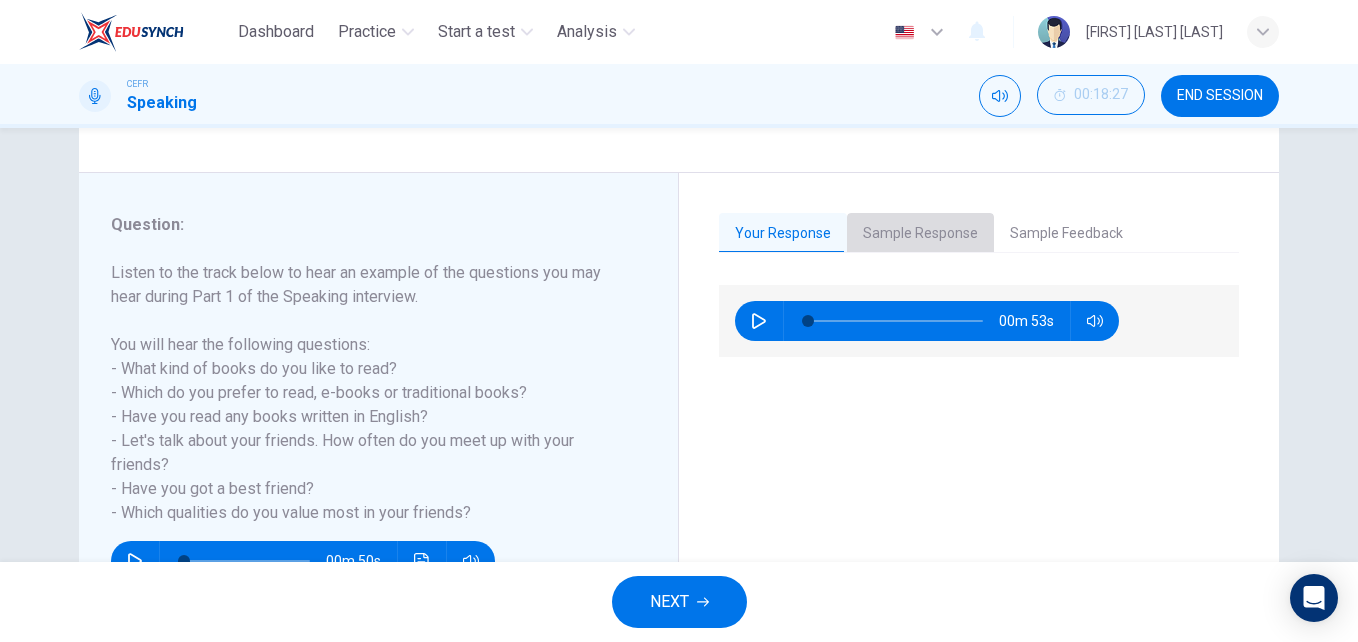 click on "Sample Response" at bounding box center (920, 234) 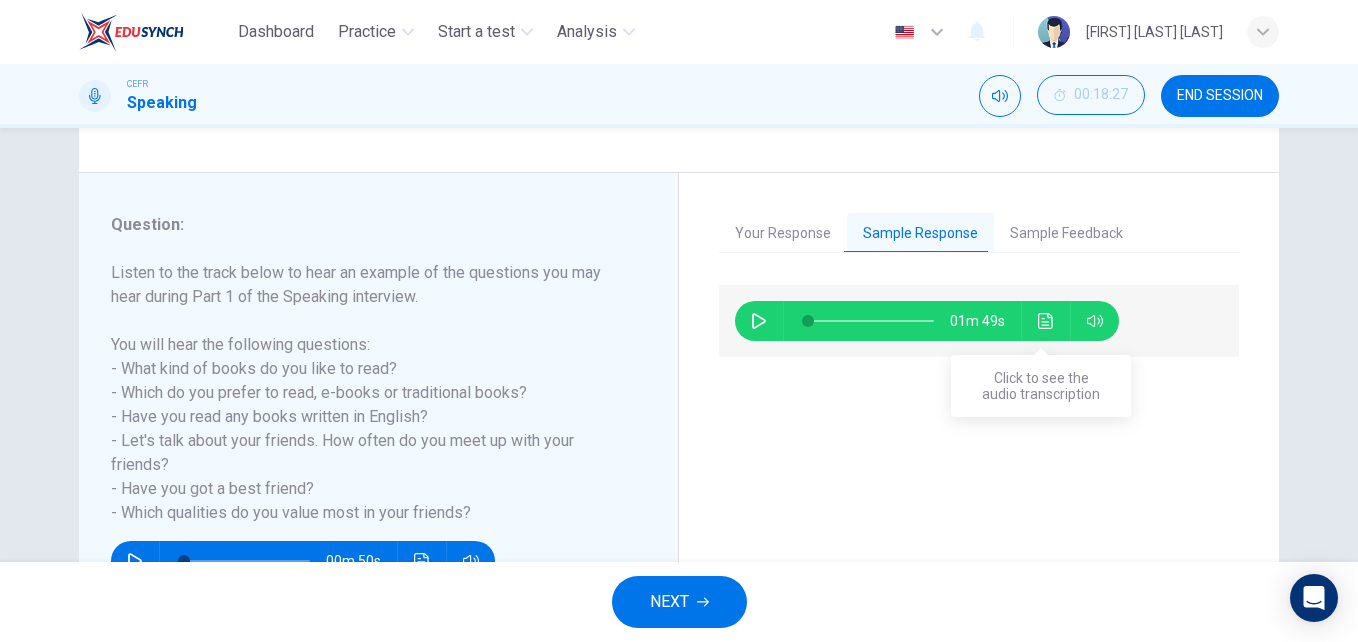 click at bounding box center [1046, 321] 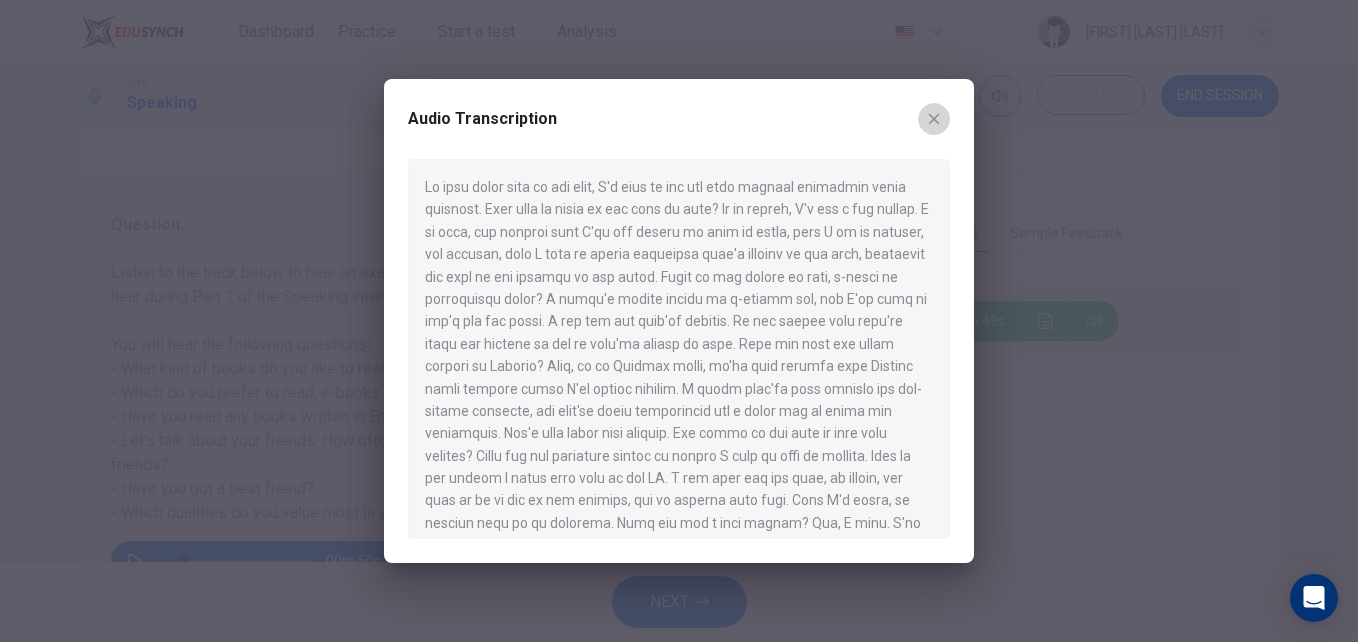 click at bounding box center [934, 119] 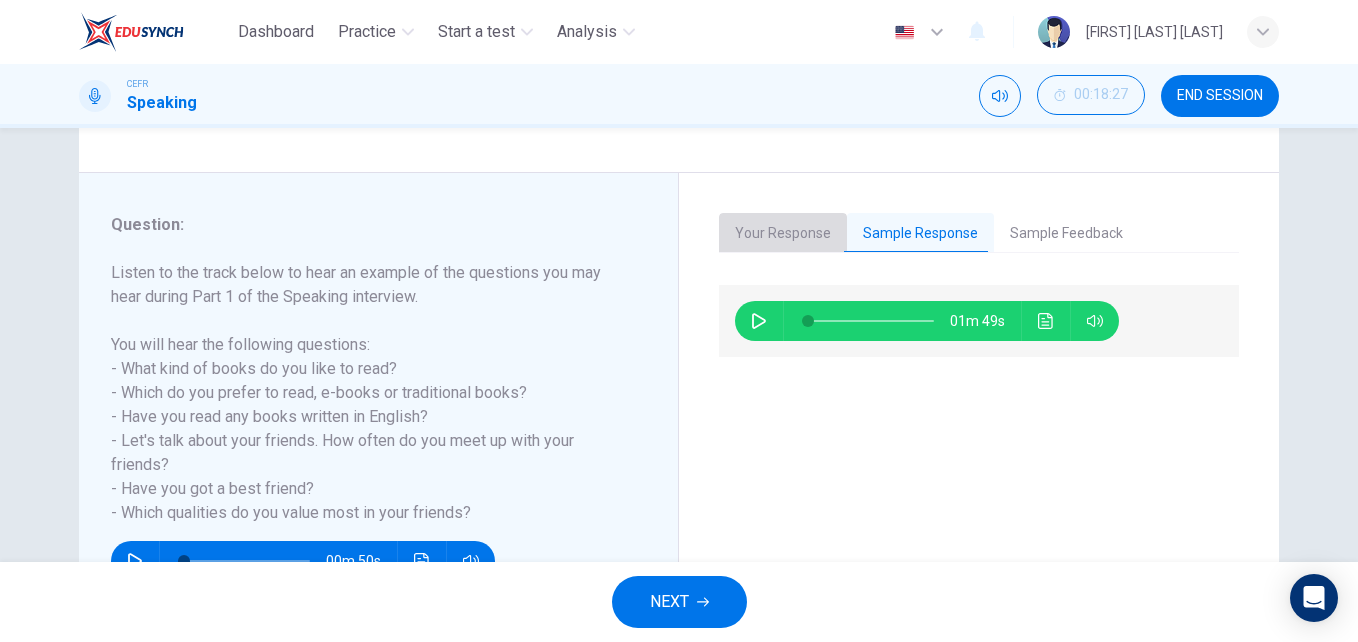 click on "Your Response" at bounding box center [783, 234] 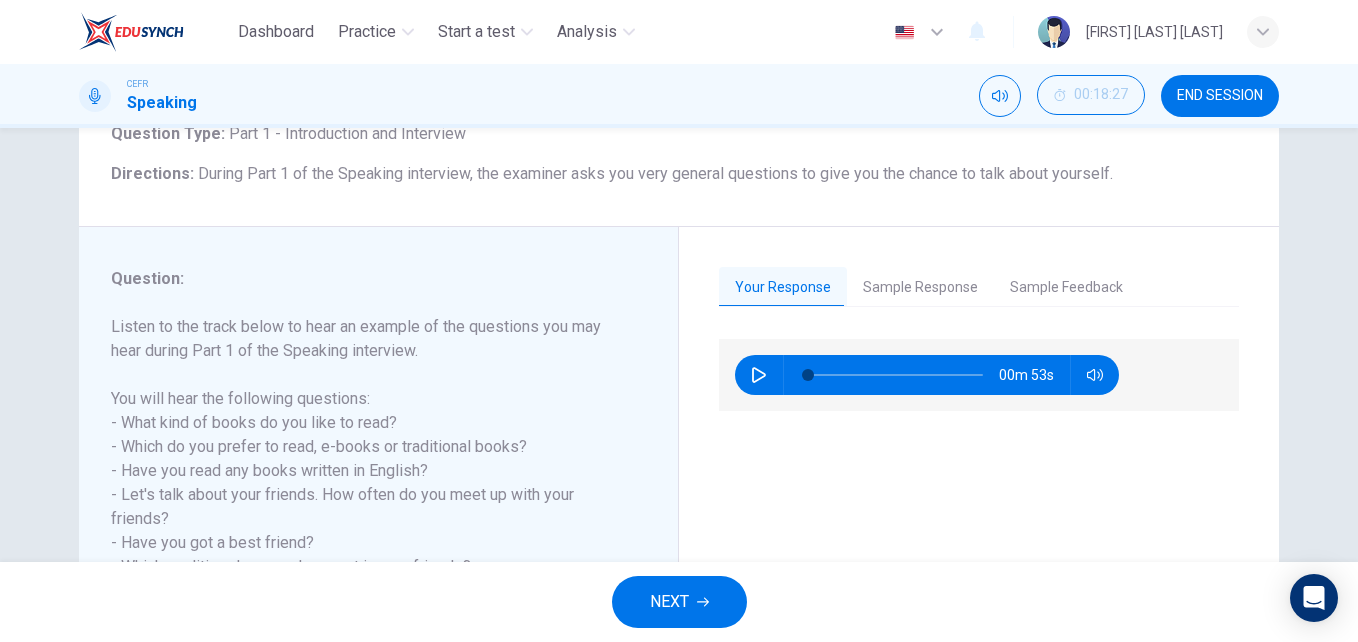 scroll, scrollTop: 141, scrollLeft: 0, axis: vertical 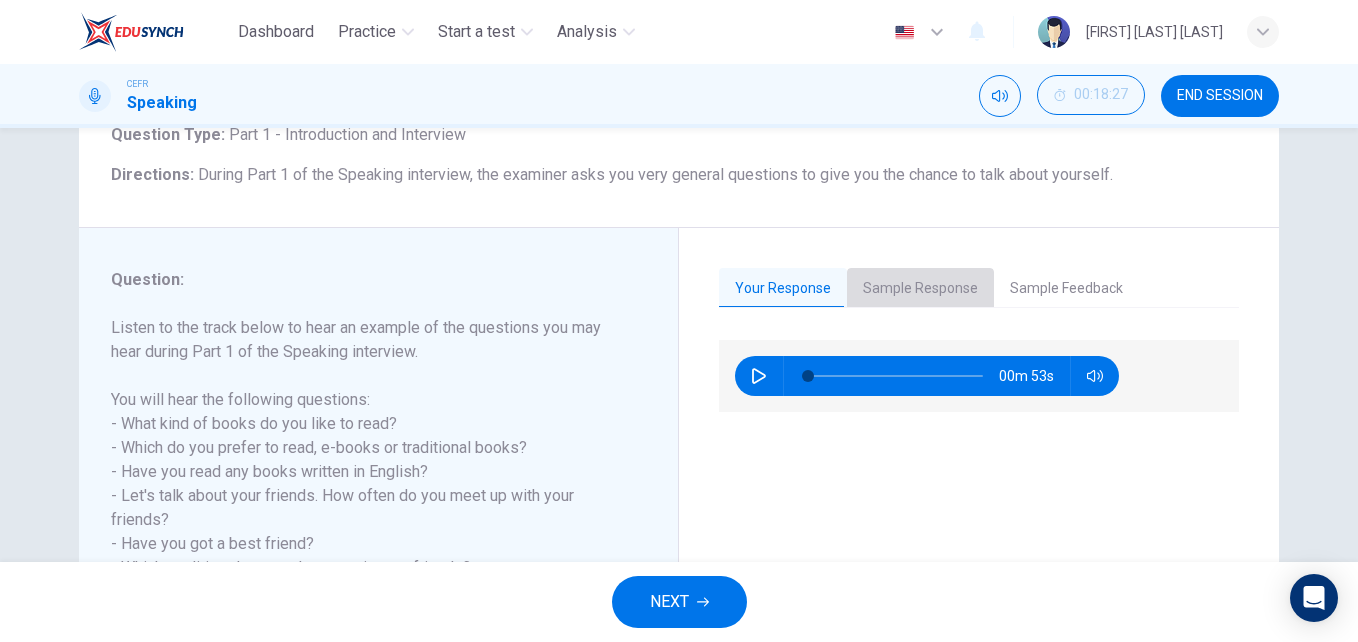 click on "Sample Response" at bounding box center (920, 289) 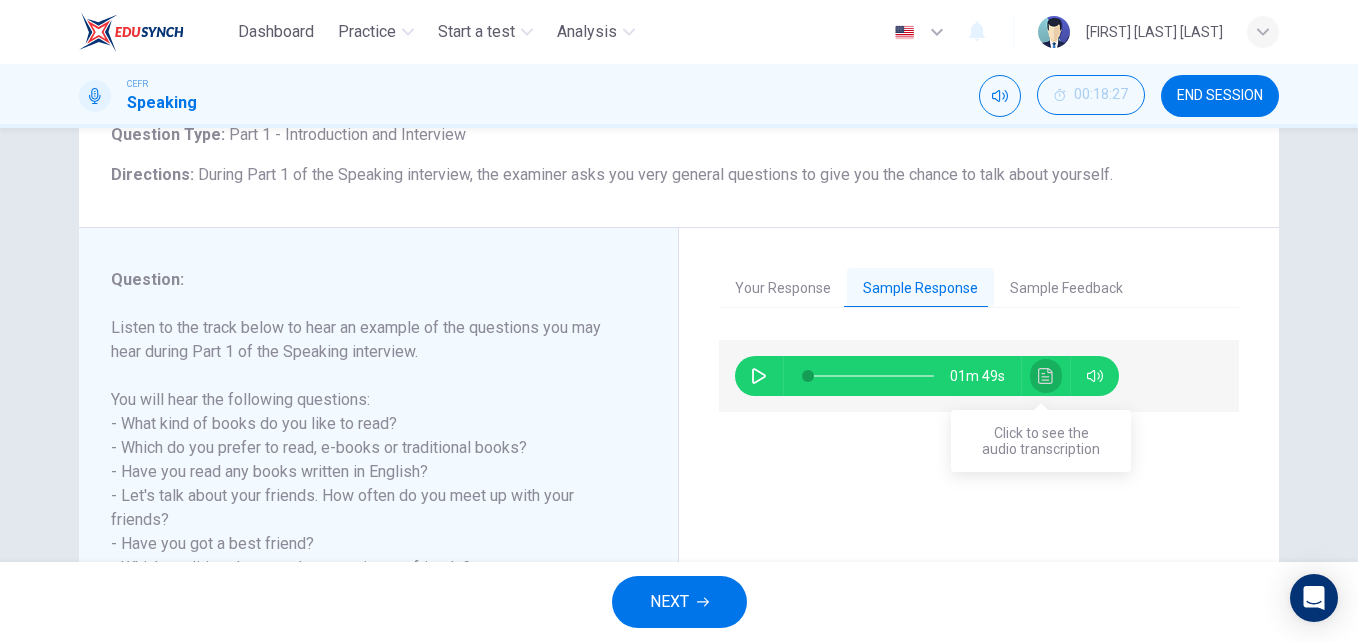 click at bounding box center [1045, 376] 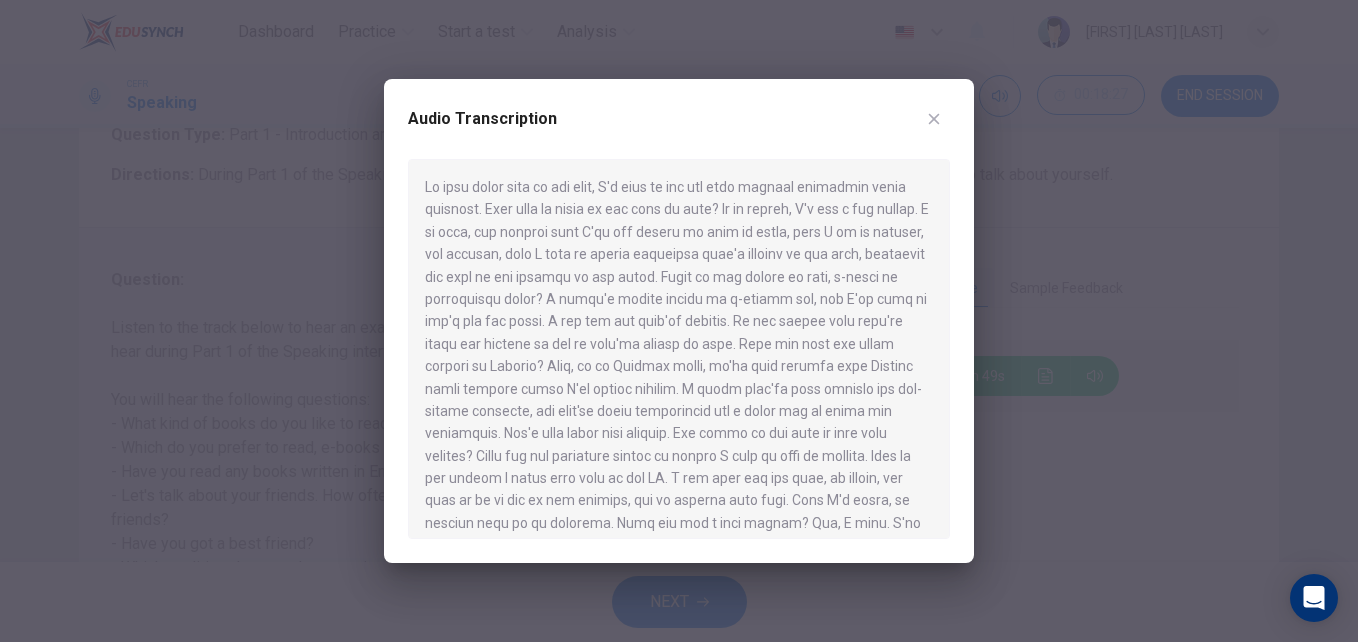 scroll, scrollTop: 83, scrollLeft: 0, axis: vertical 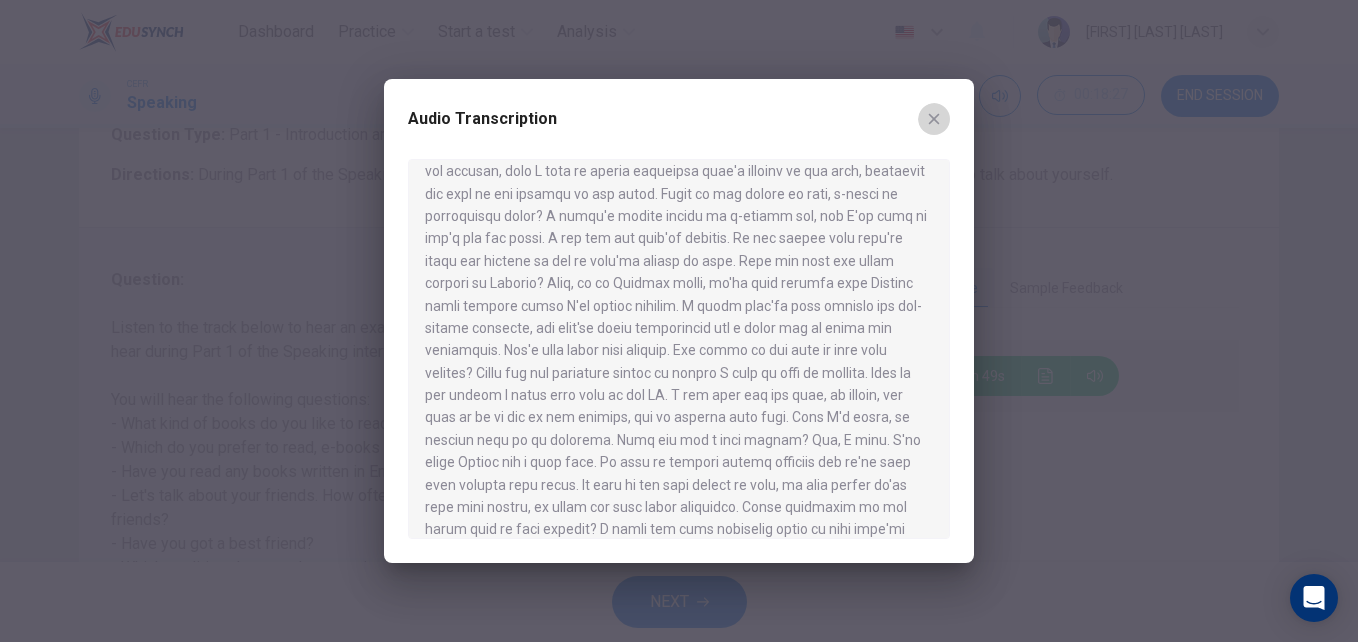 click at bounding box center (934, 119) 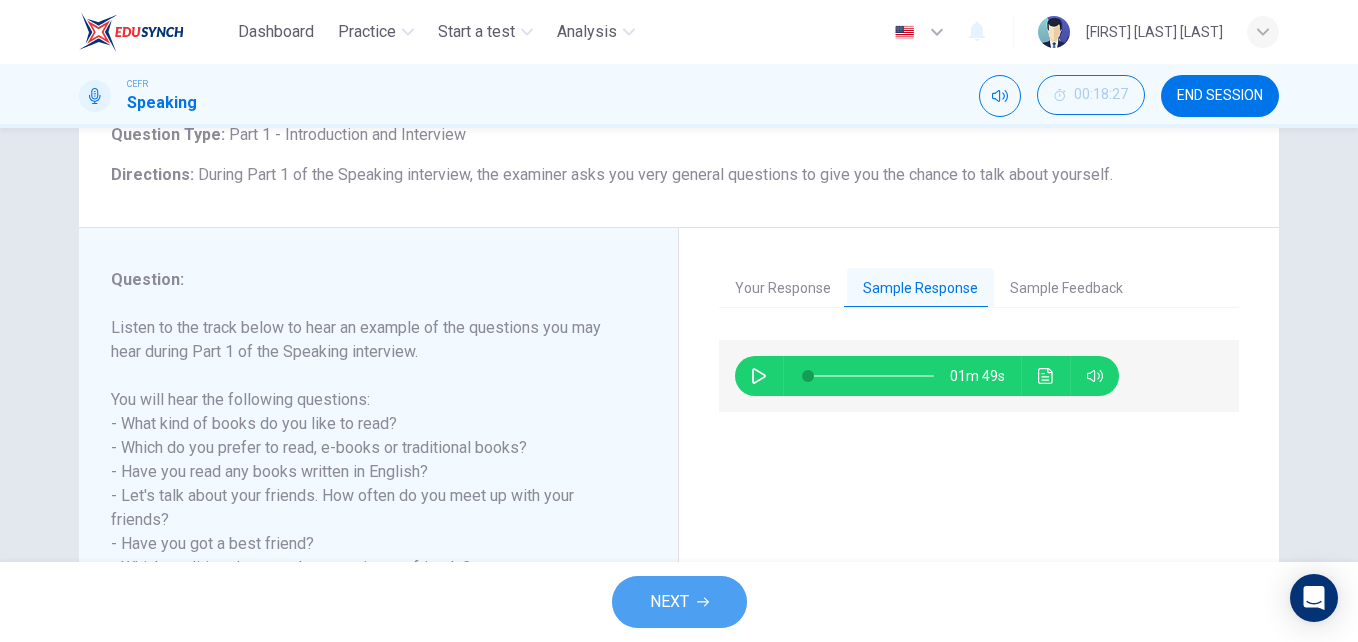 click on "NEXT" at bounding box center [679, 602] 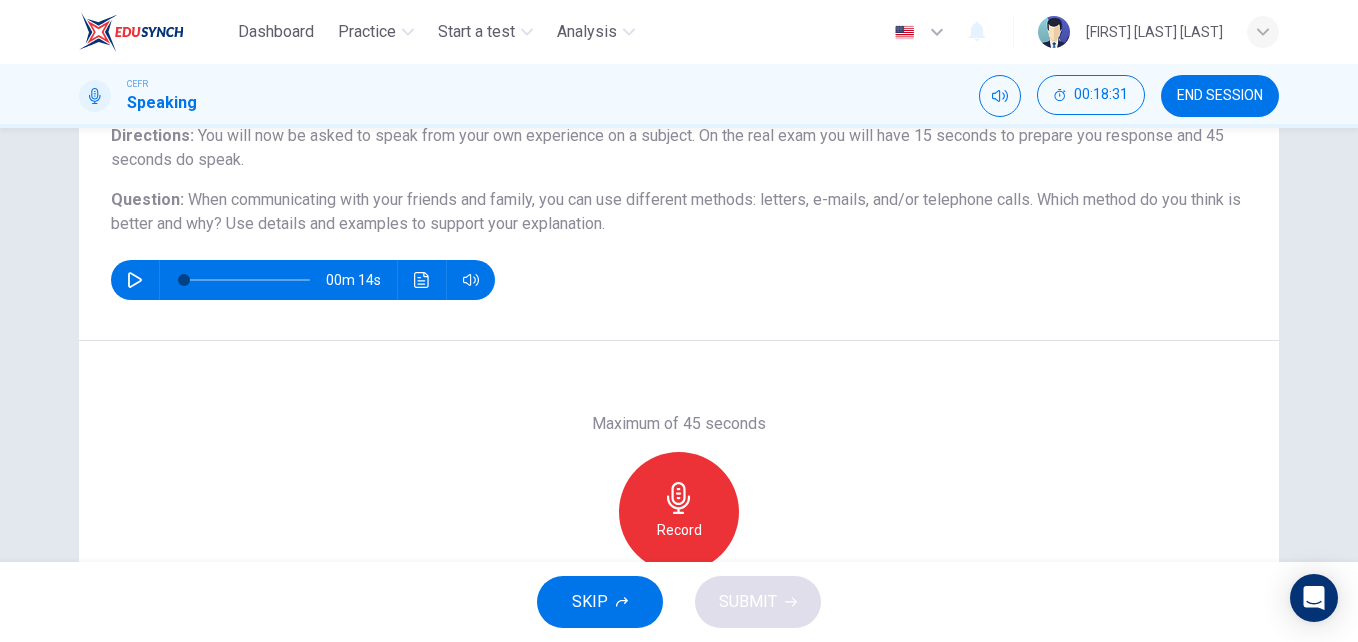 scroll, scrollTop: 181, scrollLeft: 0, axis: vertical 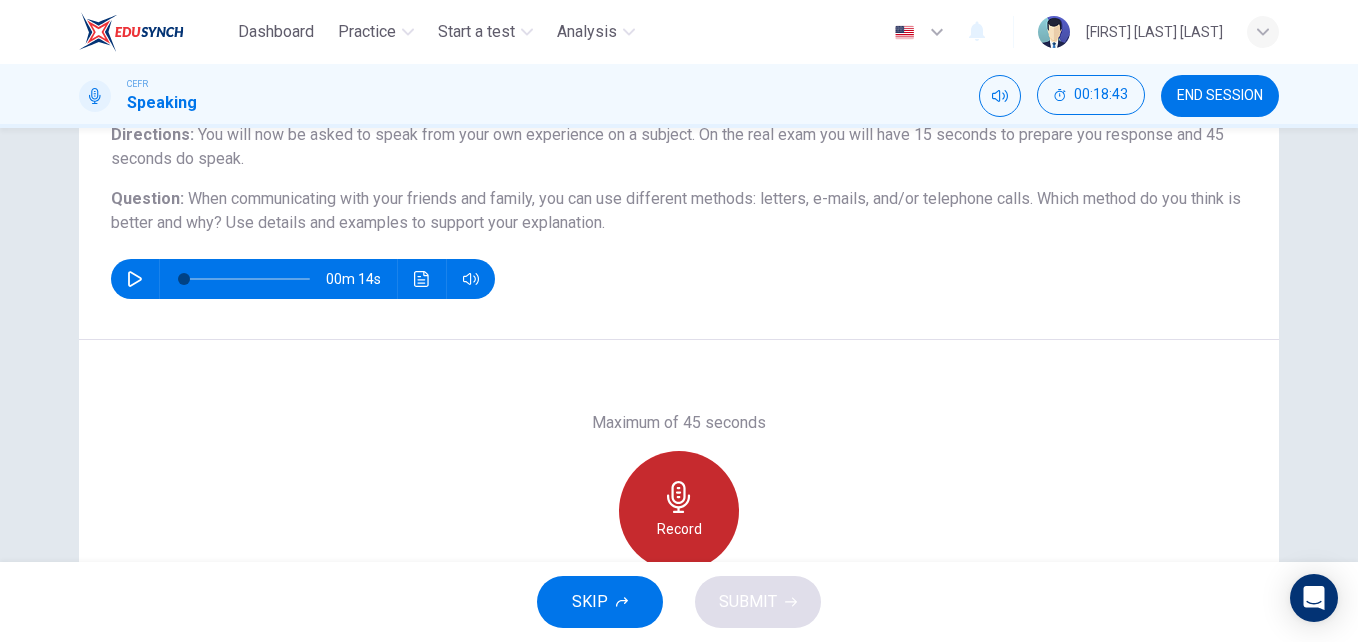 click at bounding box center [679, 497] 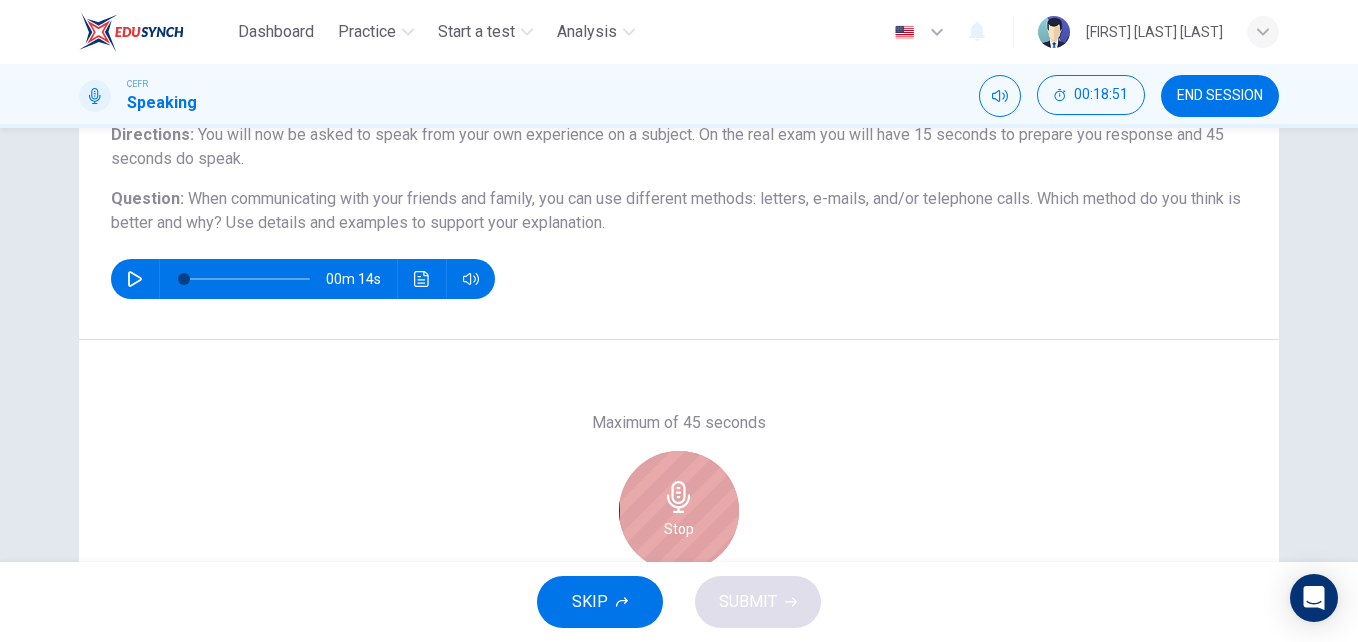 click at bounding box center (679, 497) 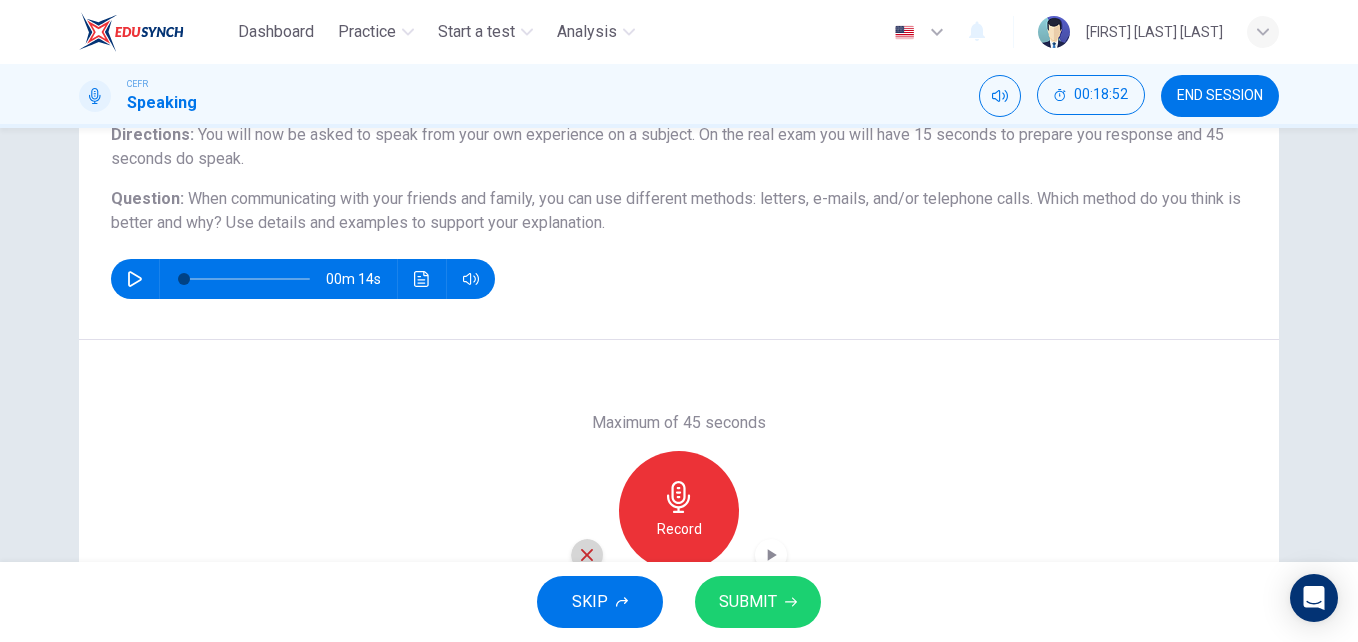 click at bounding box center (587, 555) 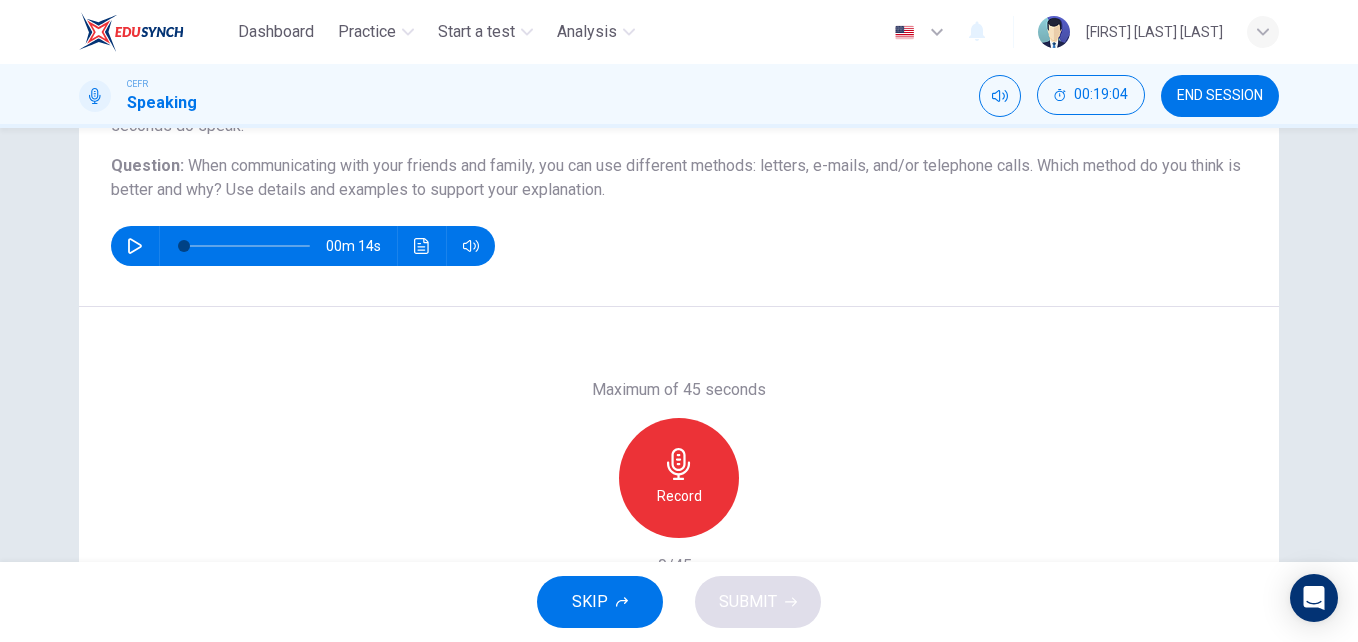 scroll, scrollTop: 213, scrollLeft: 0, axis: vertical 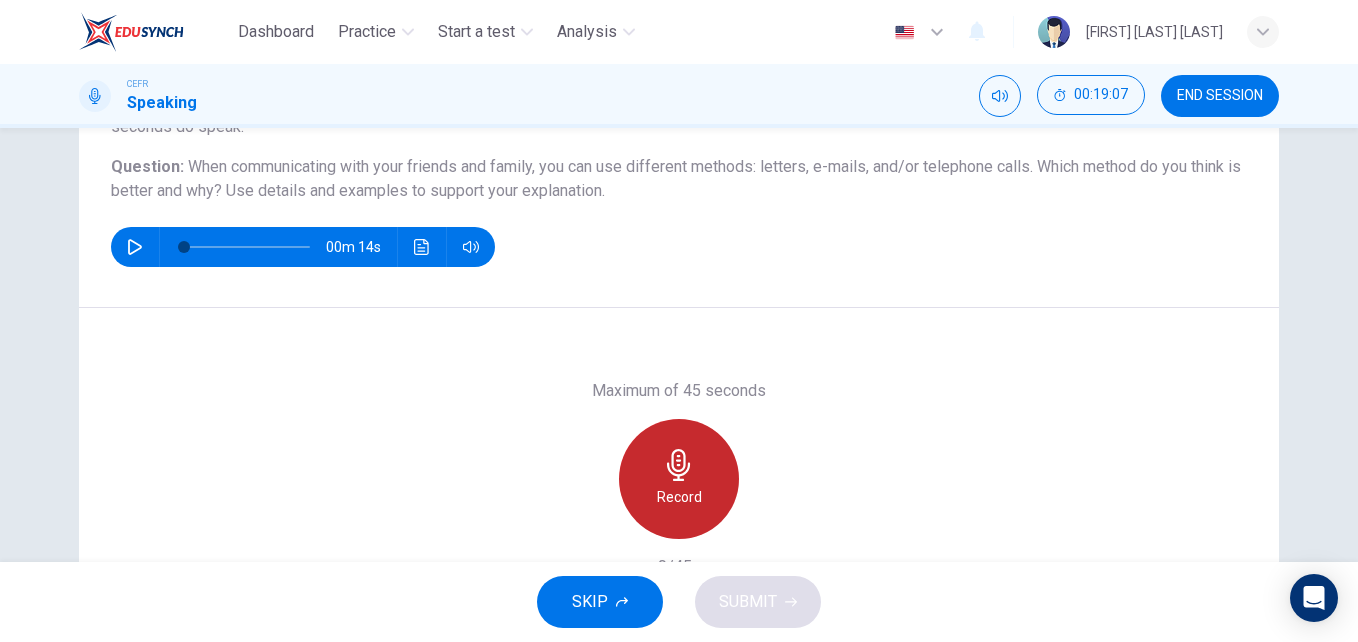 click on "Record" at bounding box center (679, 479) 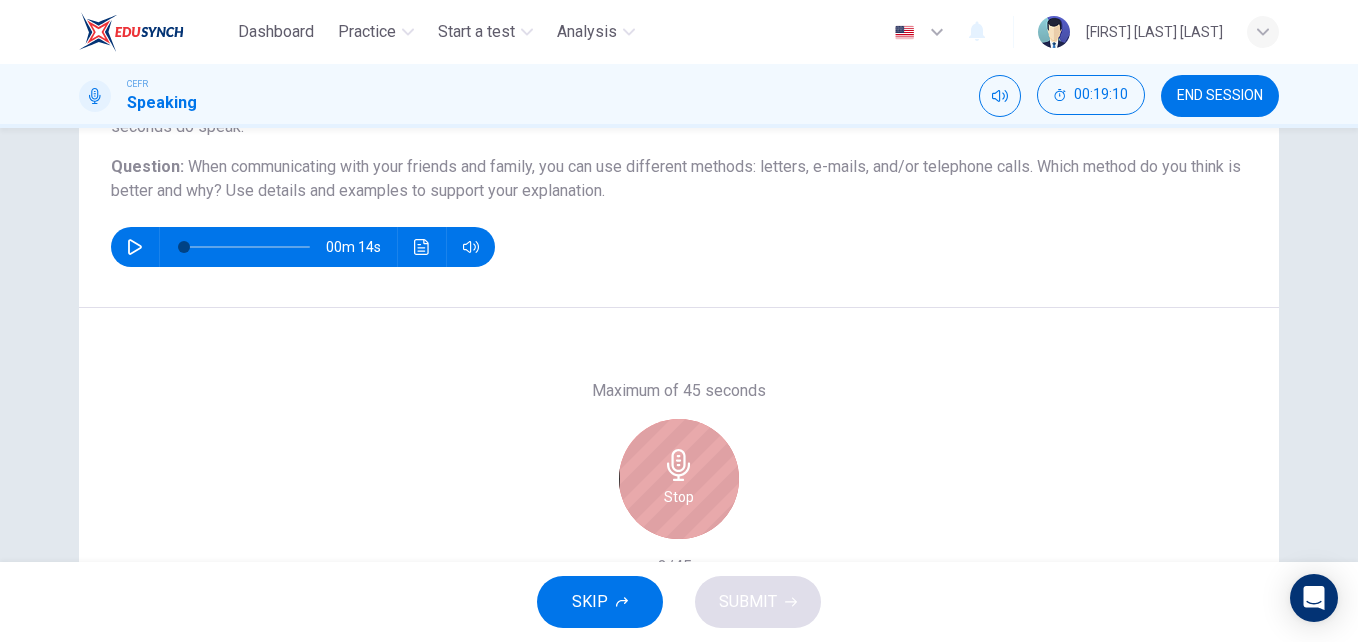 click on "Stop" at bounding box center (679, 479) 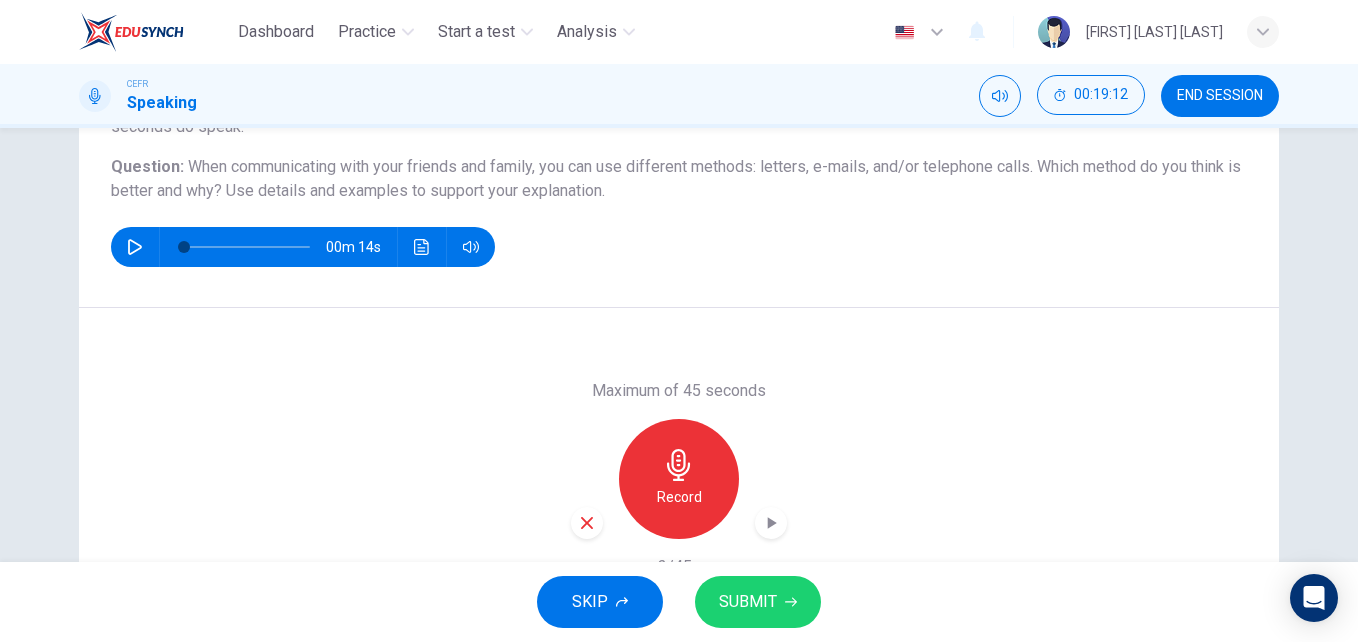 click at bounding box center (587, 523) 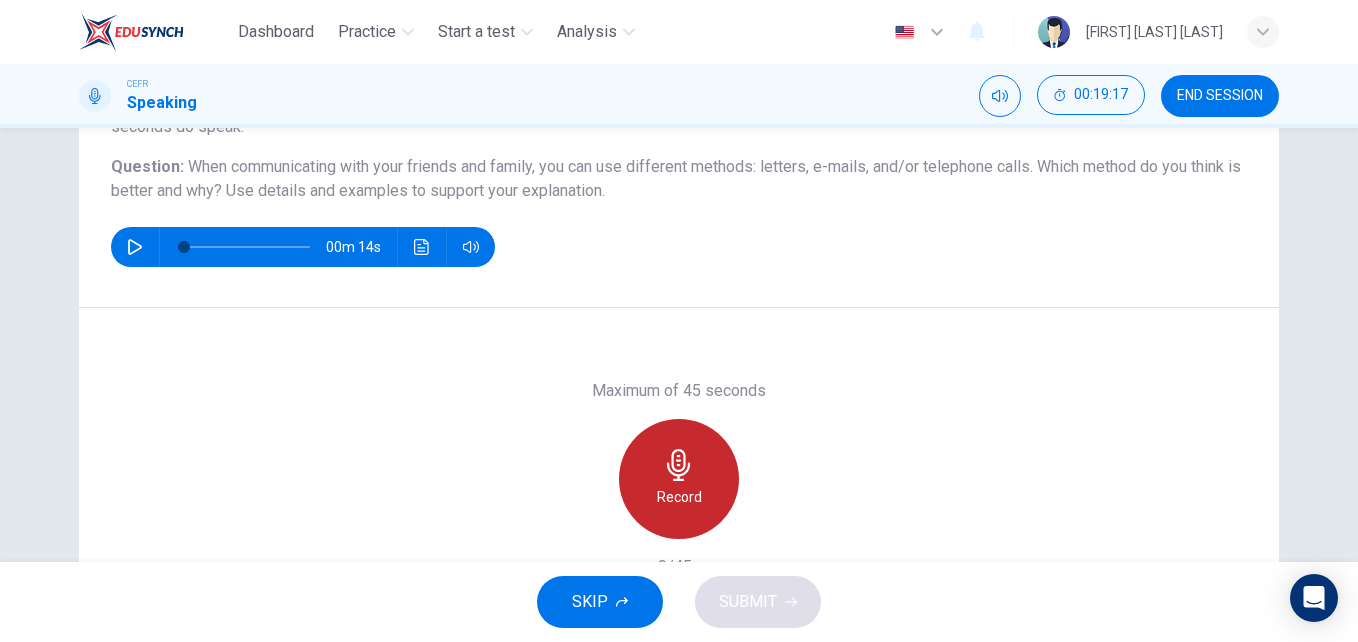 click on "Record" at bounding box center [679, 497] 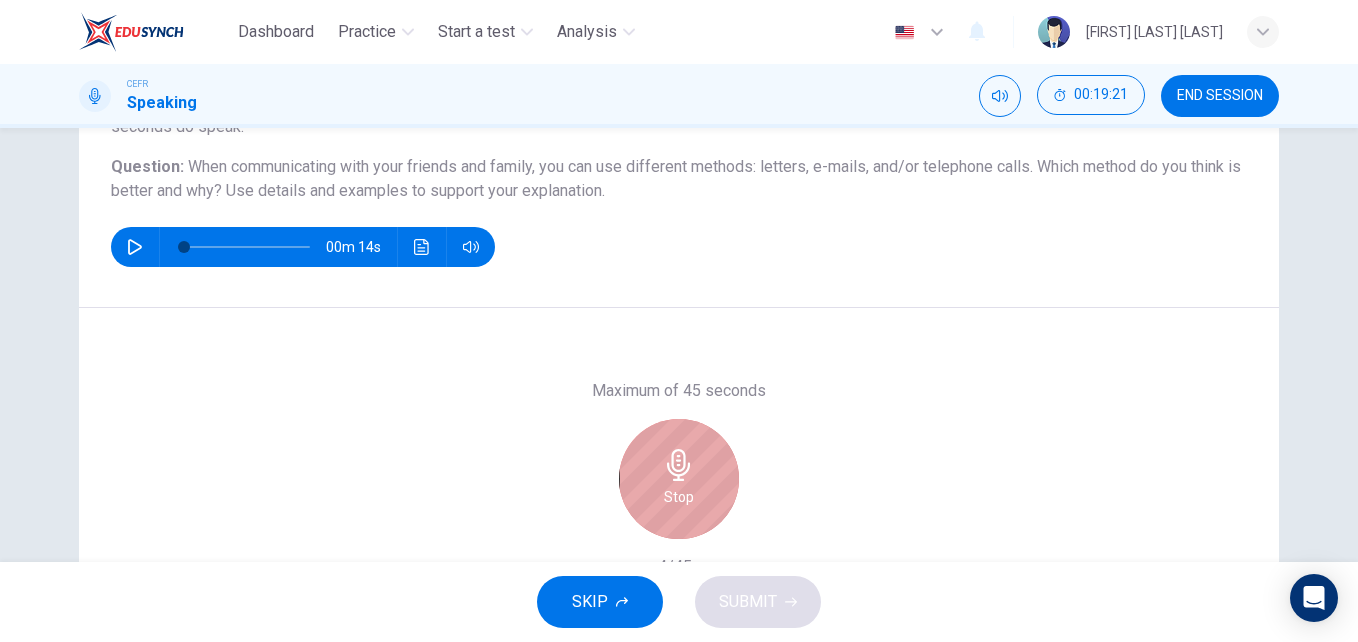 click on "Stop" at bounding box center [679, 497] 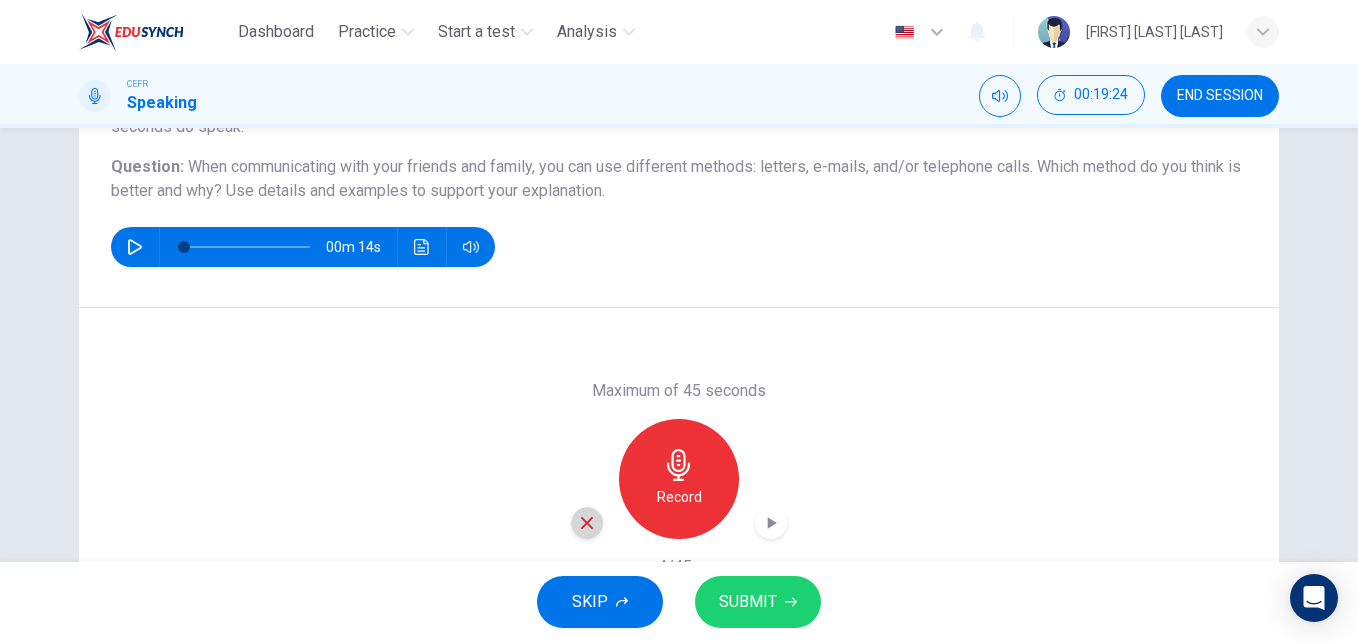 click at bounding box center [587, 523] 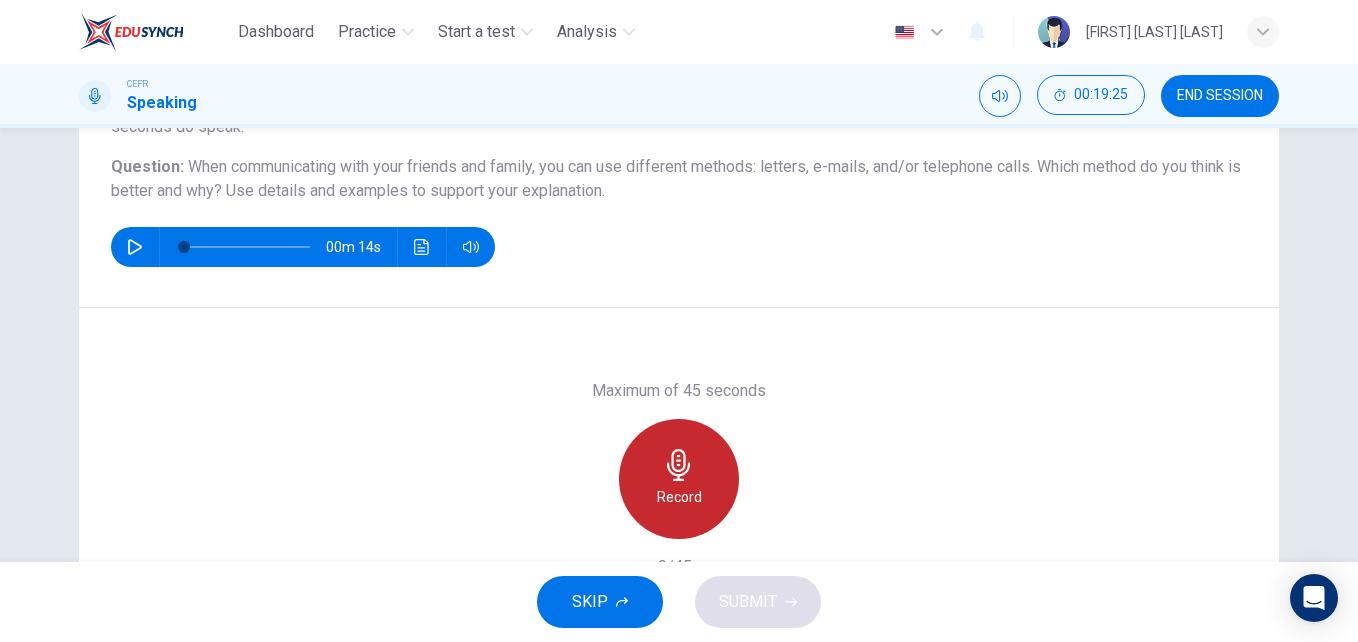 click at bounding box center (679, 465) 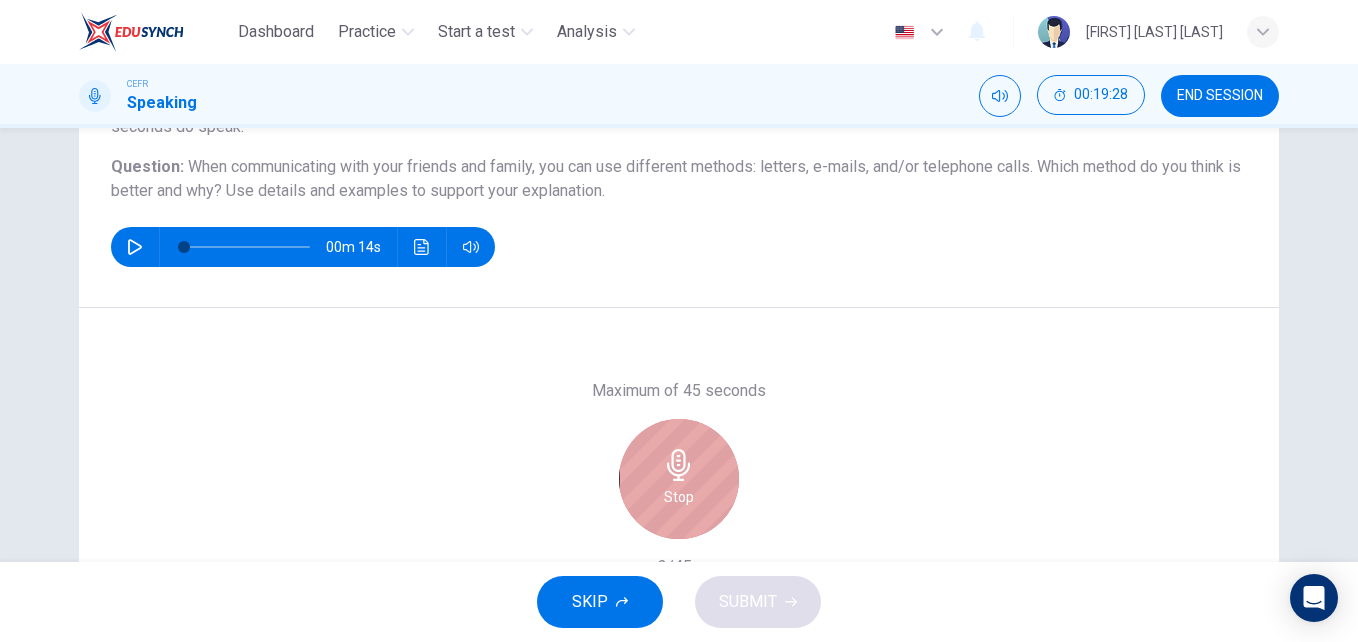 click at bounding box center [679, 465] 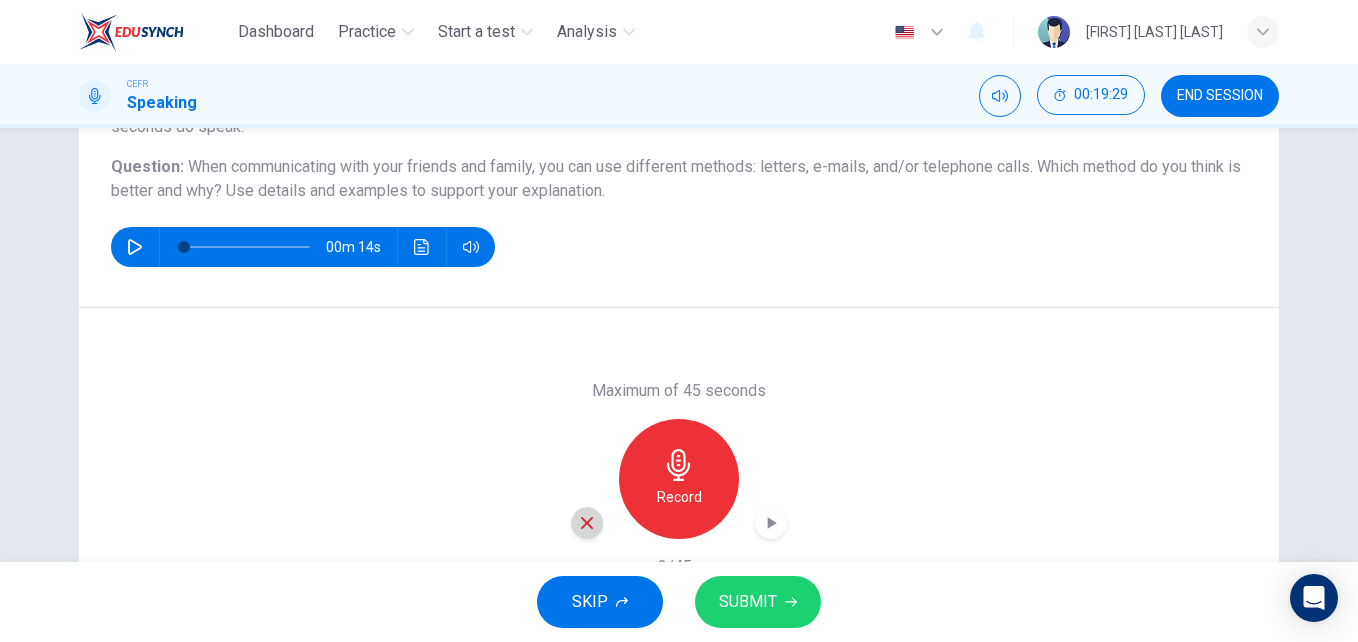 click at bounding box center [587, 523] 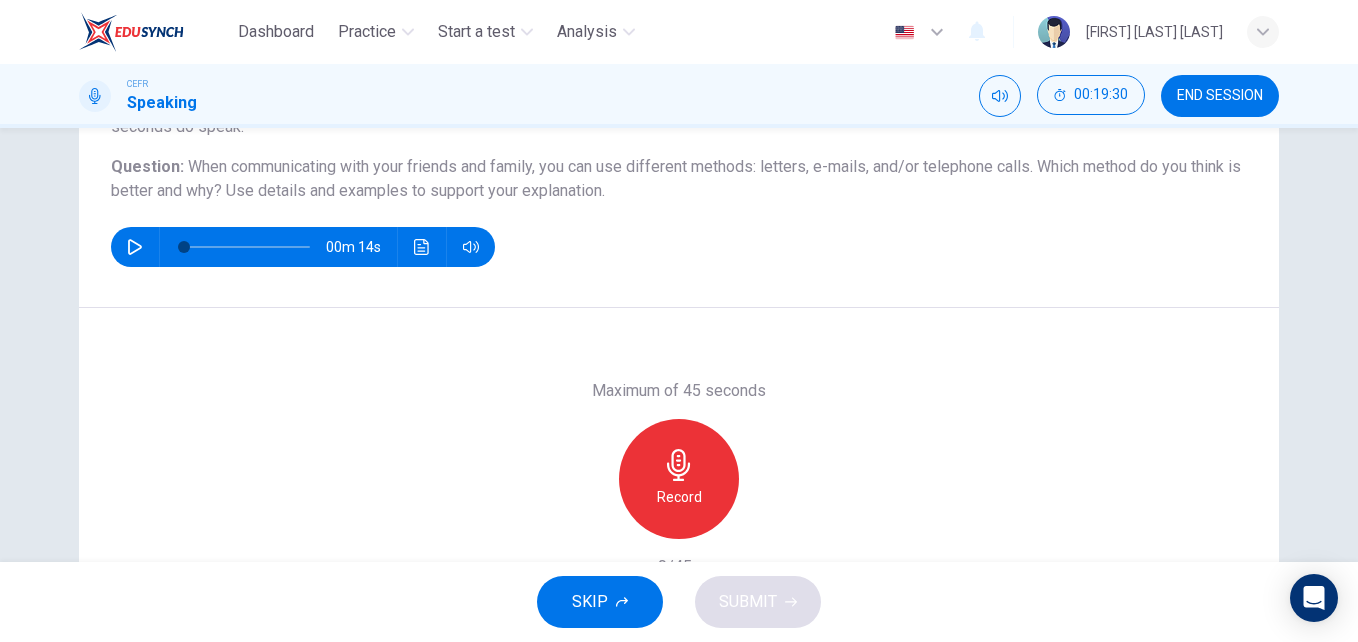 click on "Record" at bounding box center (679, 479) 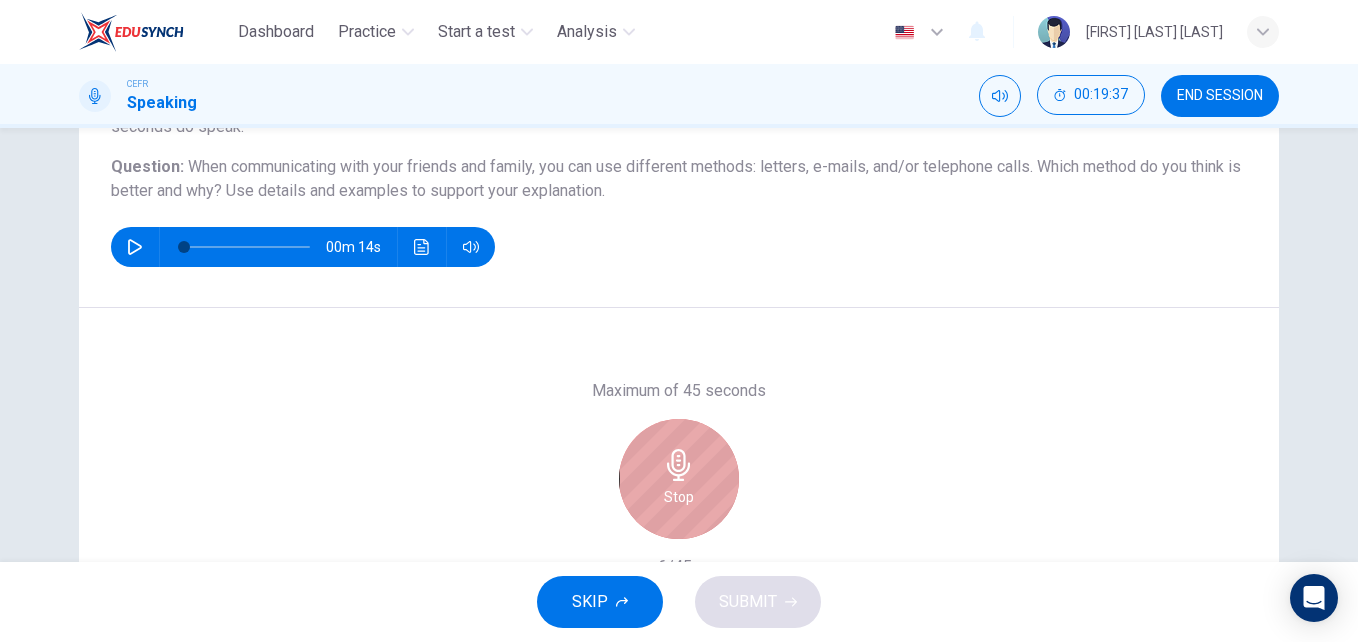 click on "Stop" at bounding box center (679, 479) 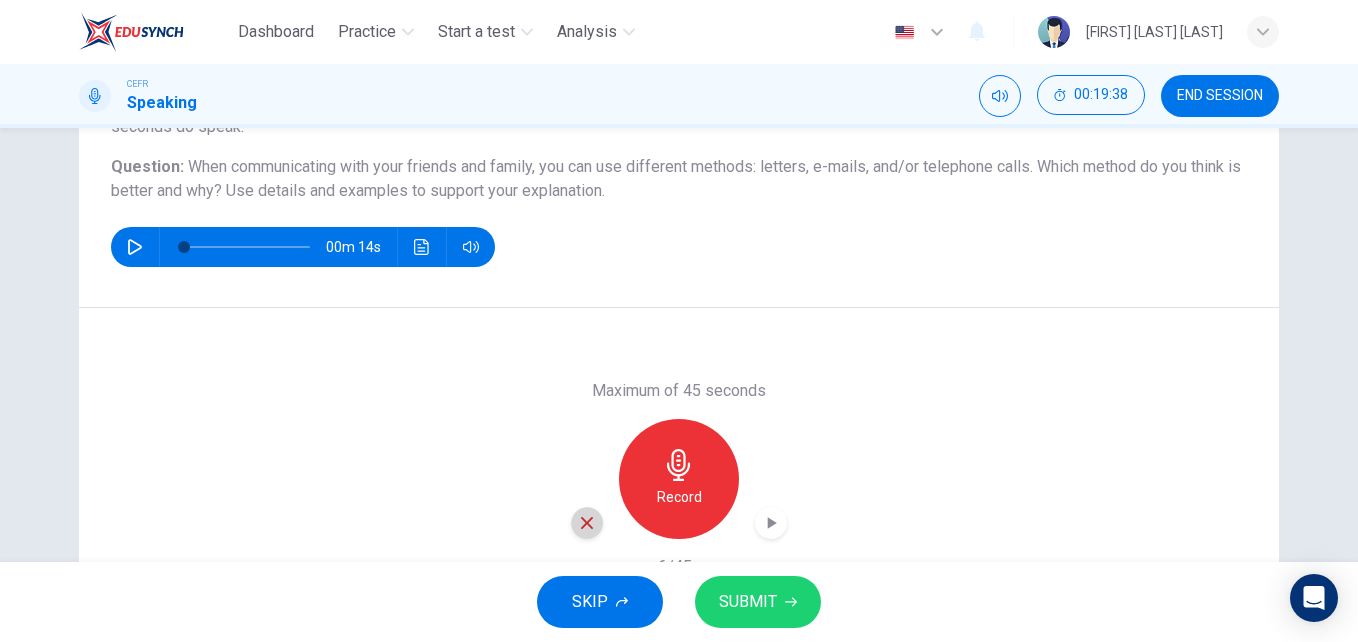 click at bounding box center [587, 523] 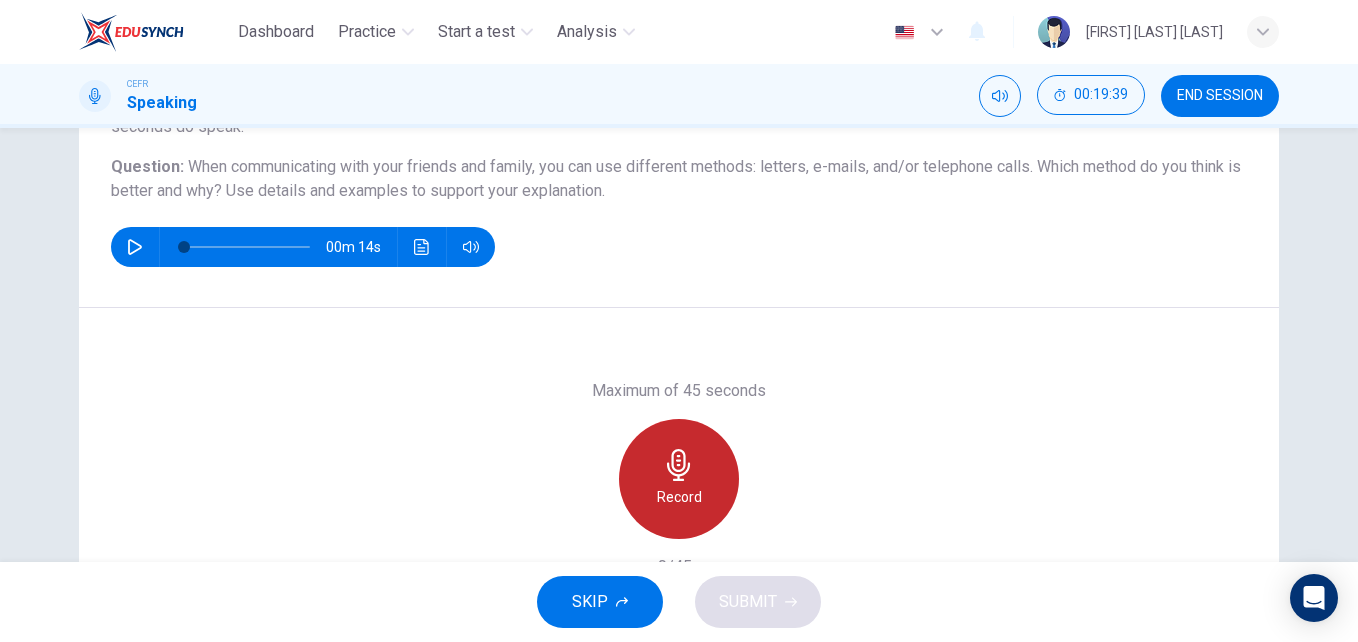 click at bounding box center (679, 465) 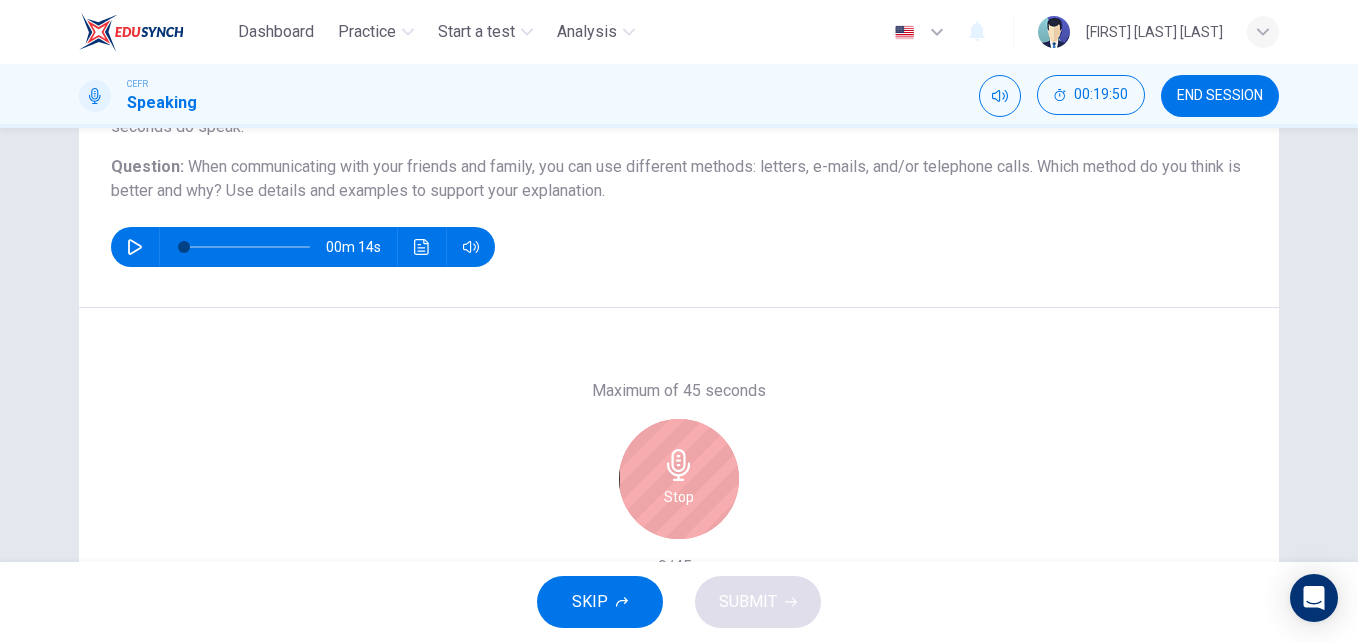 click at bounding box center [679, 465] 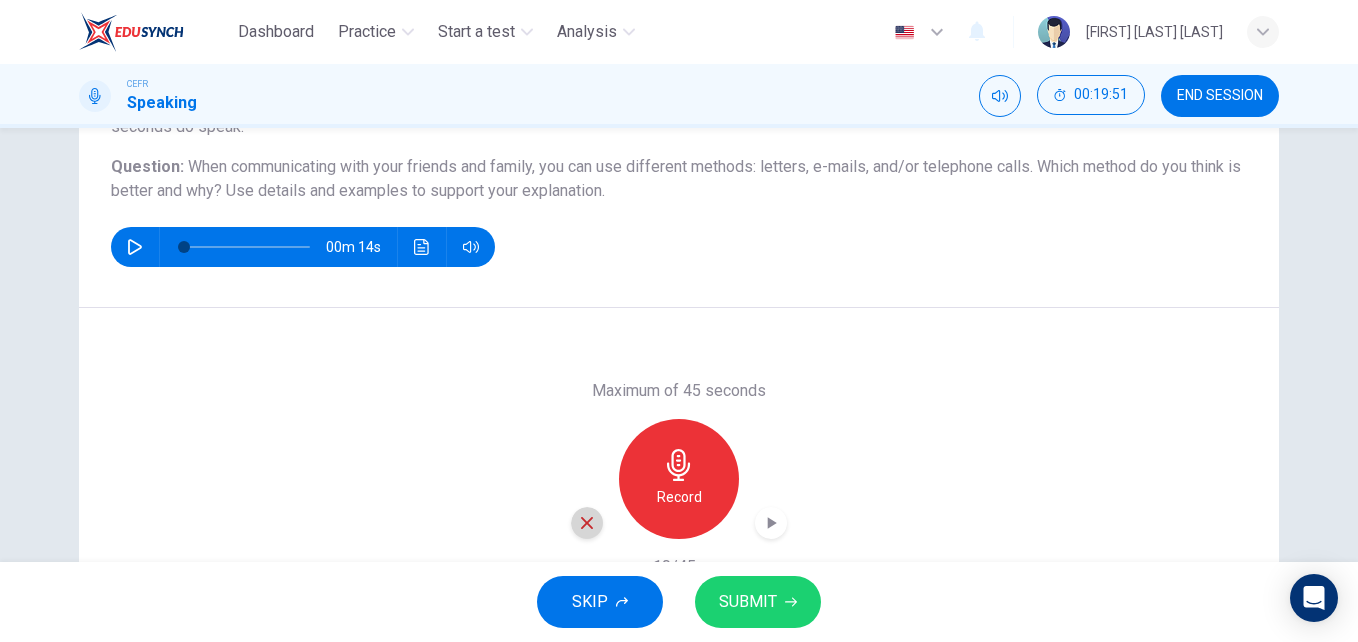 click at bounding box center (587, 523) 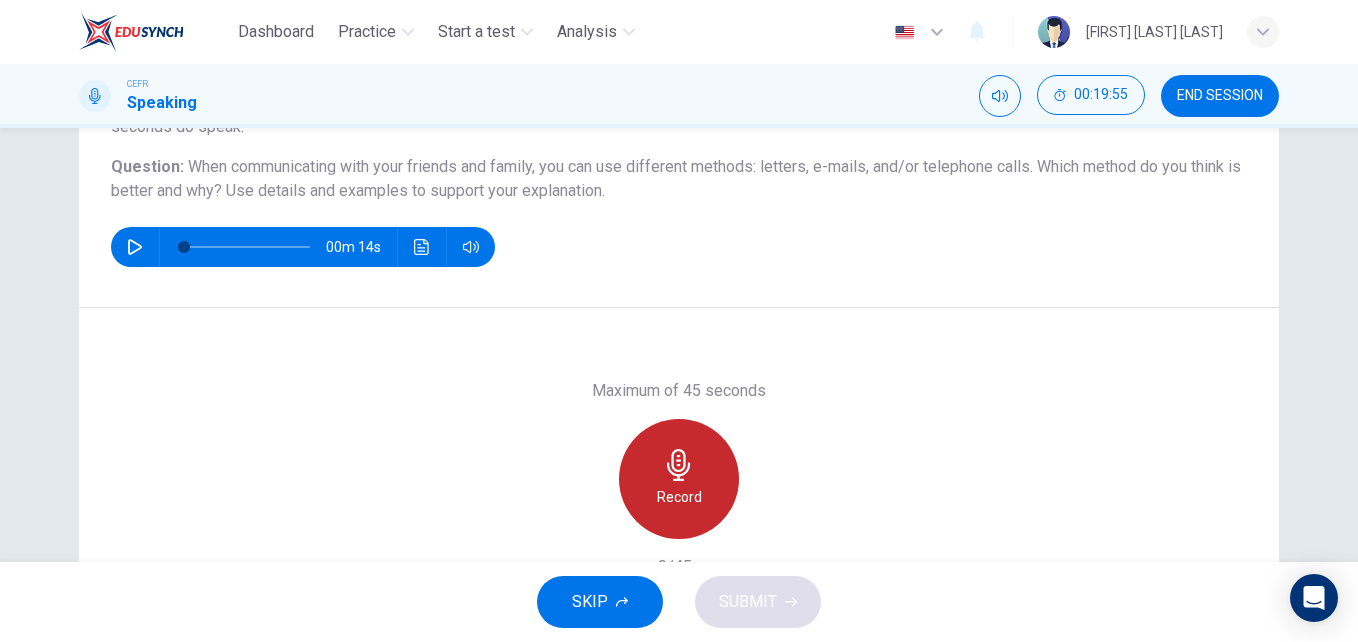 click at bounding box center (679, 465) 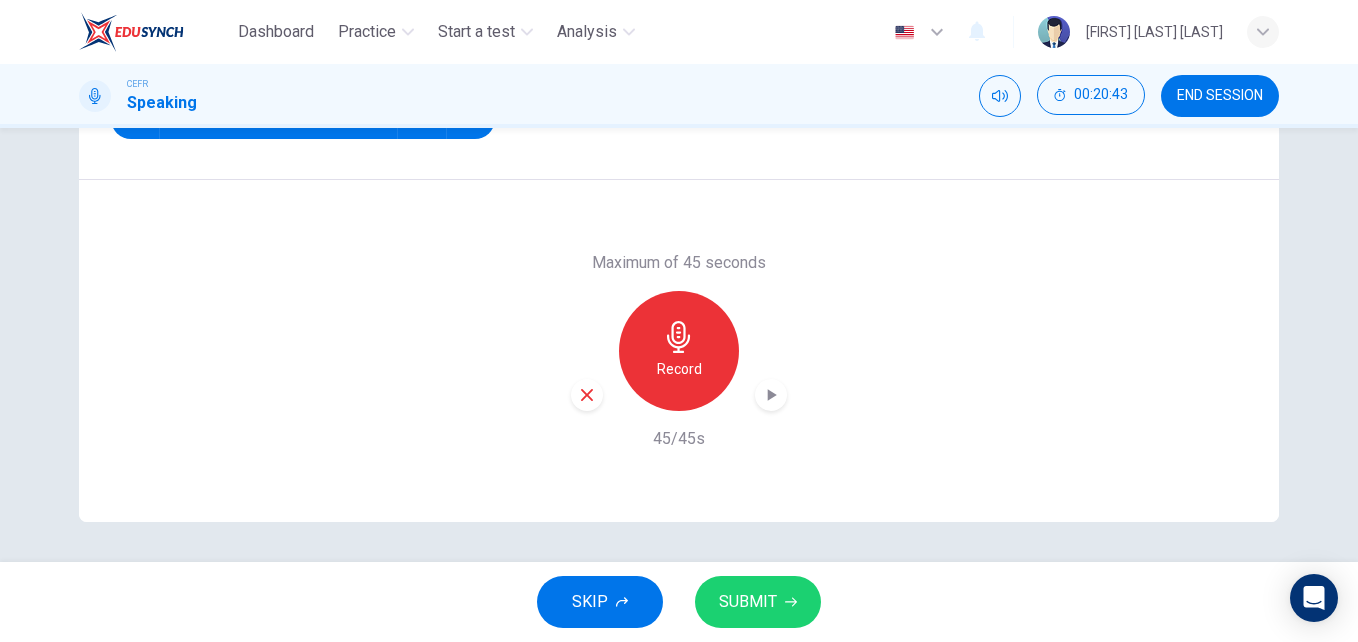 scroll, scrollTop: 341, scrollLeft: 0, axis: vertical 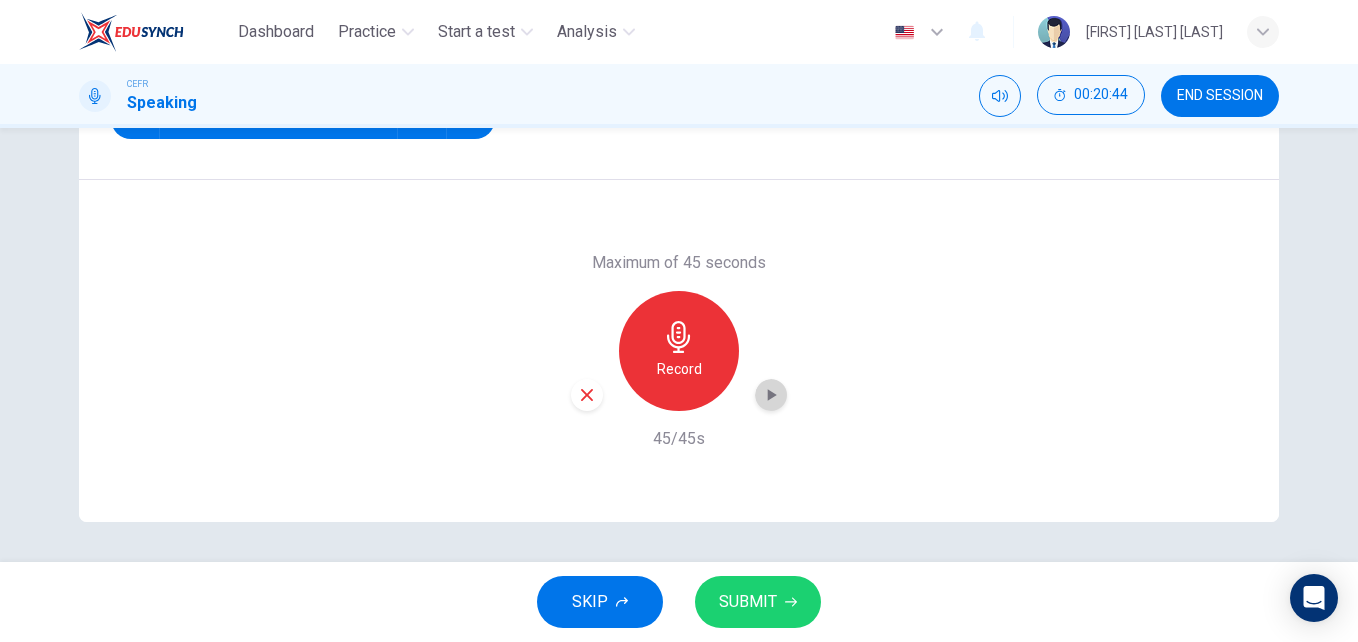click at bounding box center (771, 395) 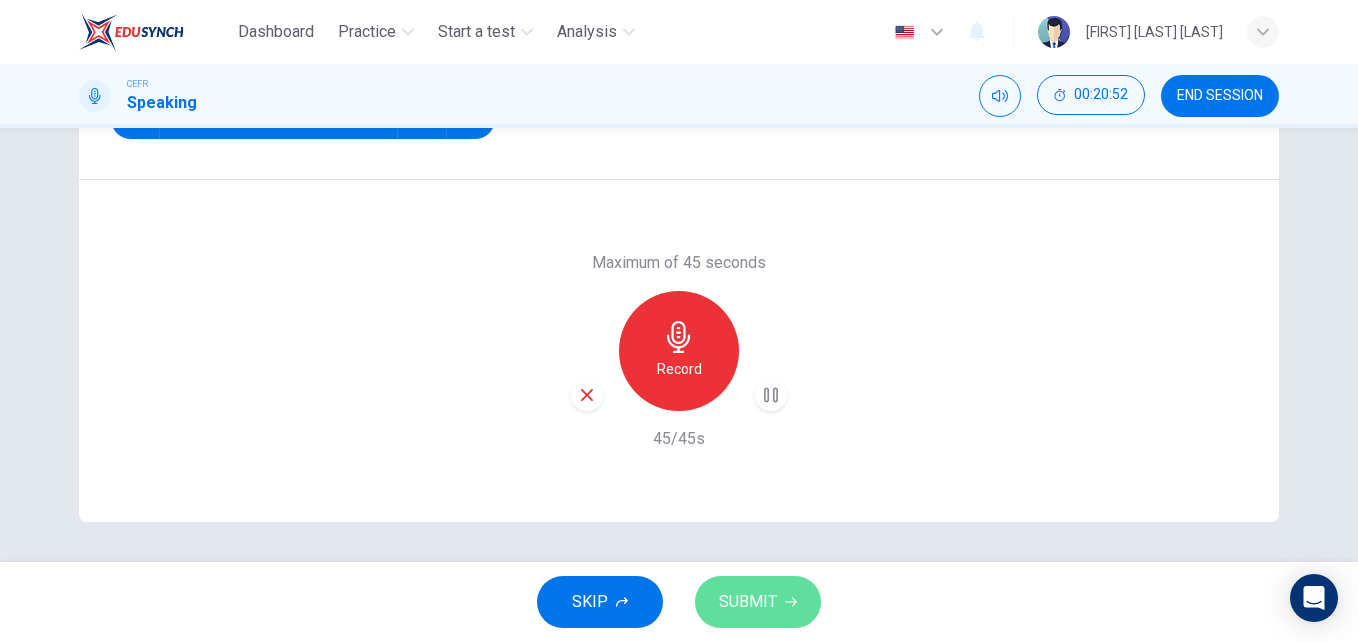 click on "SUBMIT" at bounding box center [748, 602] 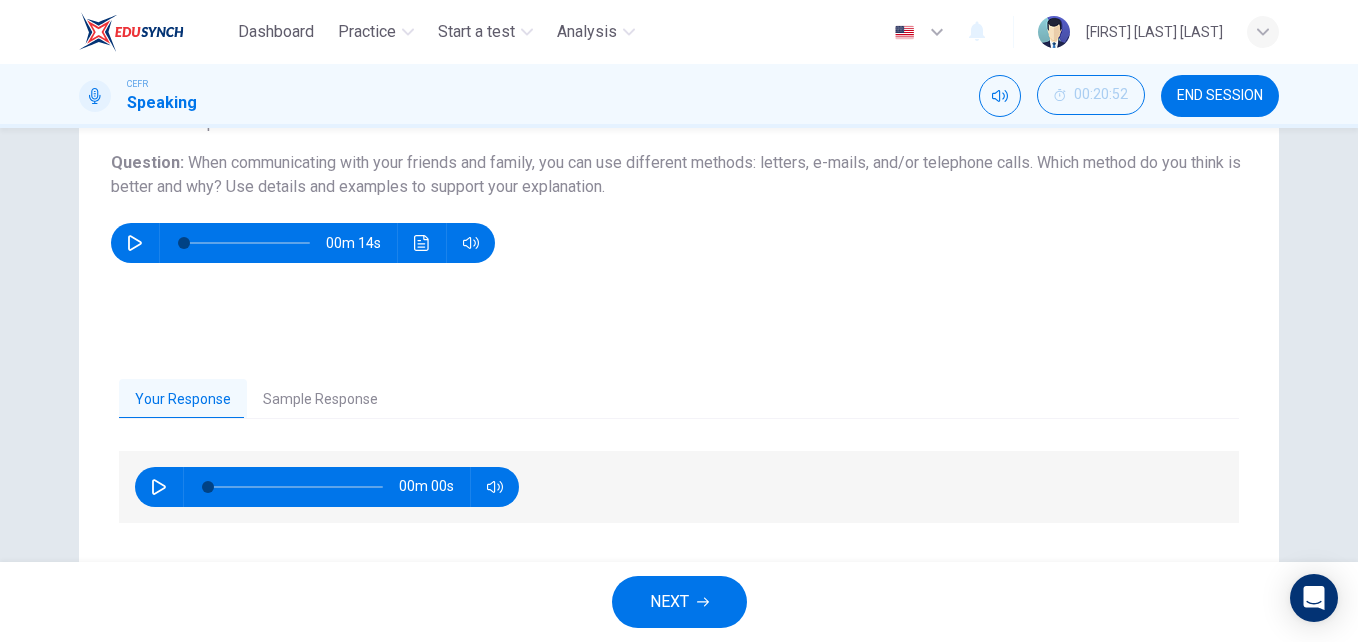 scroll, scrollTop: 146, scrollLeft: 0, axis: vertical 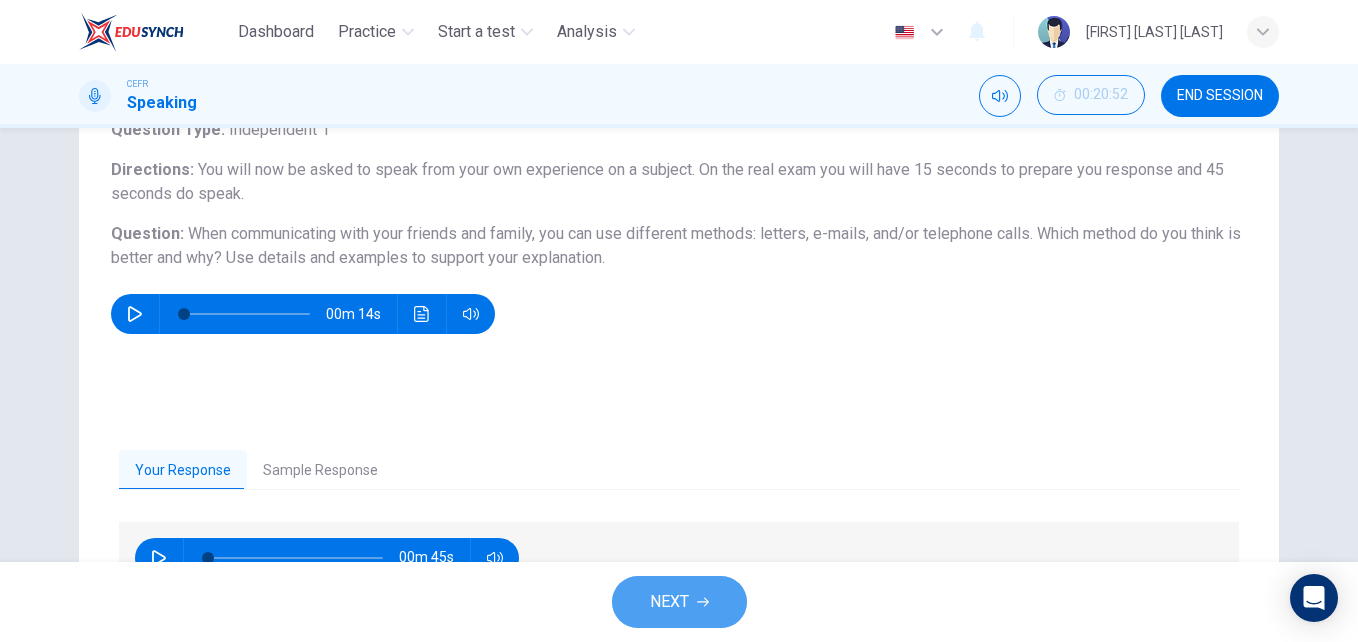click on "NEXT" at bounding box center [669, 602] 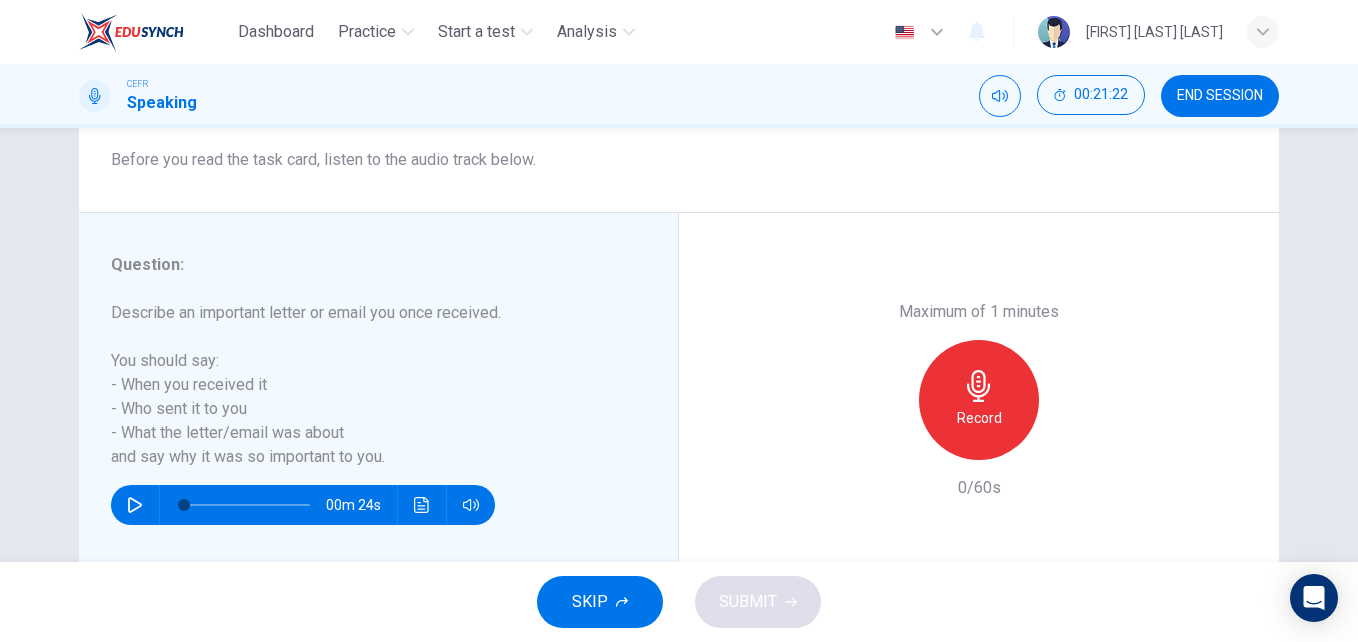 scroll, scrollTop: 329, scrollLeft: 0, axis: vertical 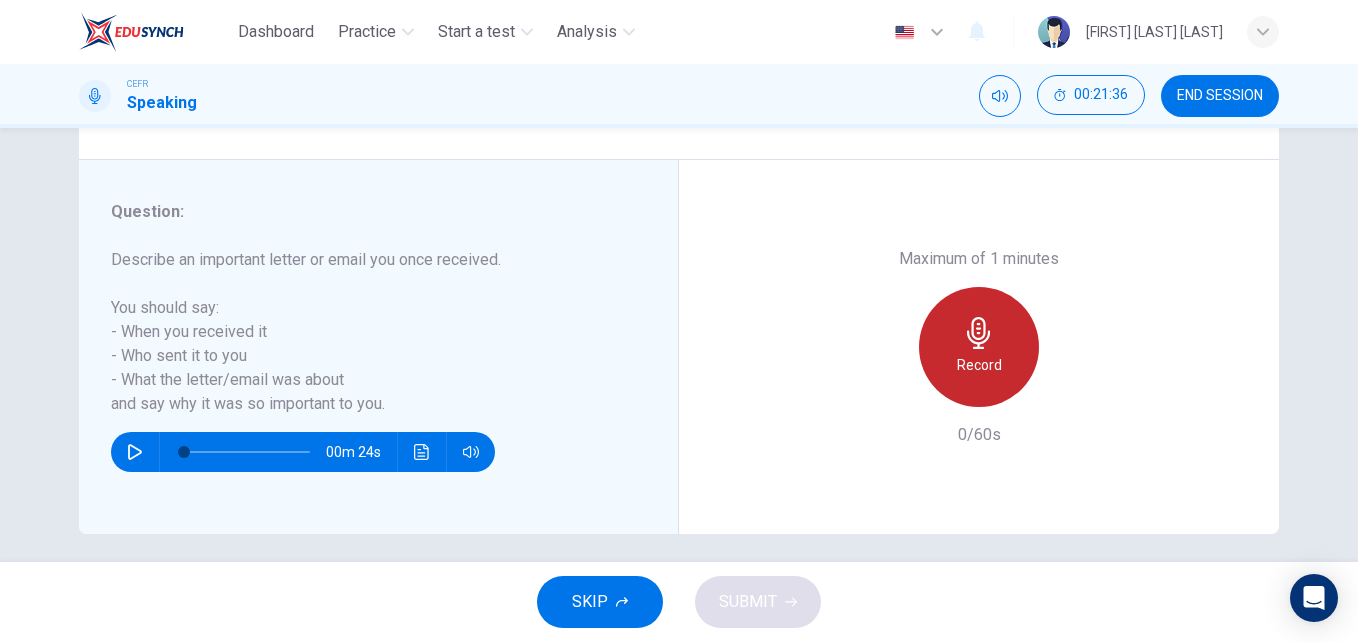 click at bounding box center (979, 333) 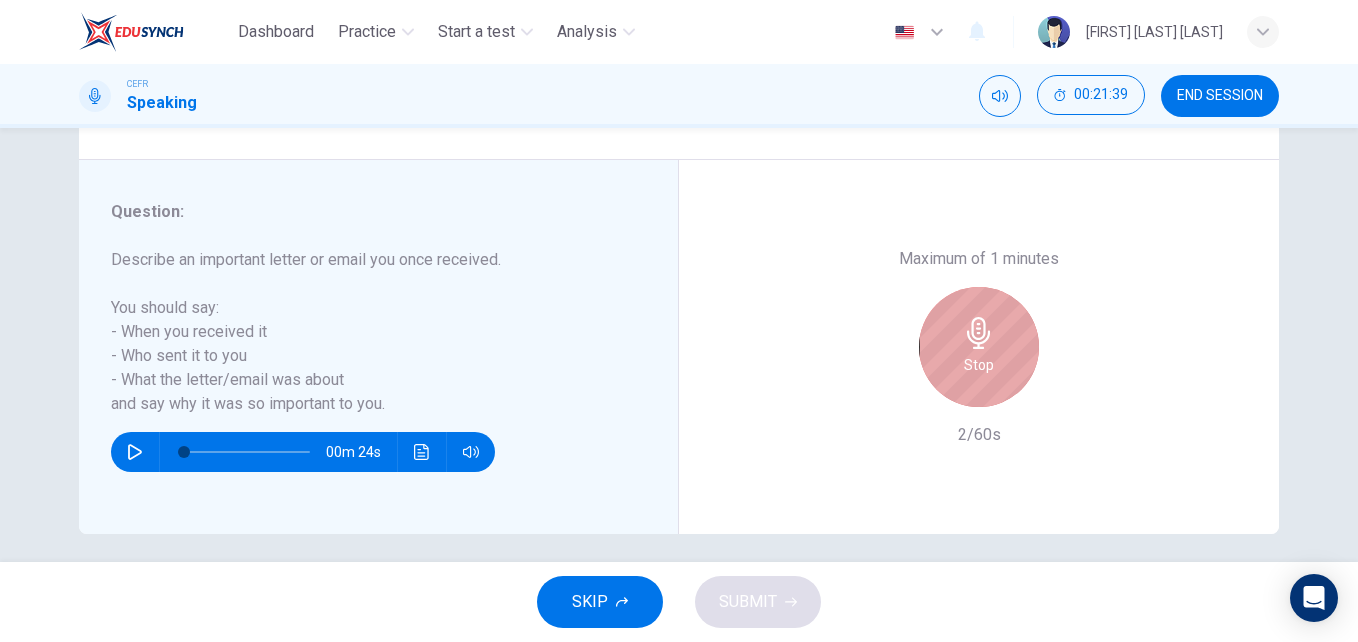 click at bounding box center (979, 333) 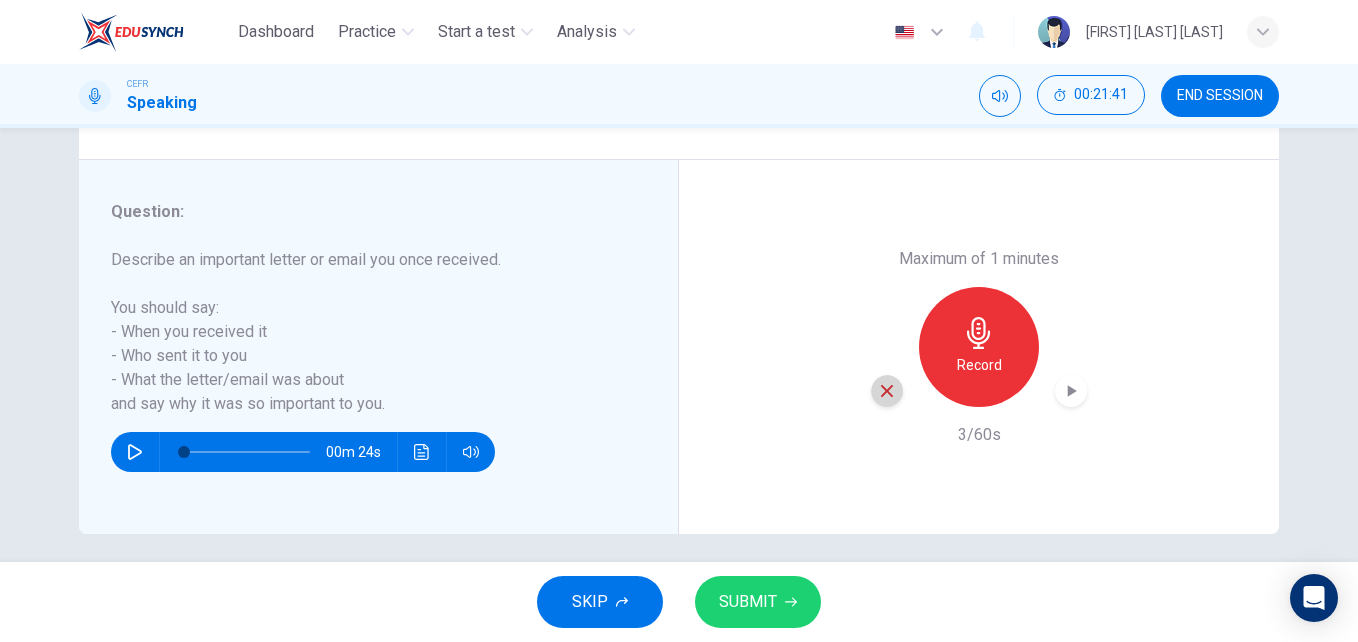 click at bounding box center [887, 391] 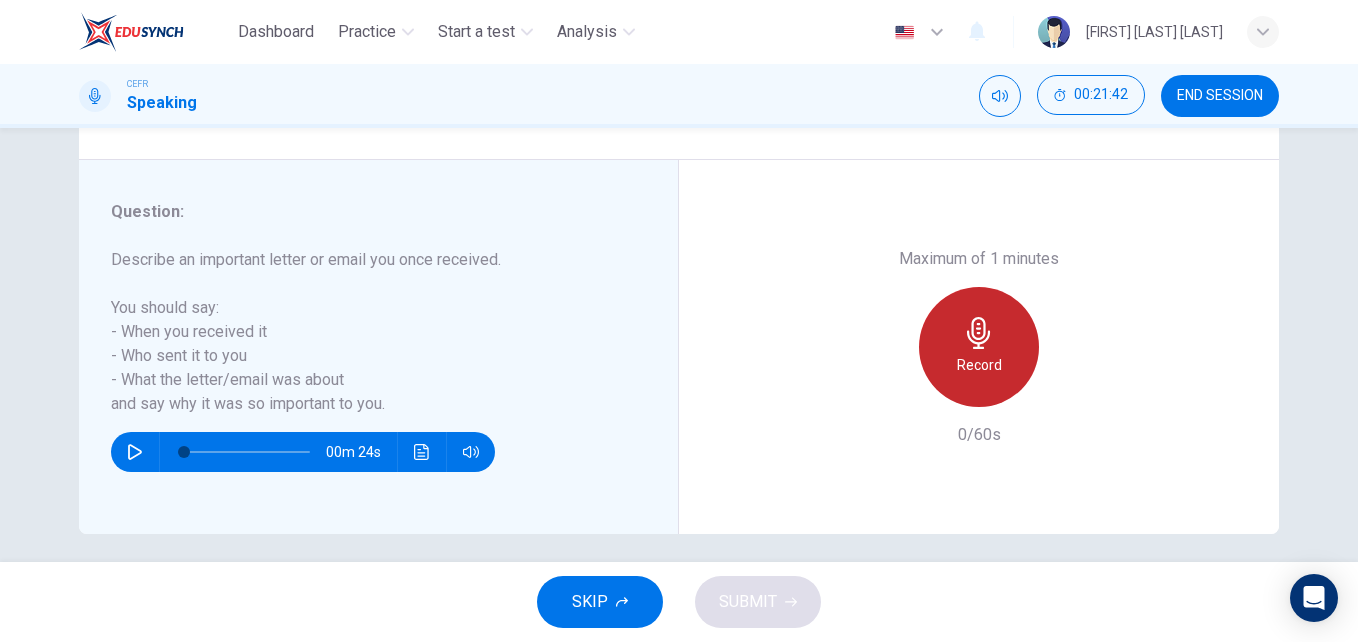 click on "Record" at bounding box center (979, 347) 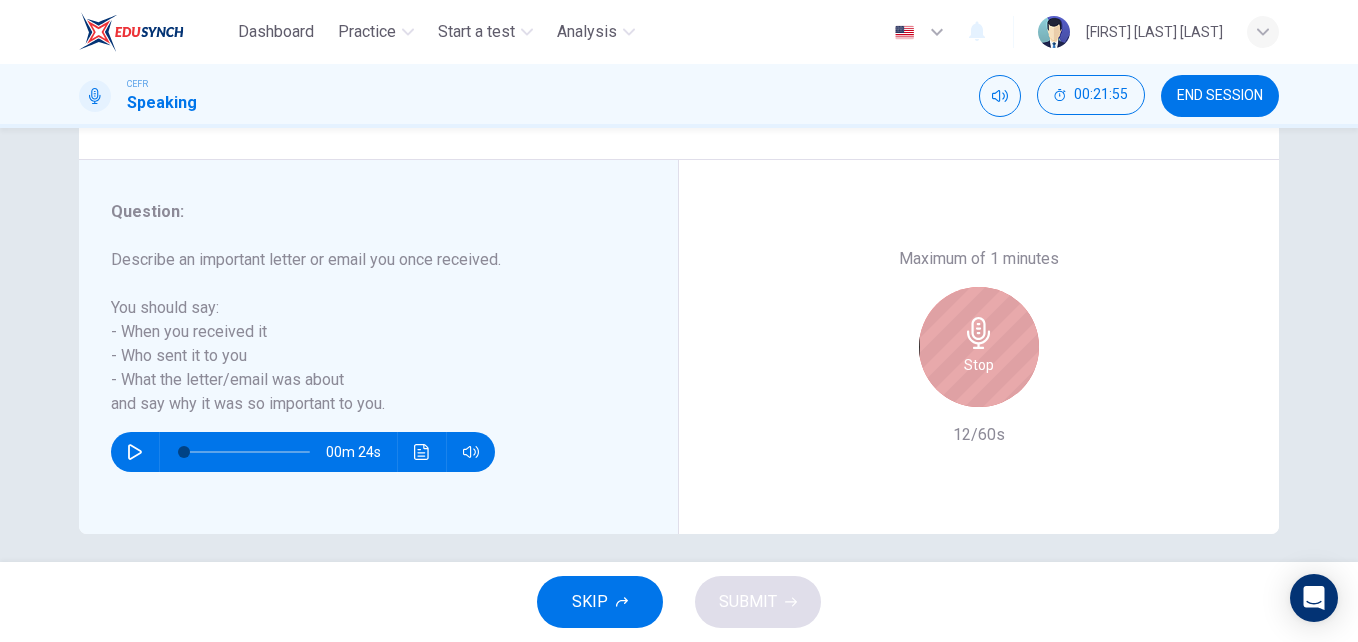 click on "Stop" at bounding box center (979, 347) 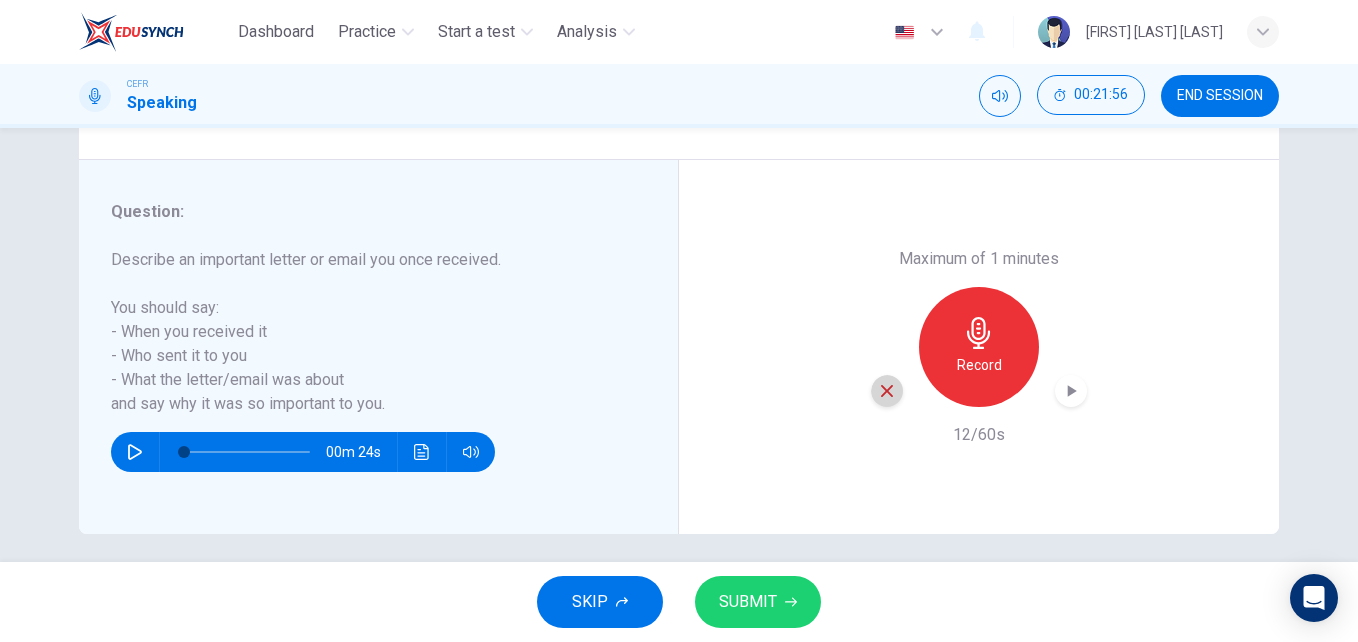 click at bounding box center (887, 391) 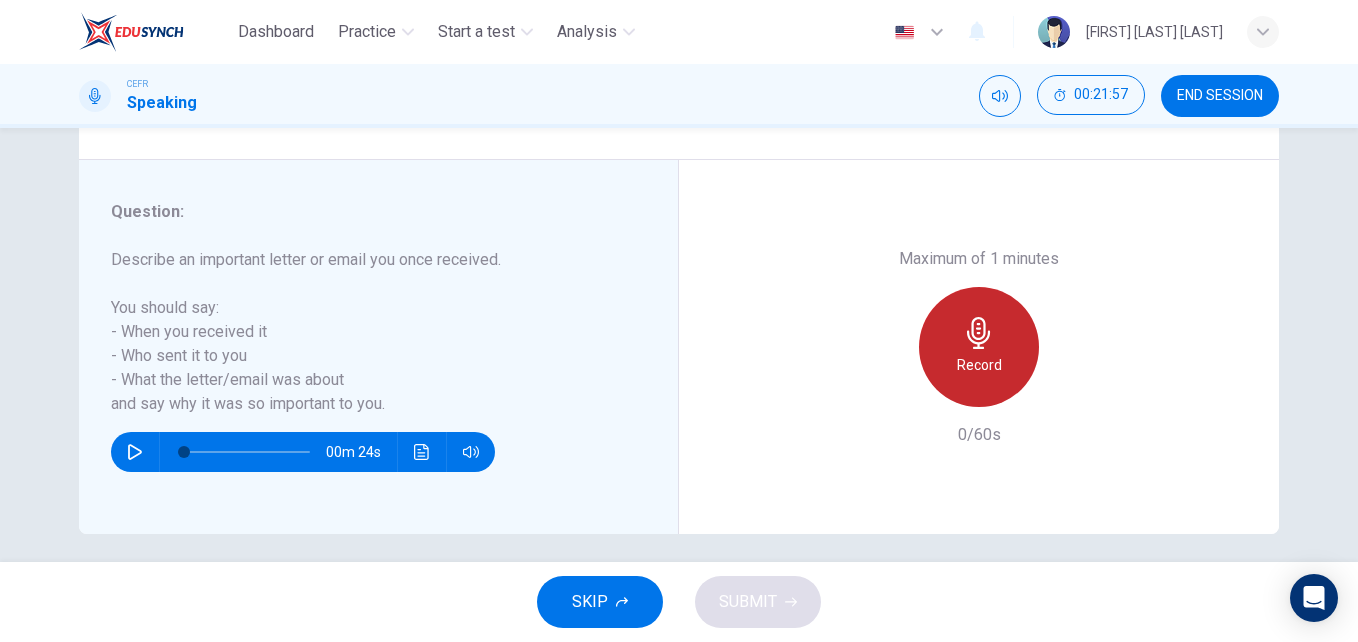 click on "Record" at bounding box center [979, 365] 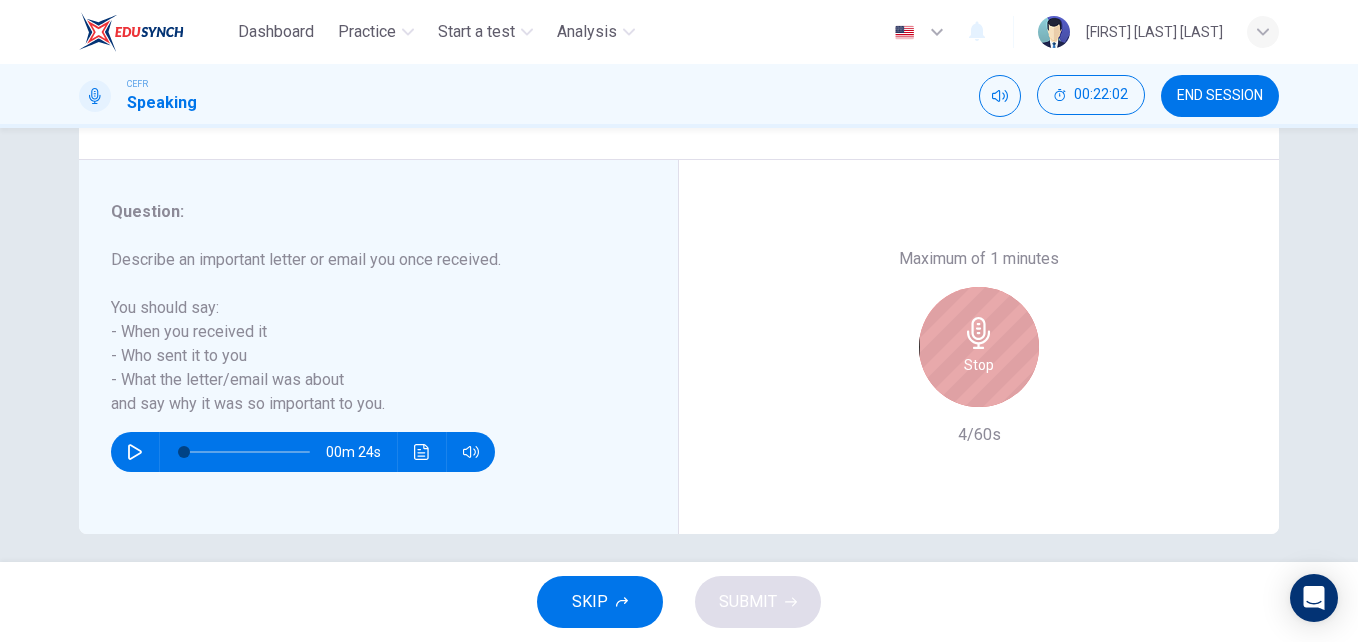 click on "Stop" at bounding box center (979, 365) 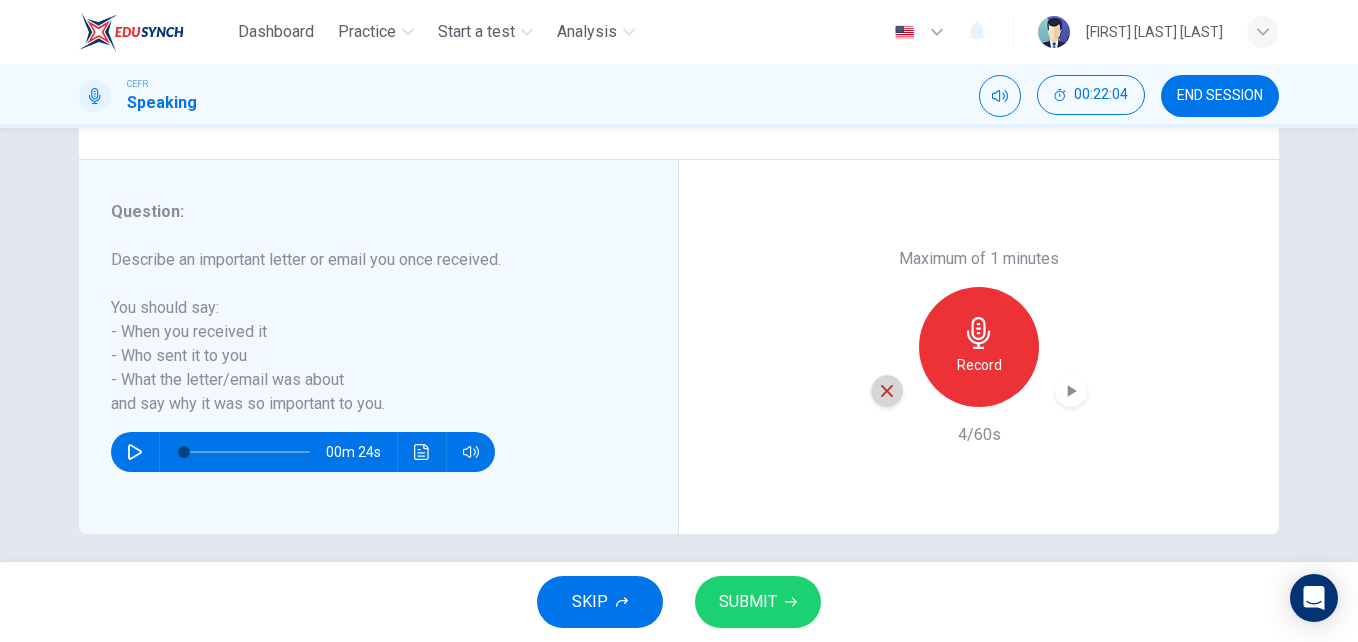 click at bounding box center [887, 391] 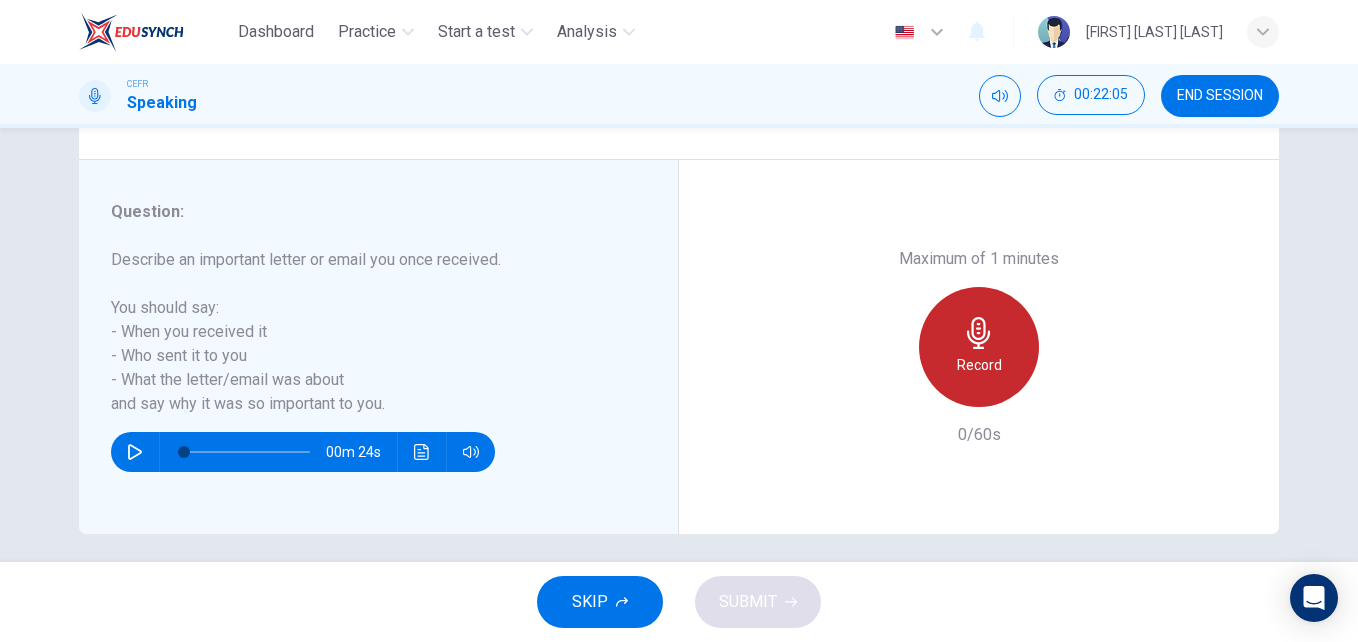 click on "Record" at bounding box center (979, 347) 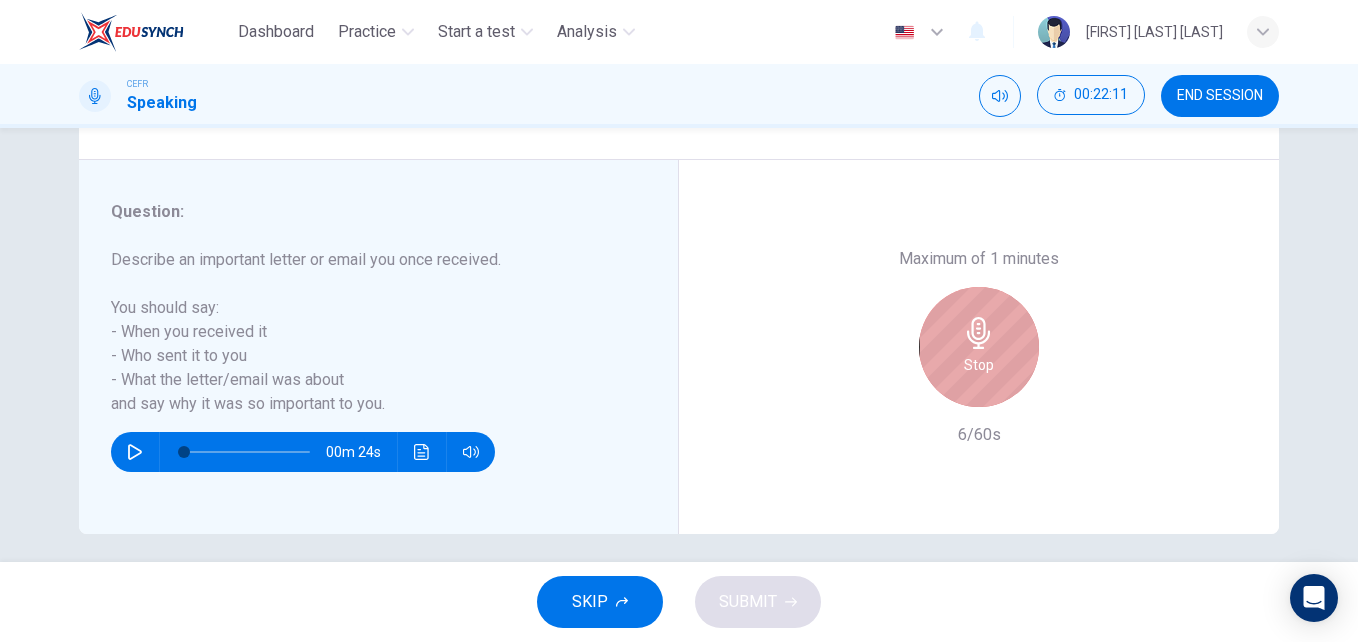 click on "Stop" at bounding box center (979, 347) 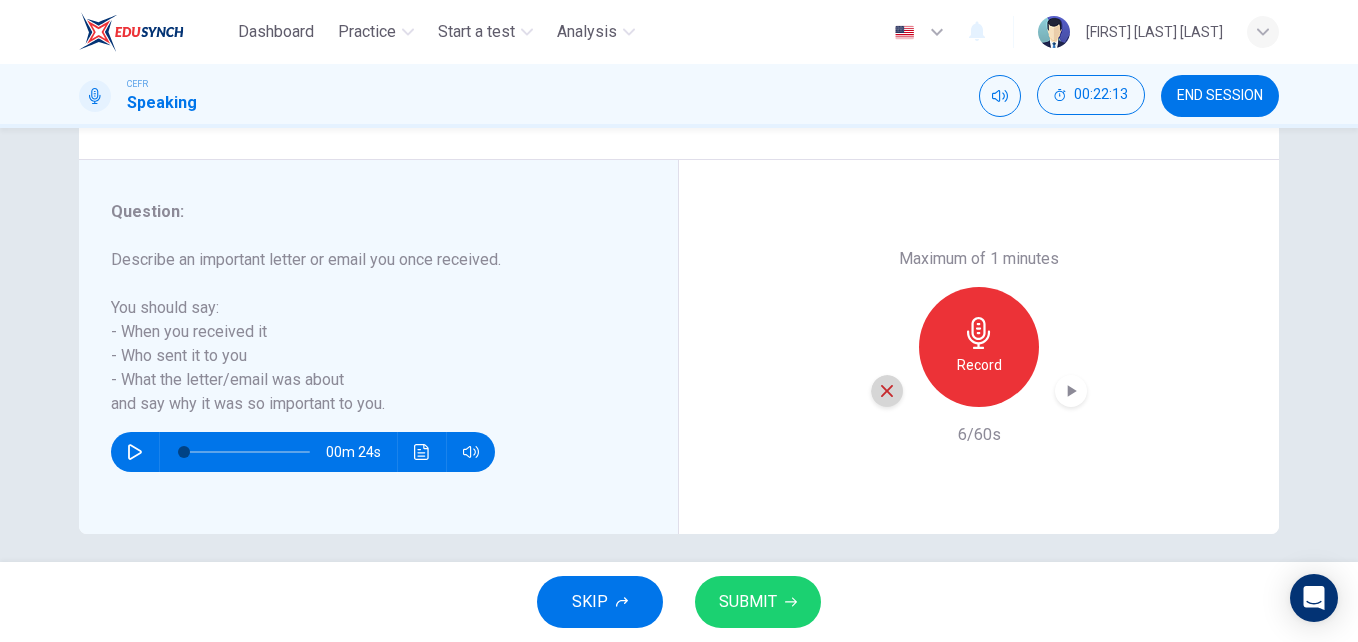 click at bounding box center [887, 391] 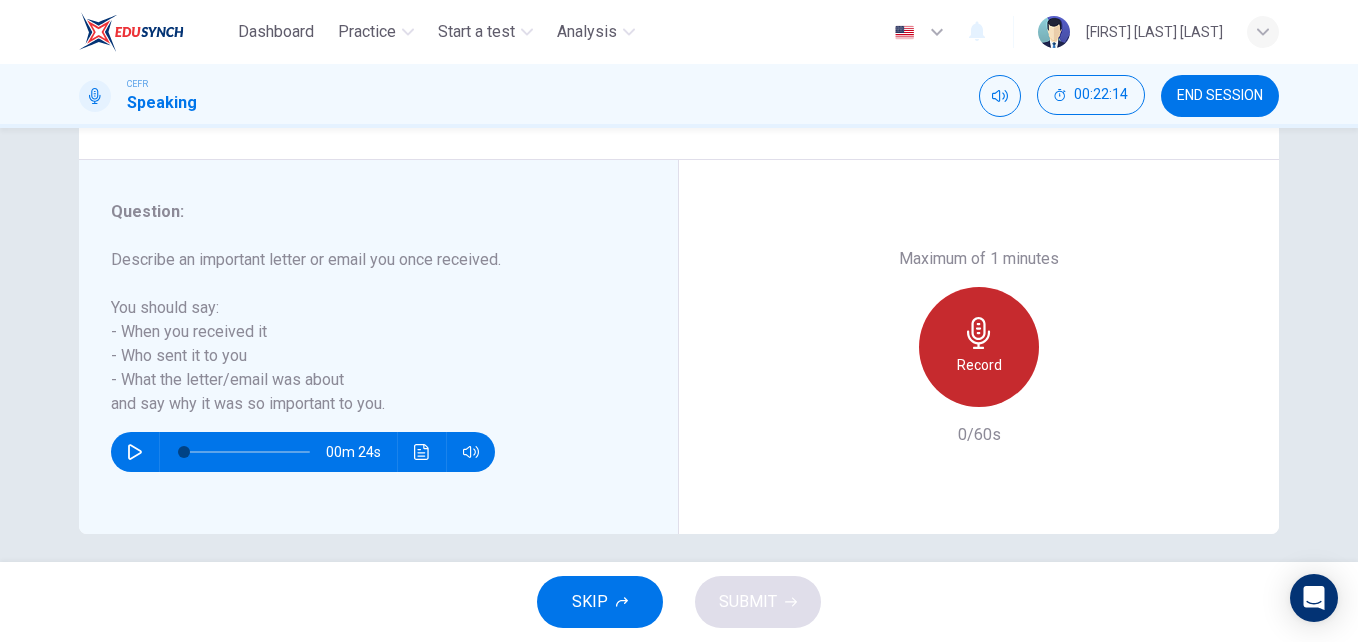 click at bounding box center [979, 333] 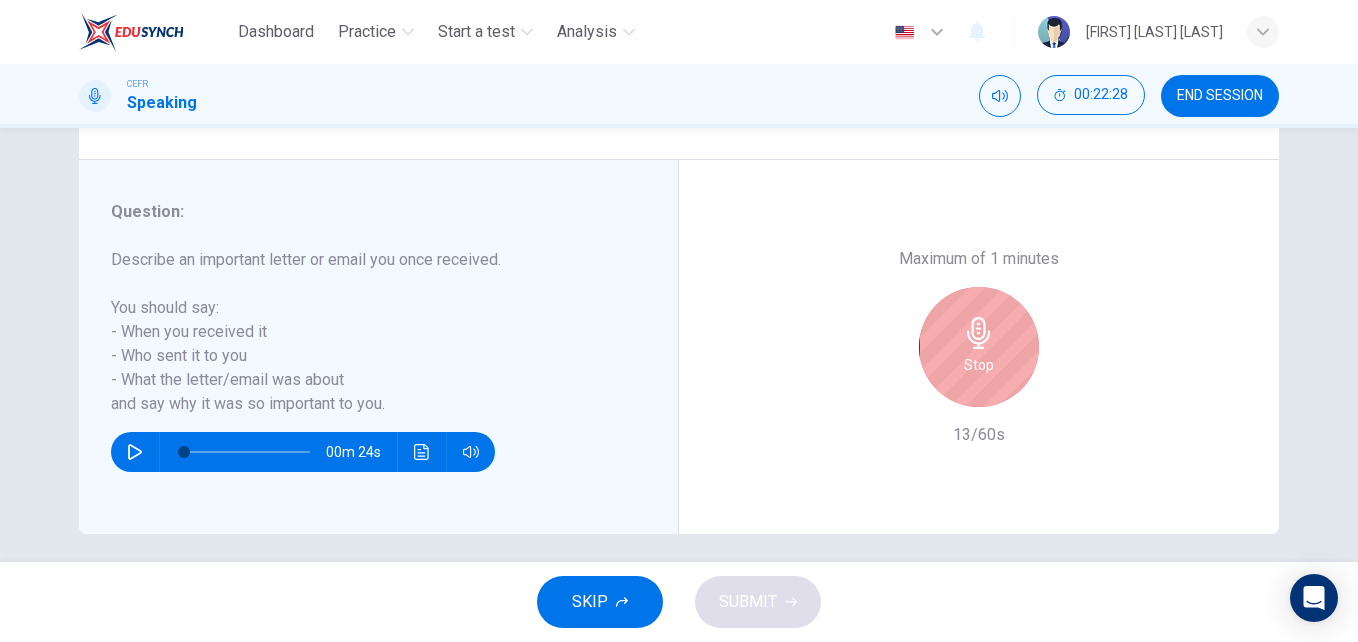 click at bounding box center (979, 333) 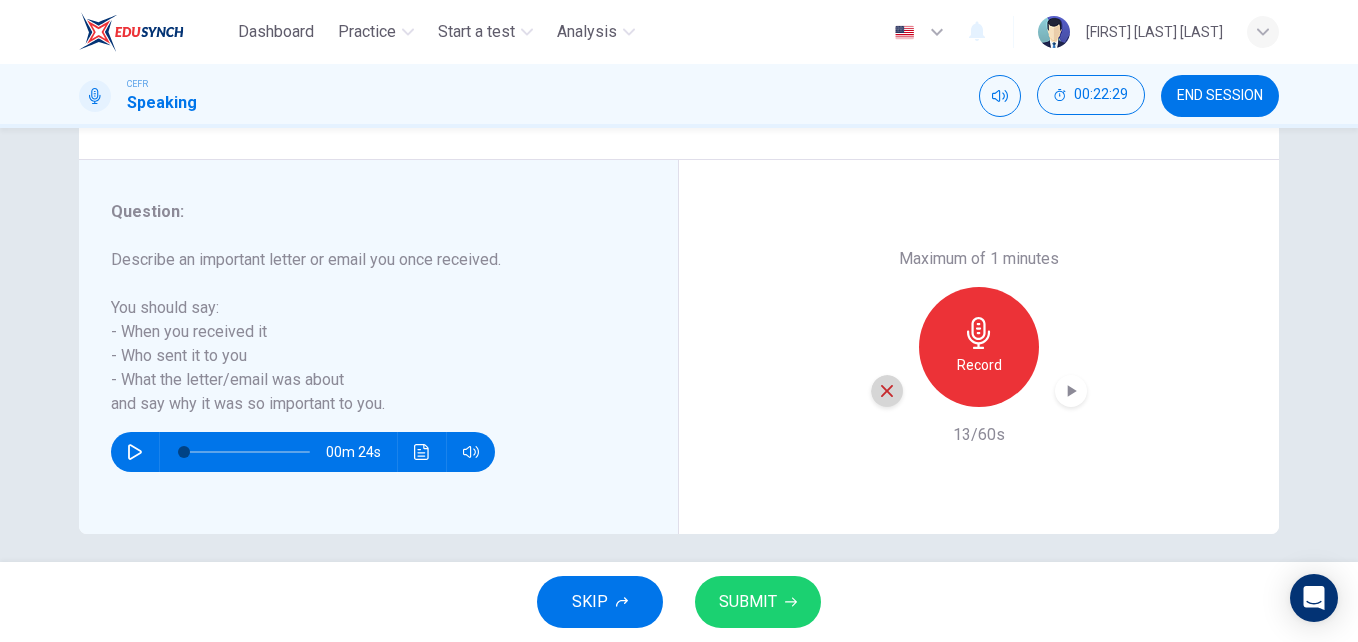 click at bounding box center [887, 391] 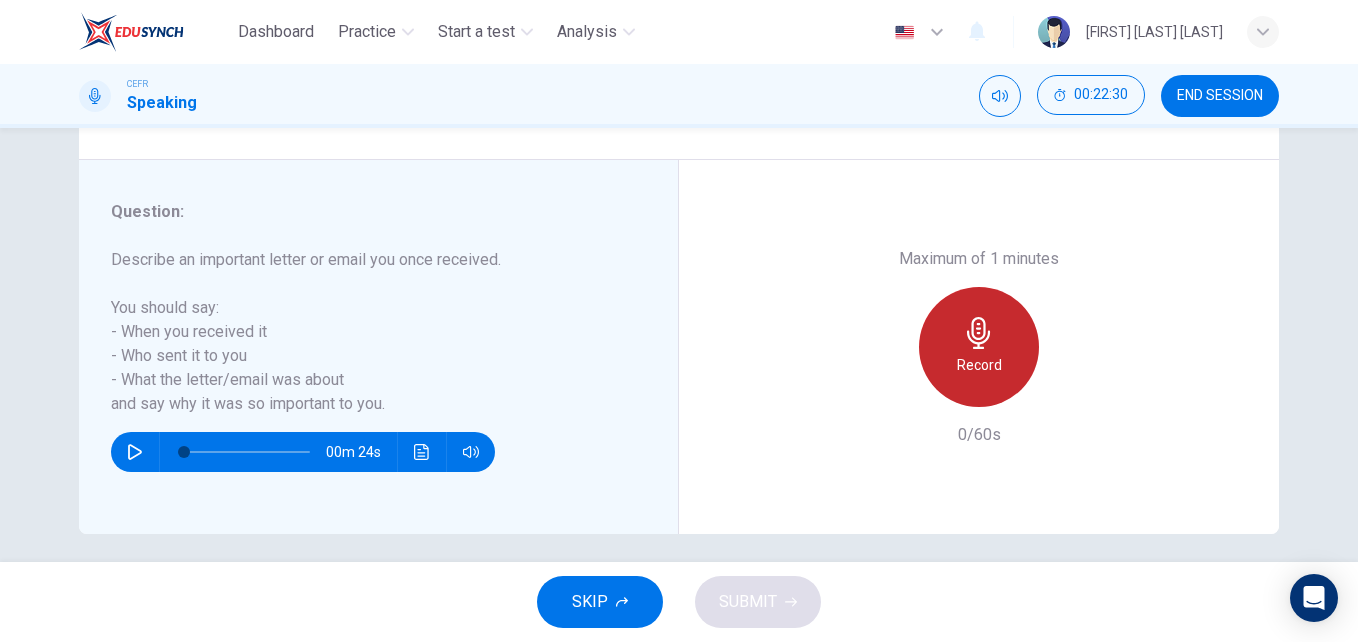 click on "Record" at bounding box center [979, 347] 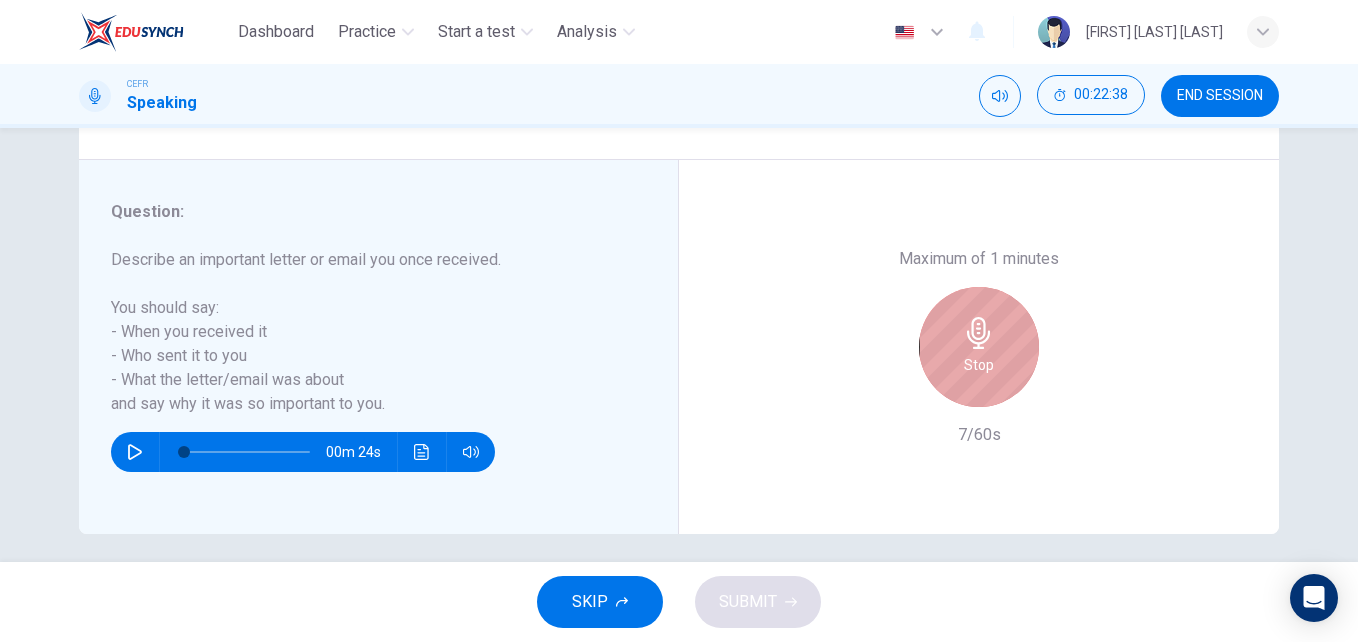 click at bounding box center [978, 333] 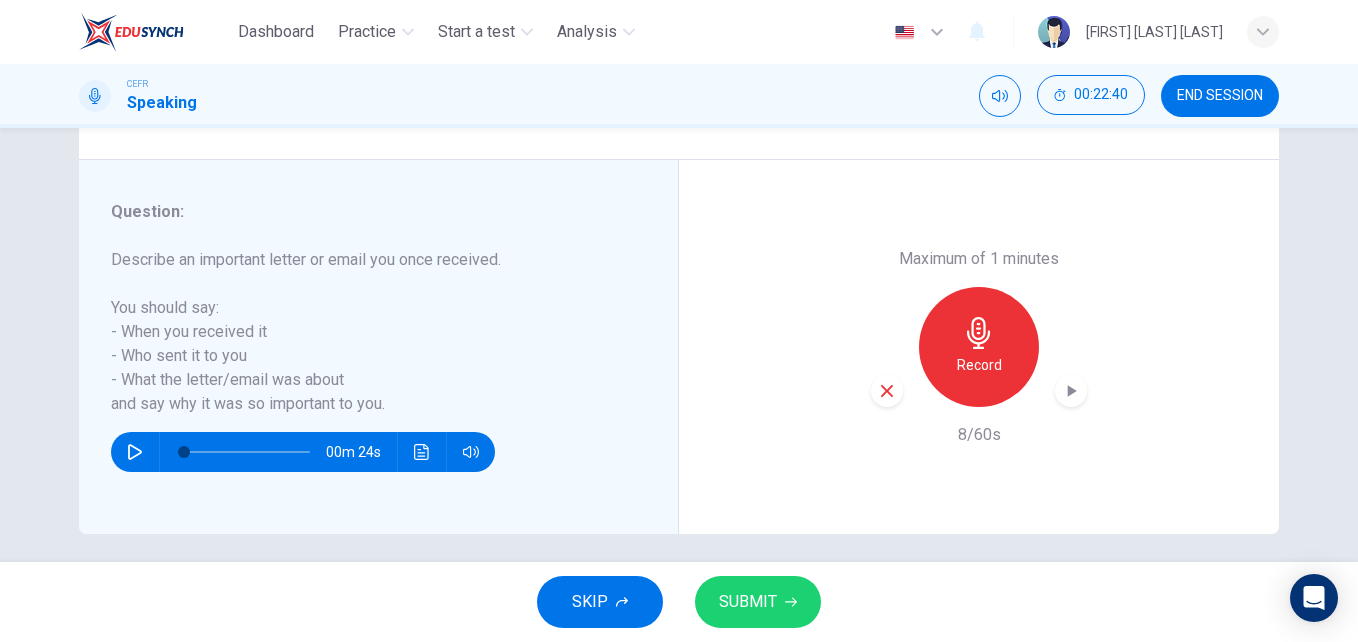 click at bounding box center (887, 391) 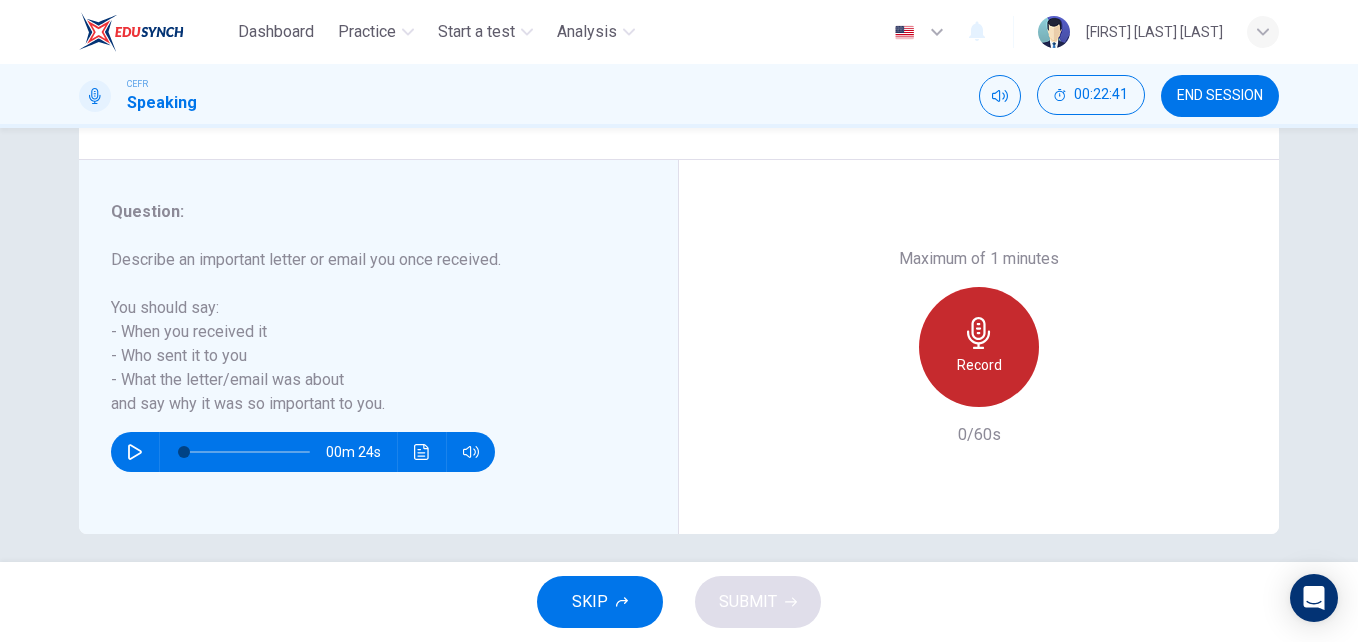click on "Record" at bounding box center (979, 365) 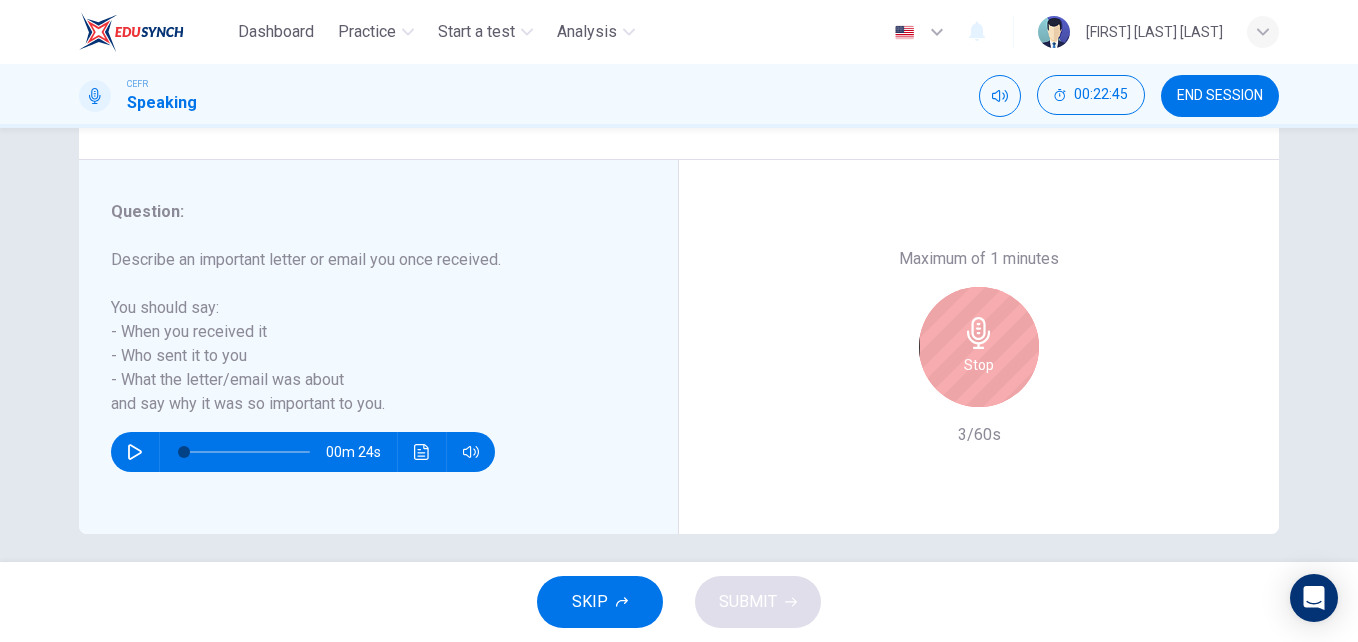 click on "Stop" at bounding box center (979, 365) 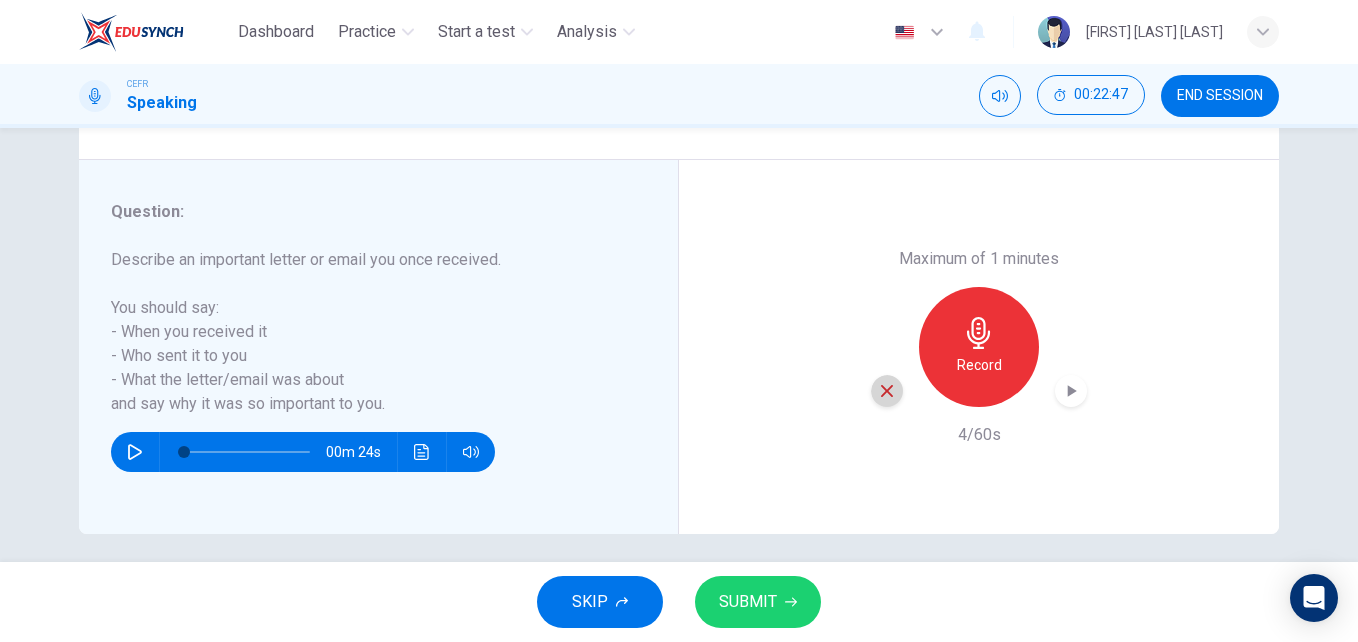 click at bounding box center [887, 391] 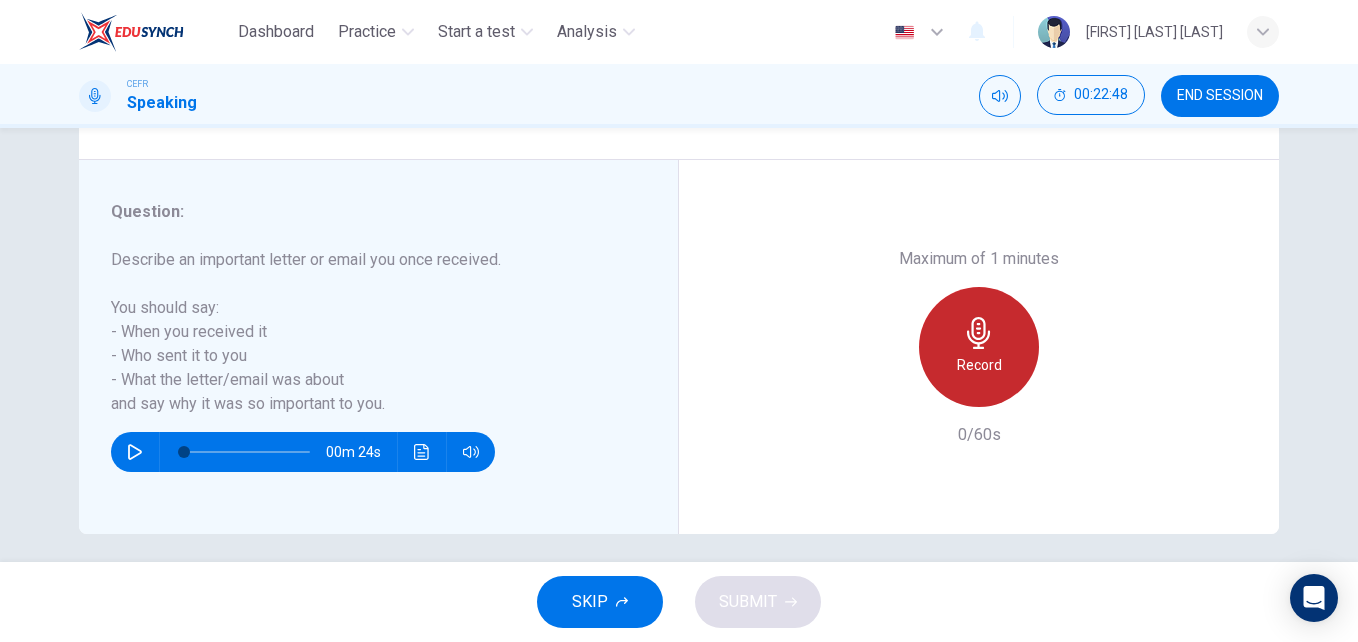 click on "Record" at bounding box center [979, 347] 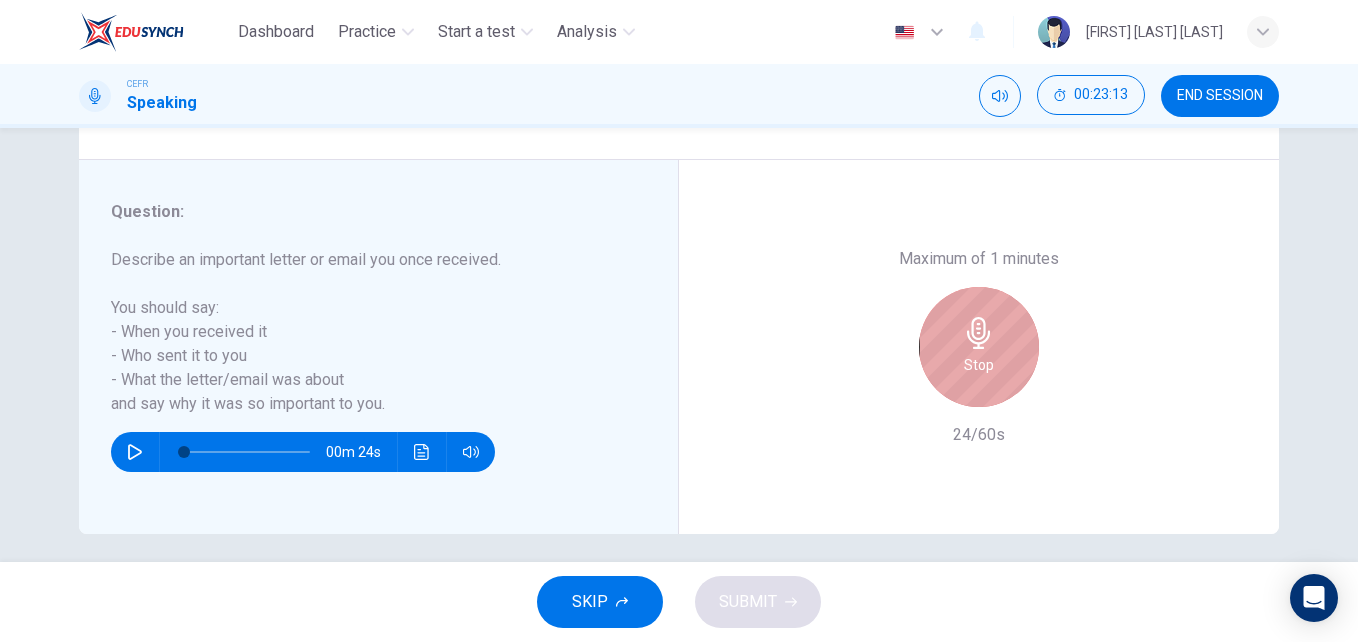 click on "Stop" at bounding box center (979, 347) 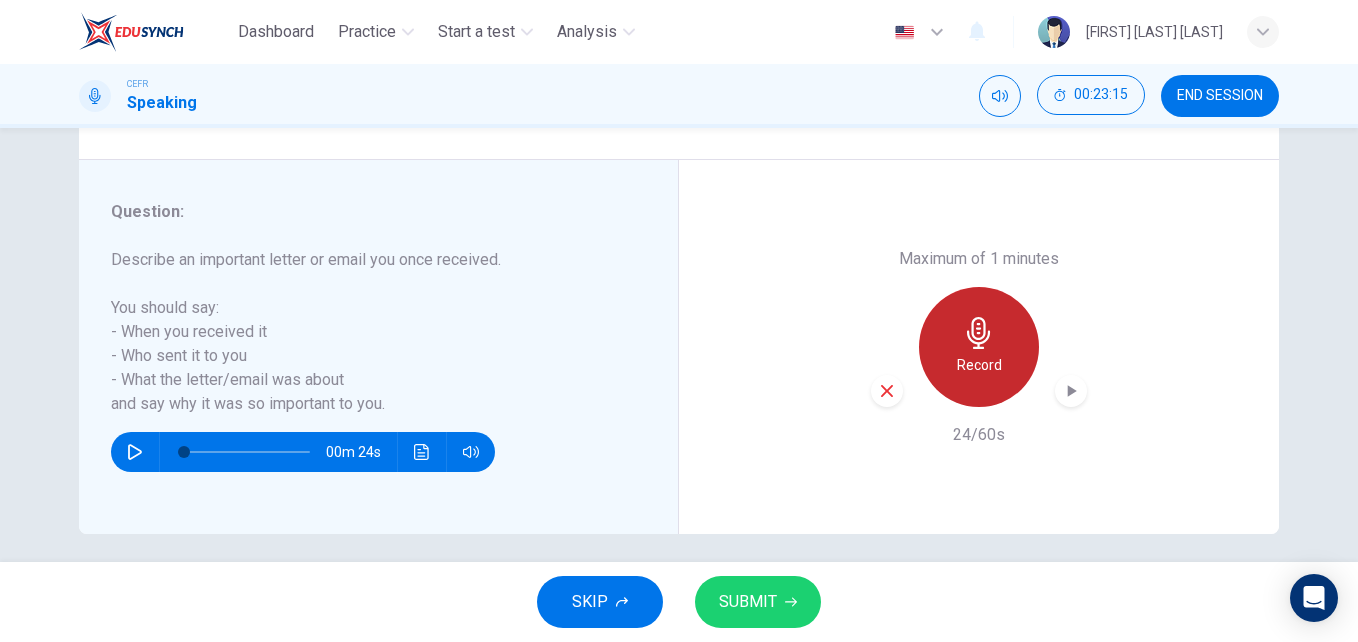 click on "Record" at bounding box center (979, 365) 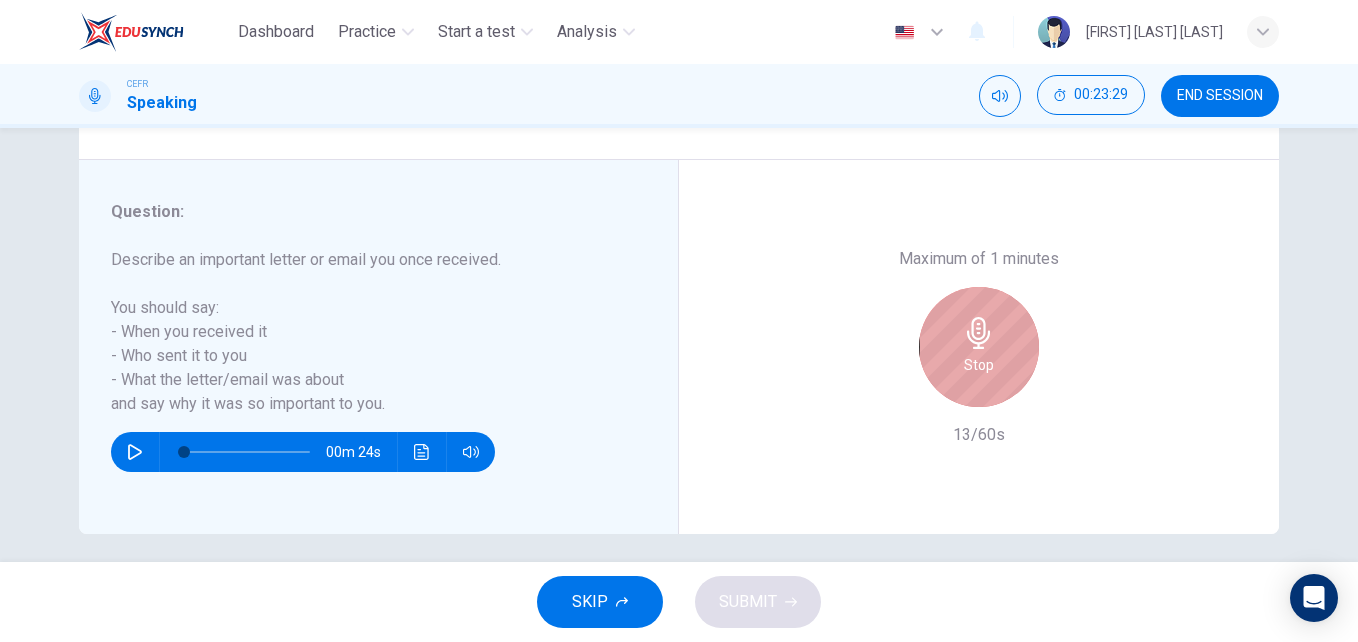 click on "Stop" at bounding box center [979, 365] 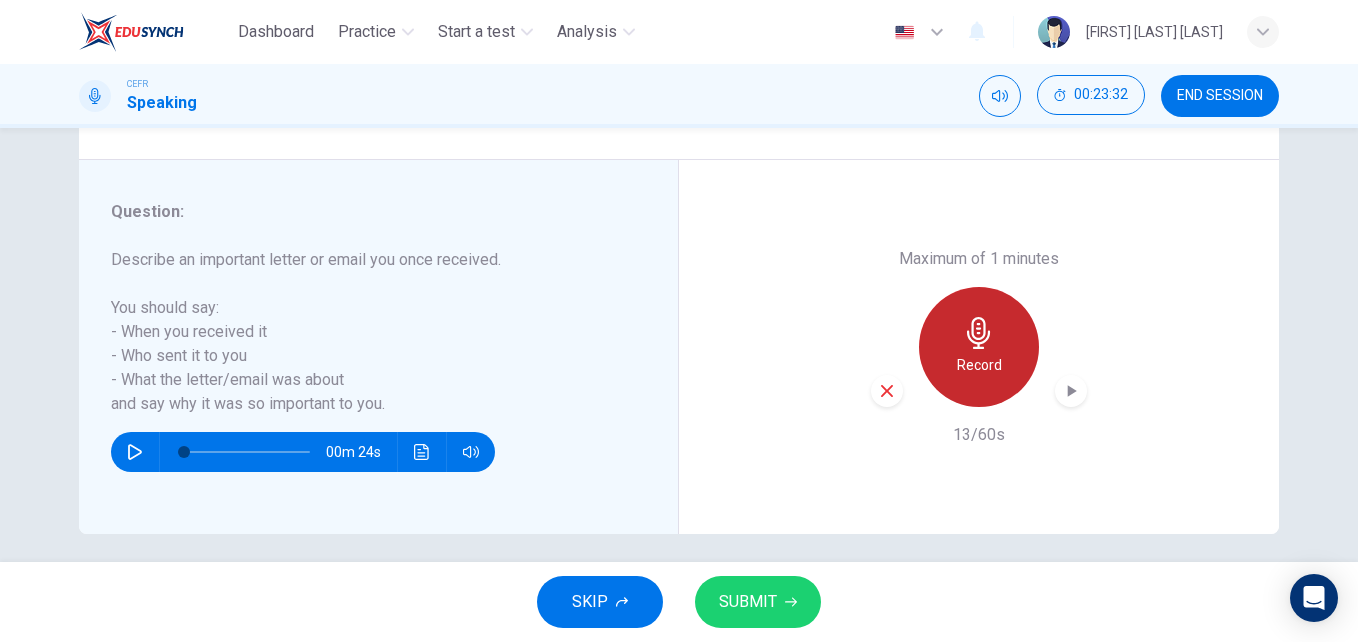 click on "Record" at bounding box center [979, 365] 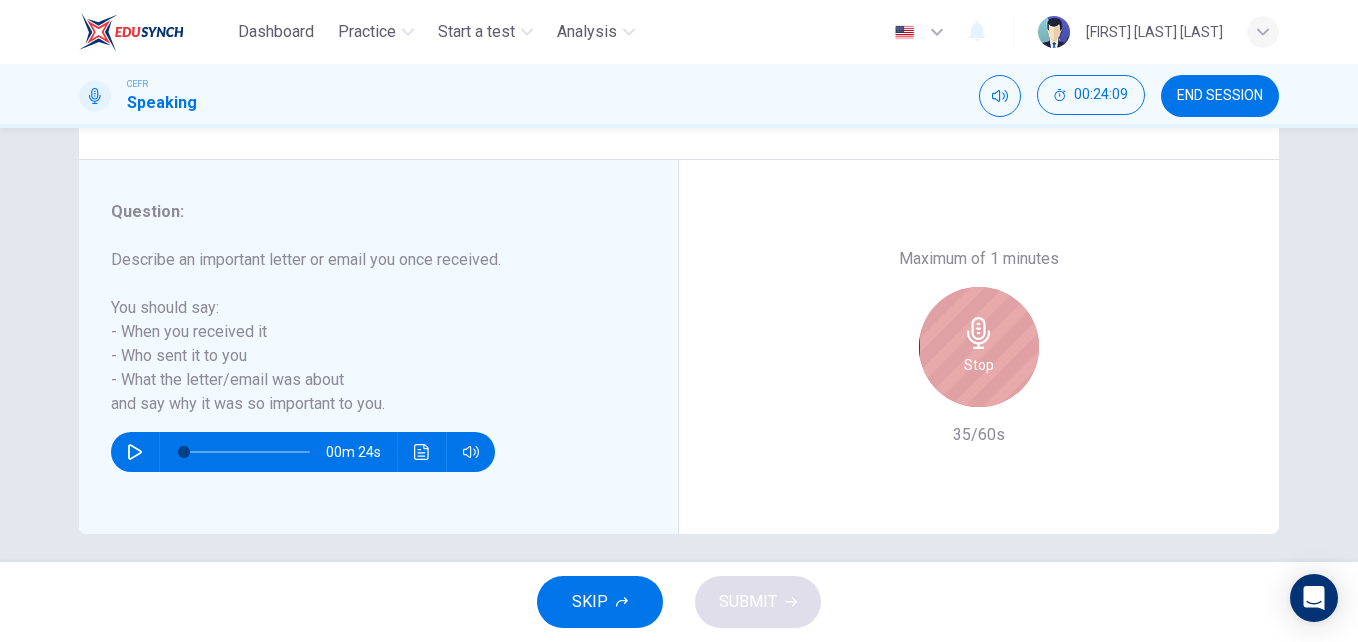 click on "Stop" at bounding box center (979, 365) 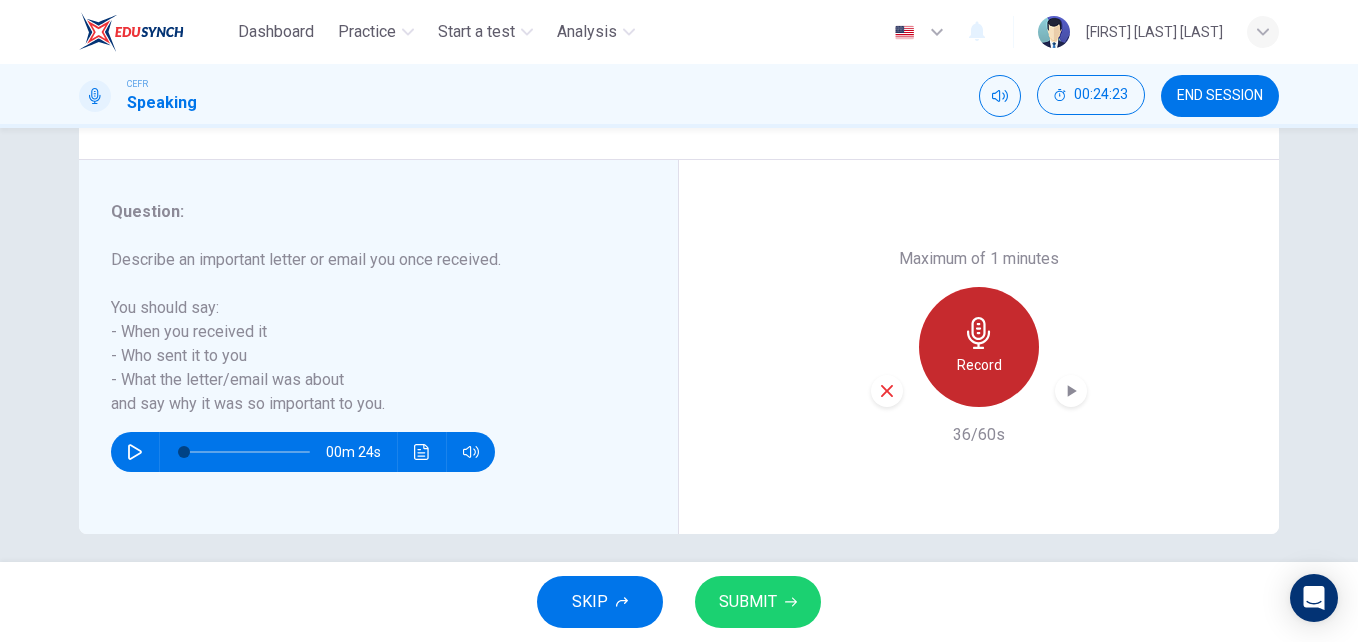 click on "Record" at bounding box center (979, 365) 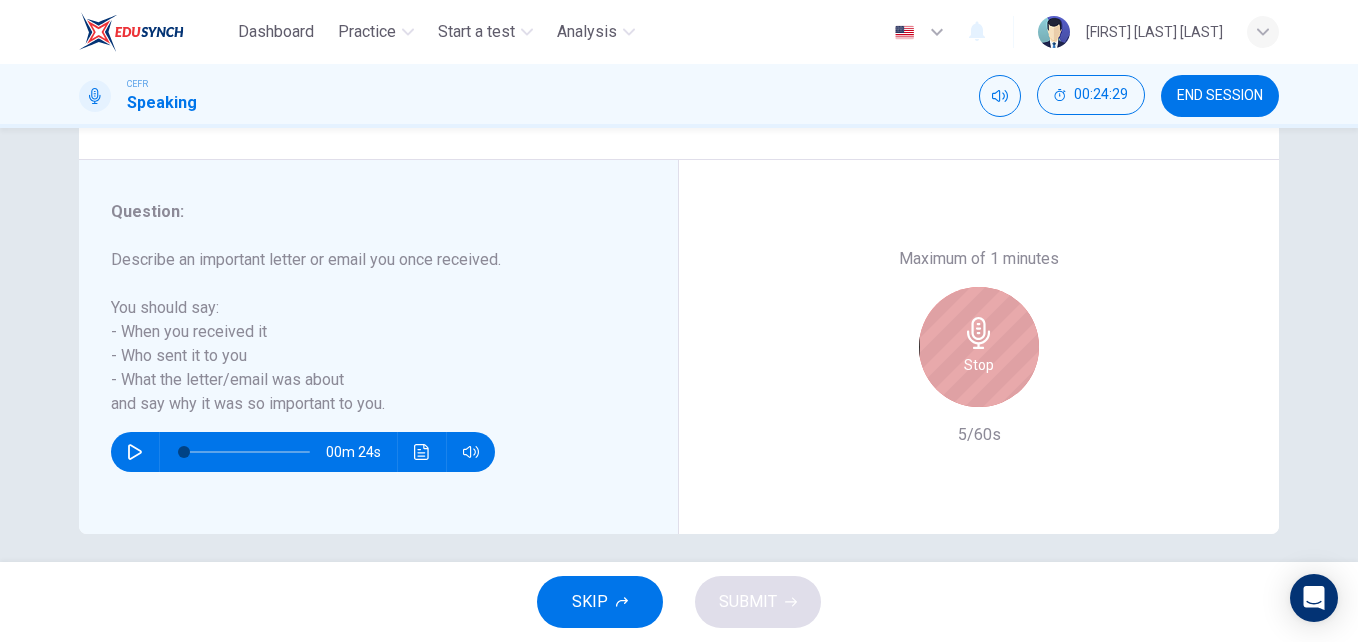 click on "Stop" at bounding box center [979, 365] 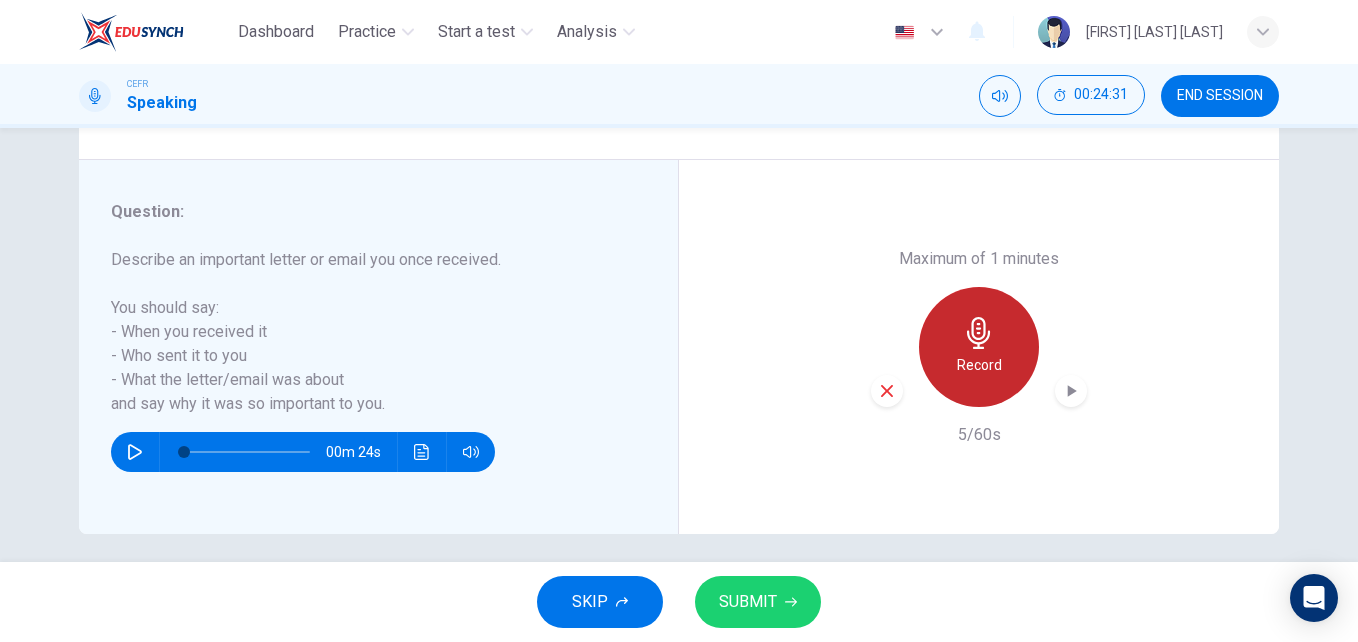 click on "Record" at bounding box center [979, 365] 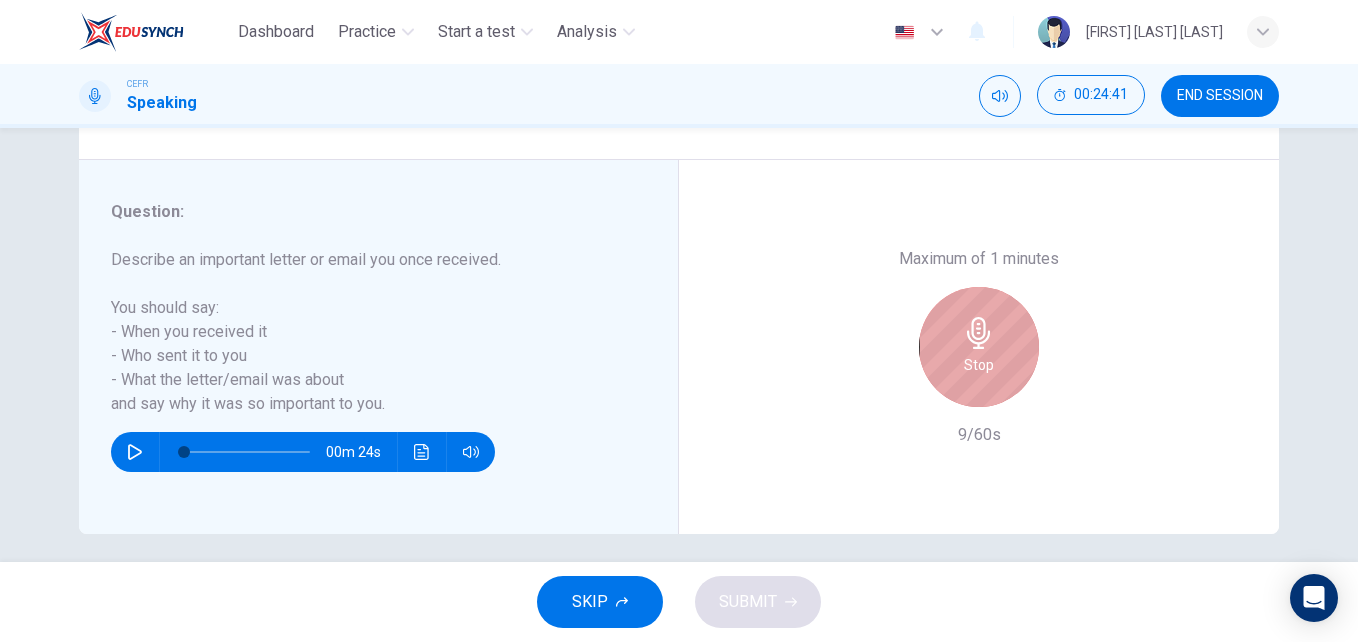 click on "Stop" at bounding box center [979, 365] 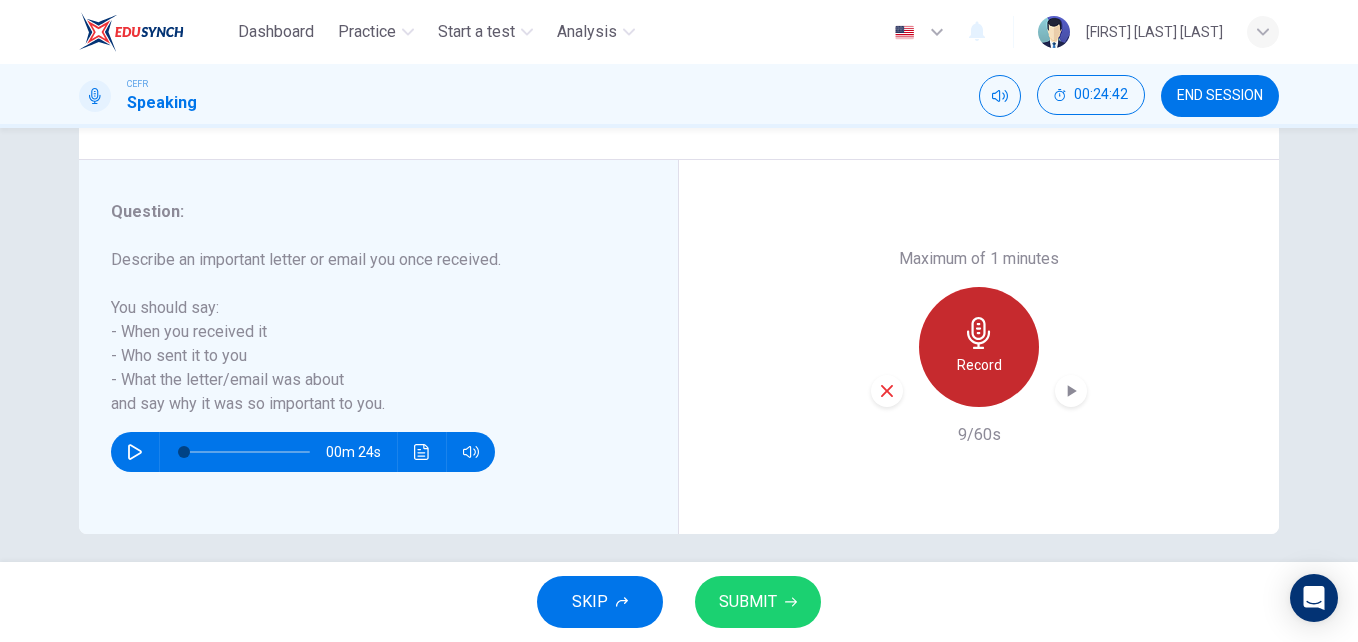 click on "Record" at bounding box center (979, 365) 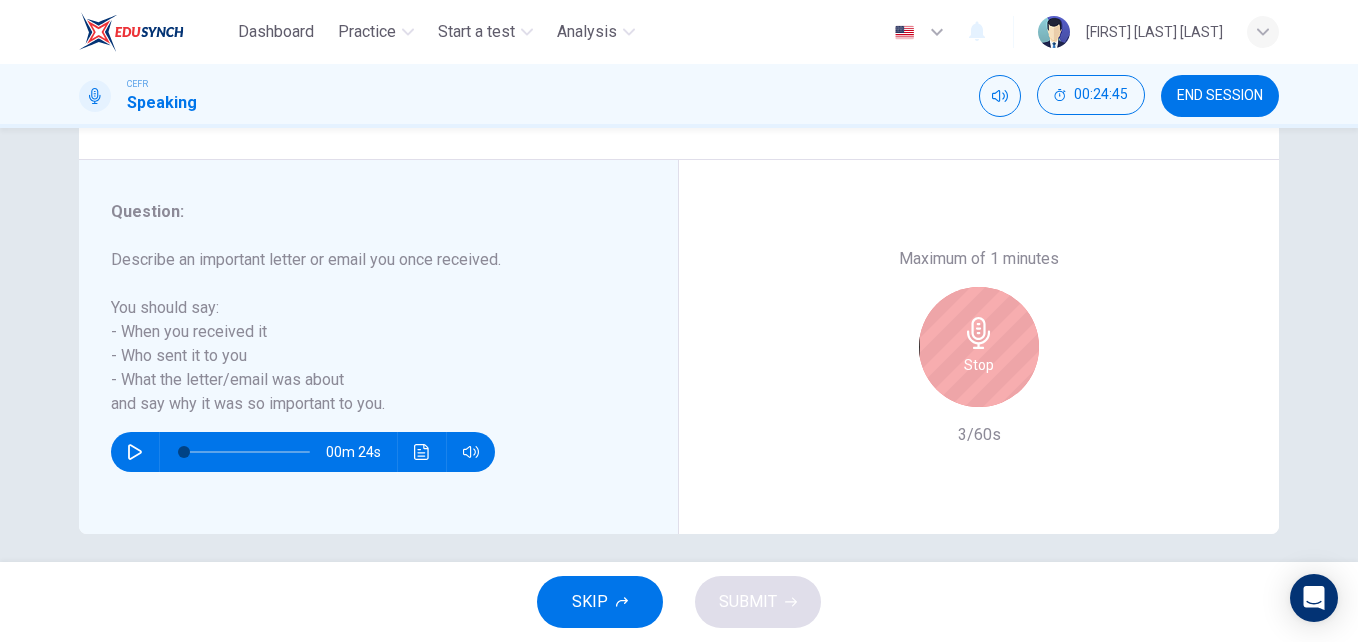 click on "Stop" at bounding box center (979, 365) 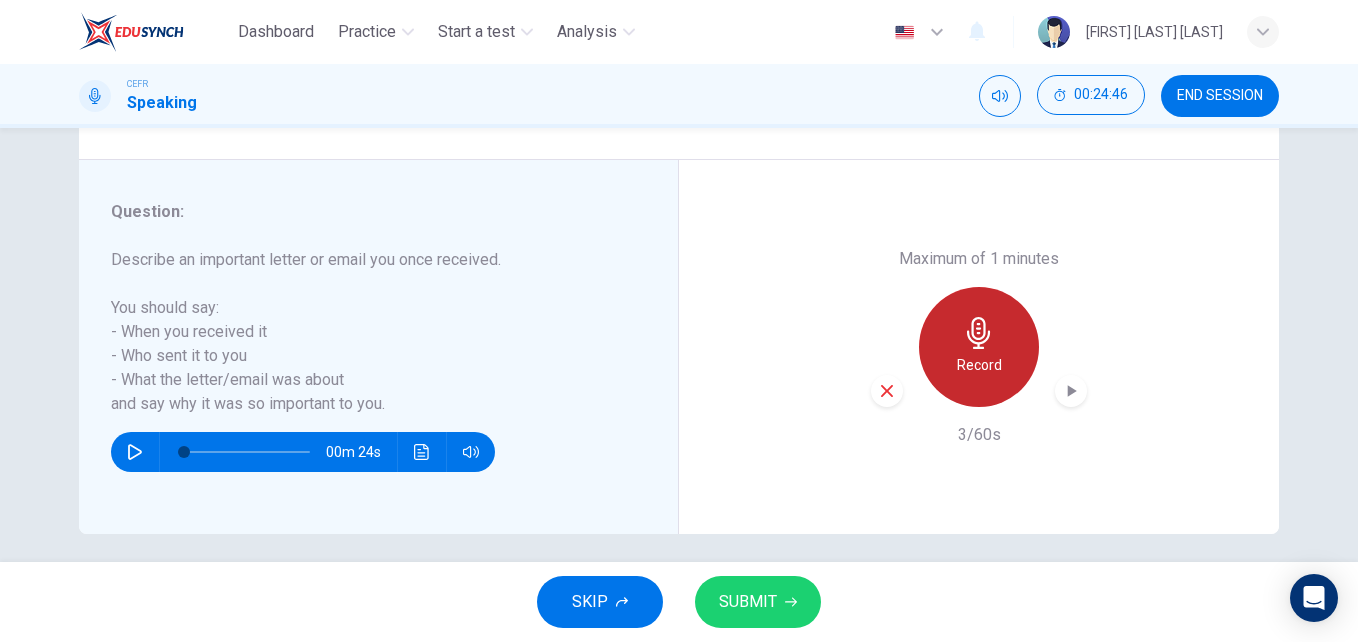 click on "Record" at bounding box center (979, 365) 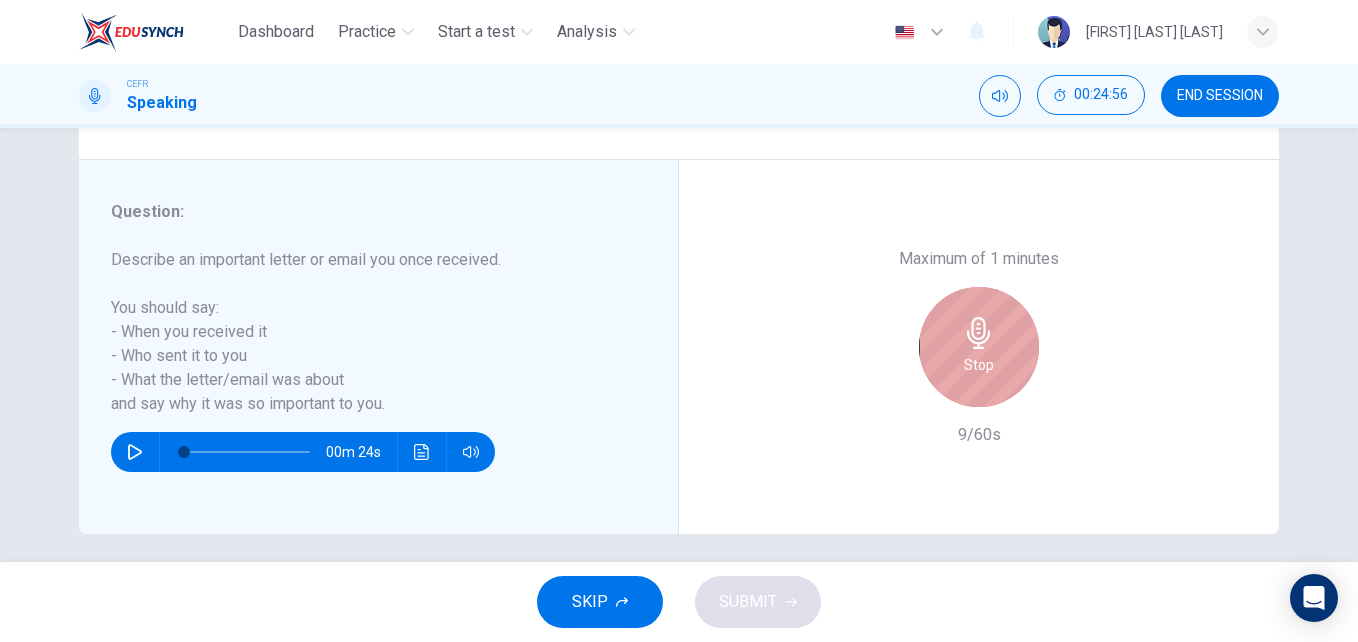 click on "Stop" at bounding box center [979, 365] 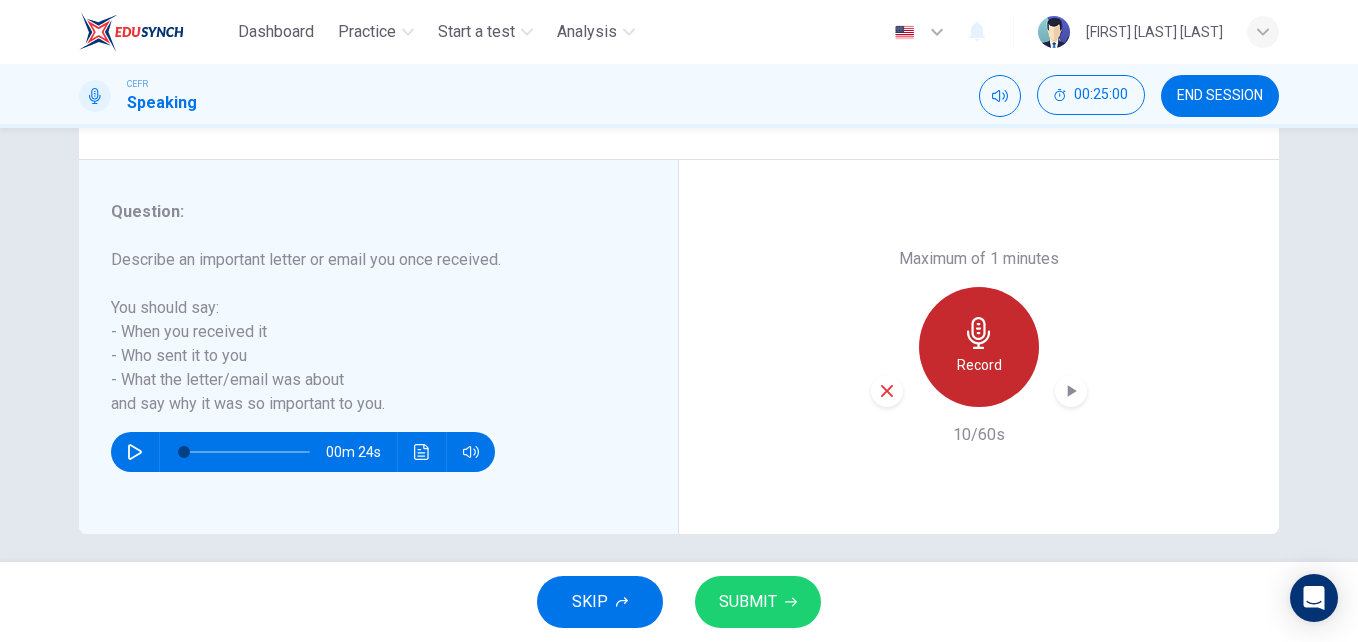 click on "Record" at bounding box center (979, 365) 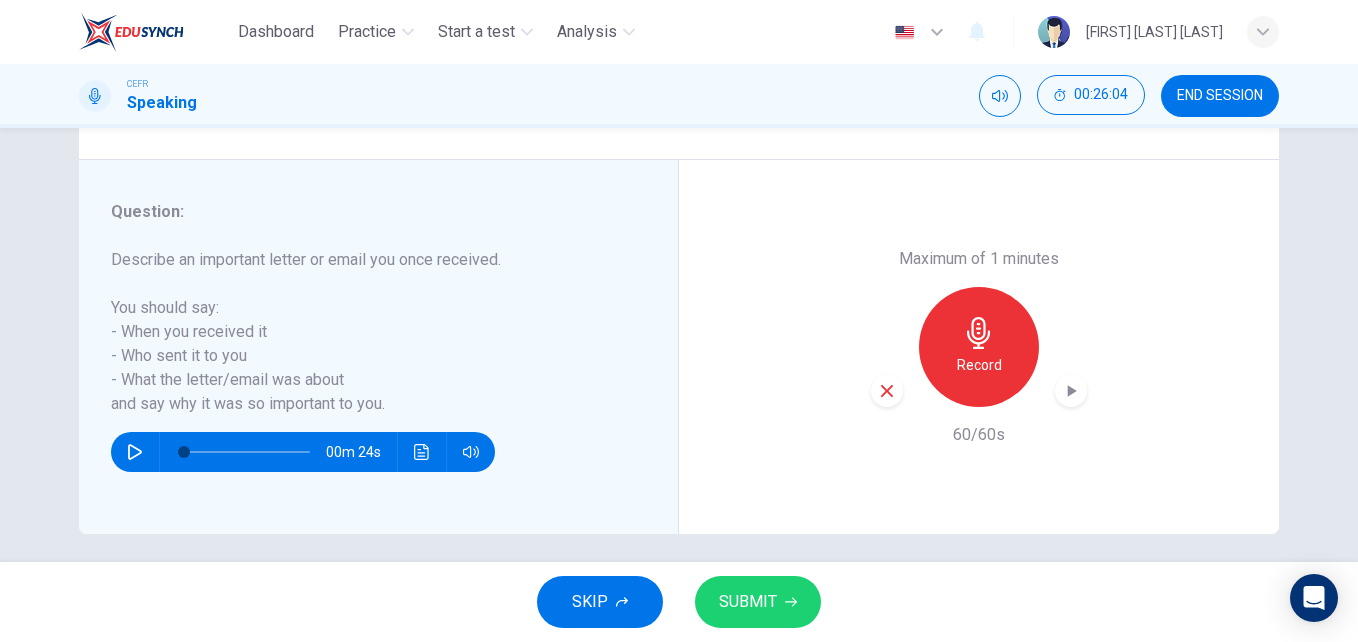 click at bounding box center (887, 391) 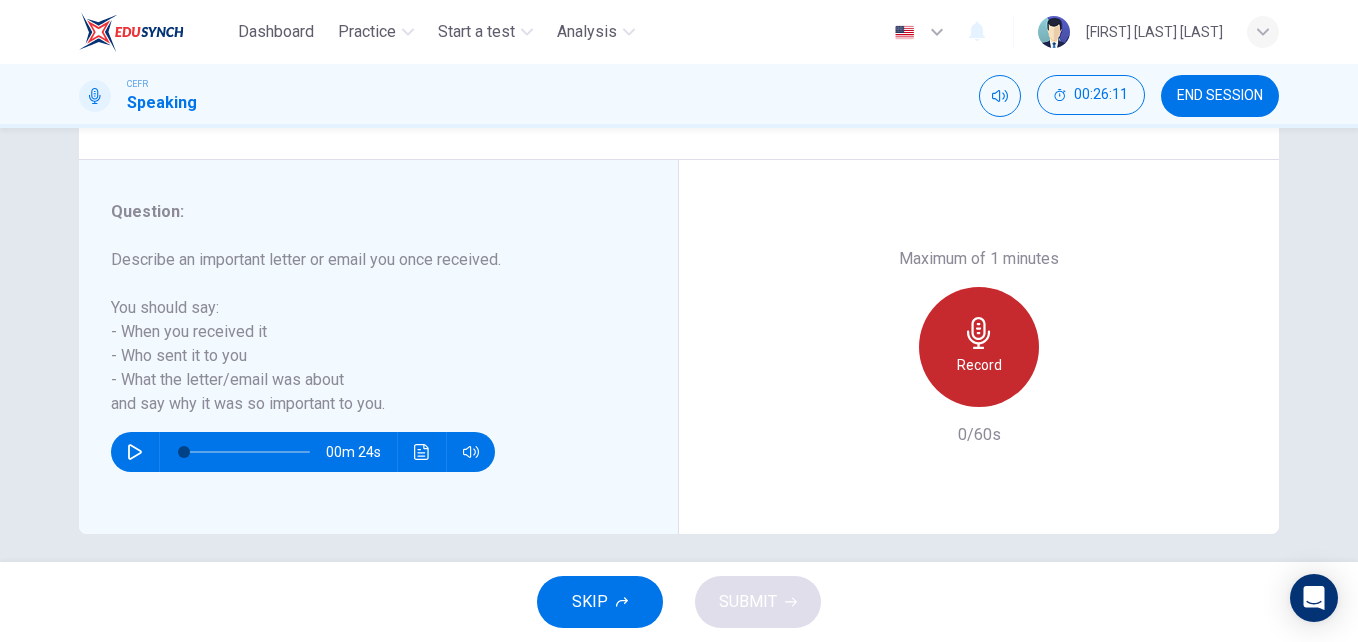 click at bounding box center (979, 333) 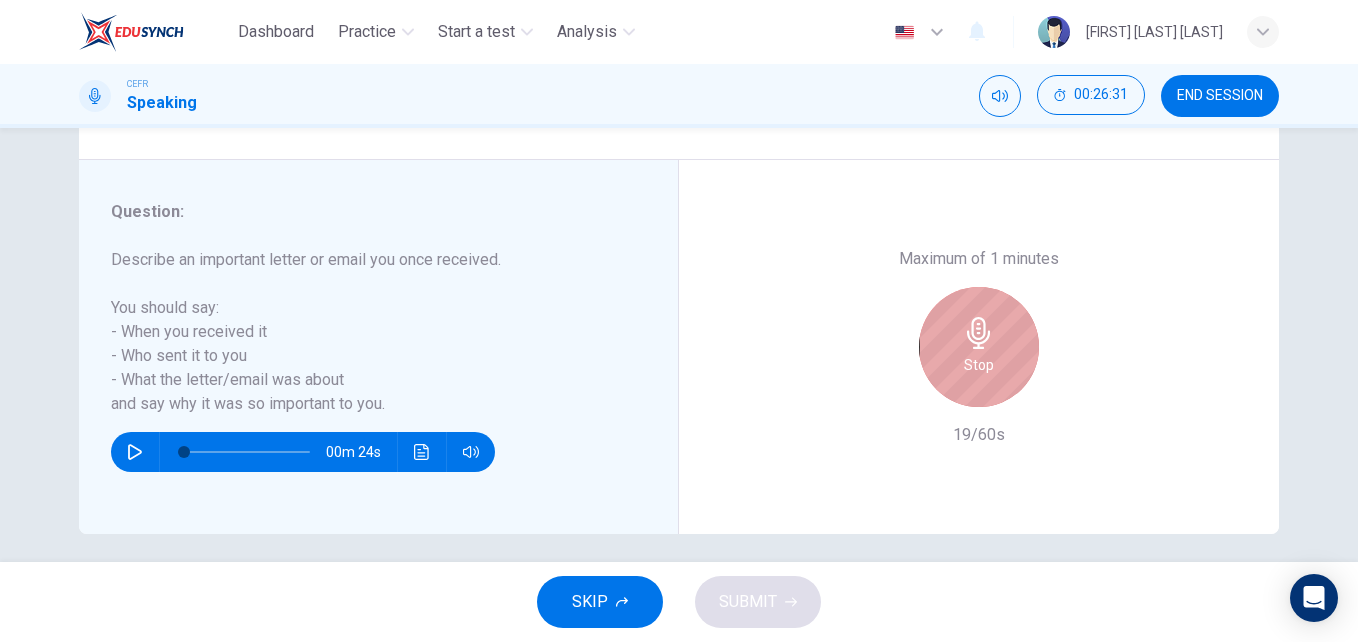 click at bounding box center (979, 333) 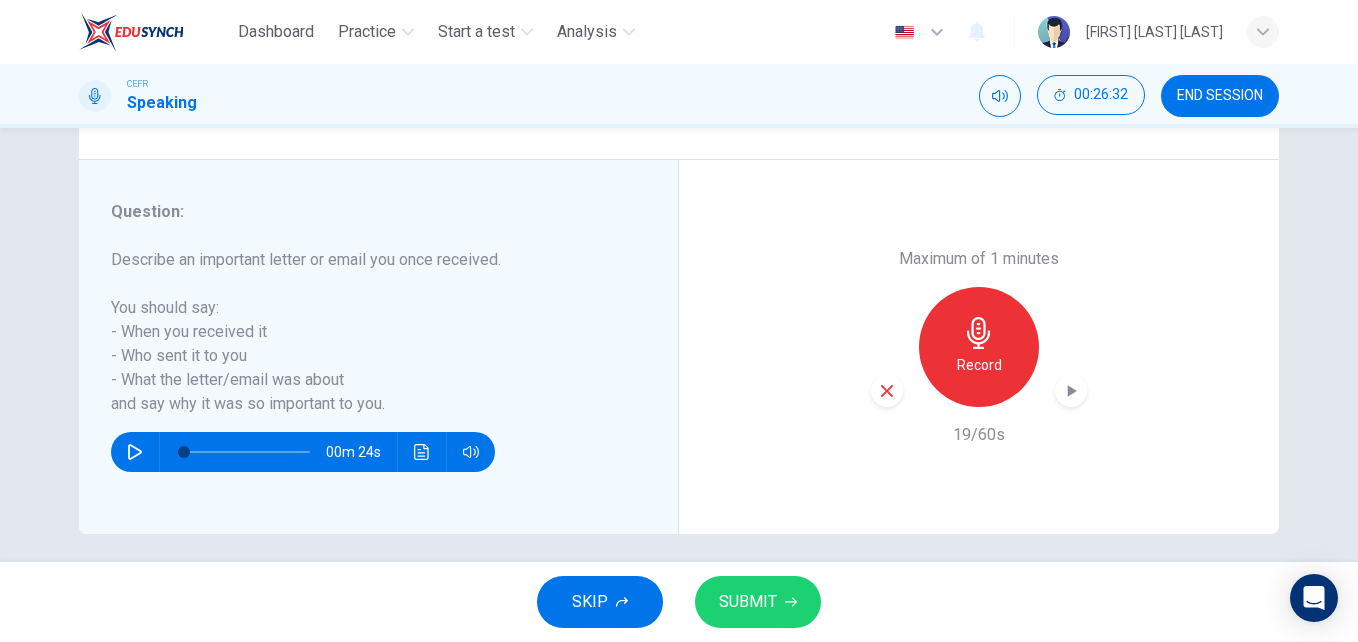 click at bounding box center [887, 391] 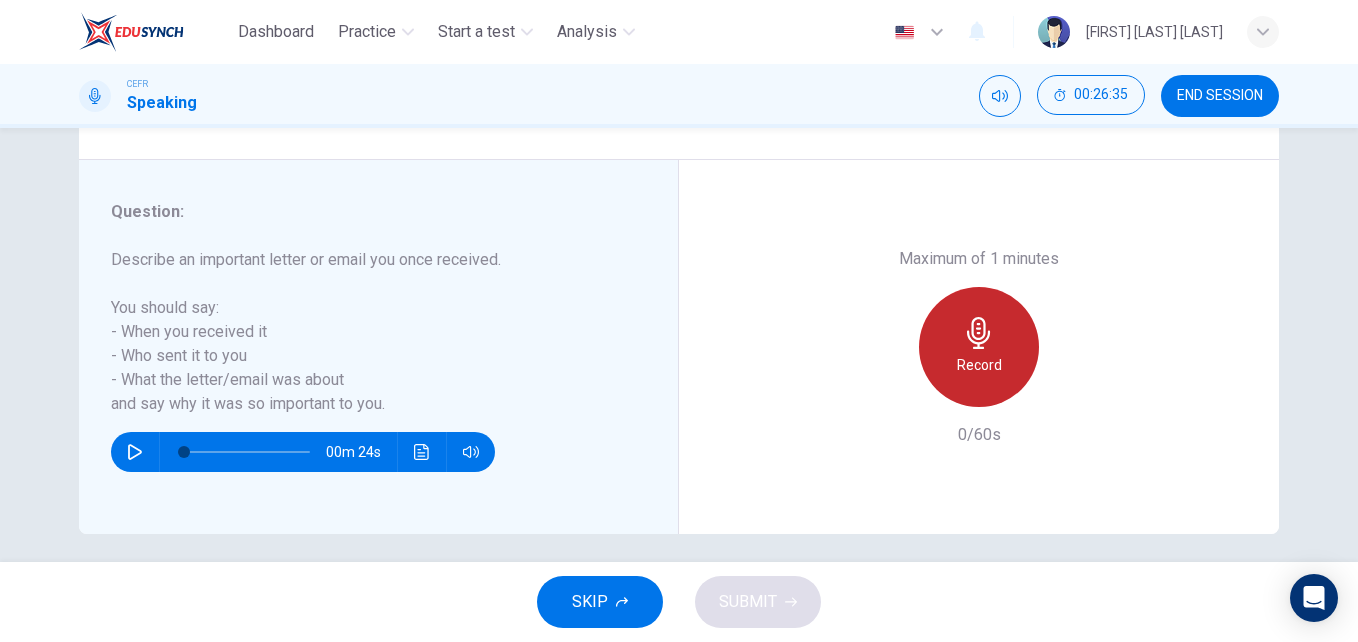 click on "Record" at bounding box center [979, 365] 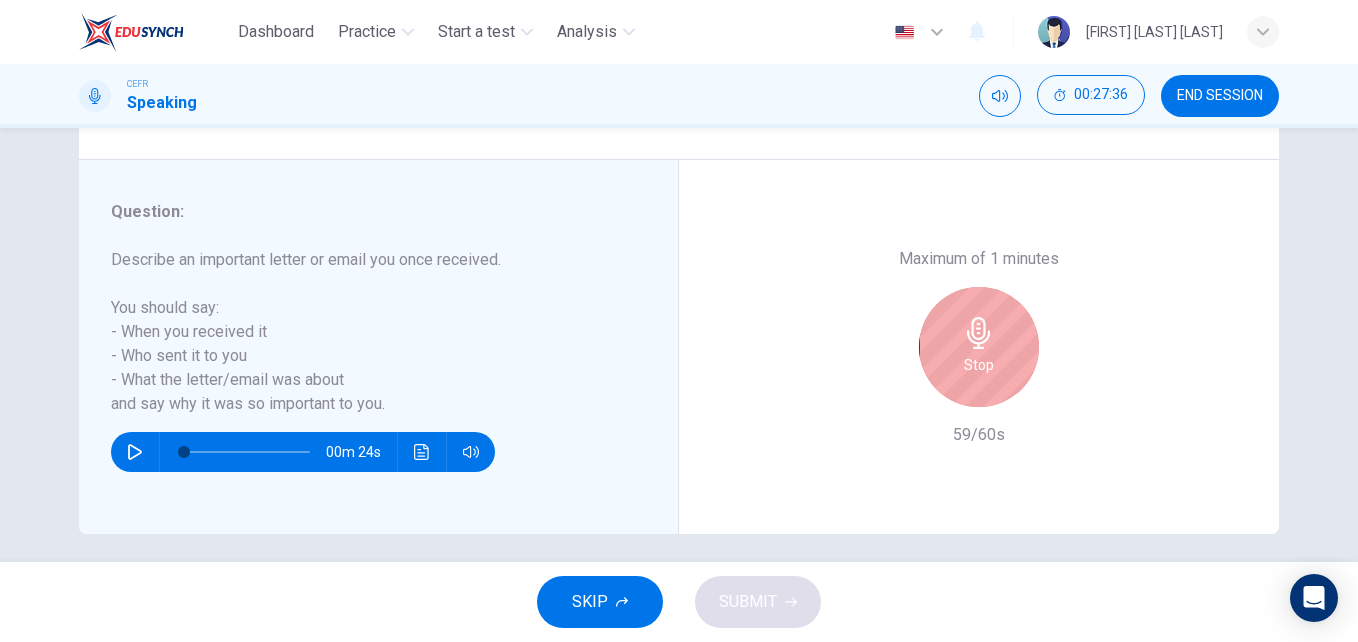 click on "Stop" at bounding box center [979, 347] 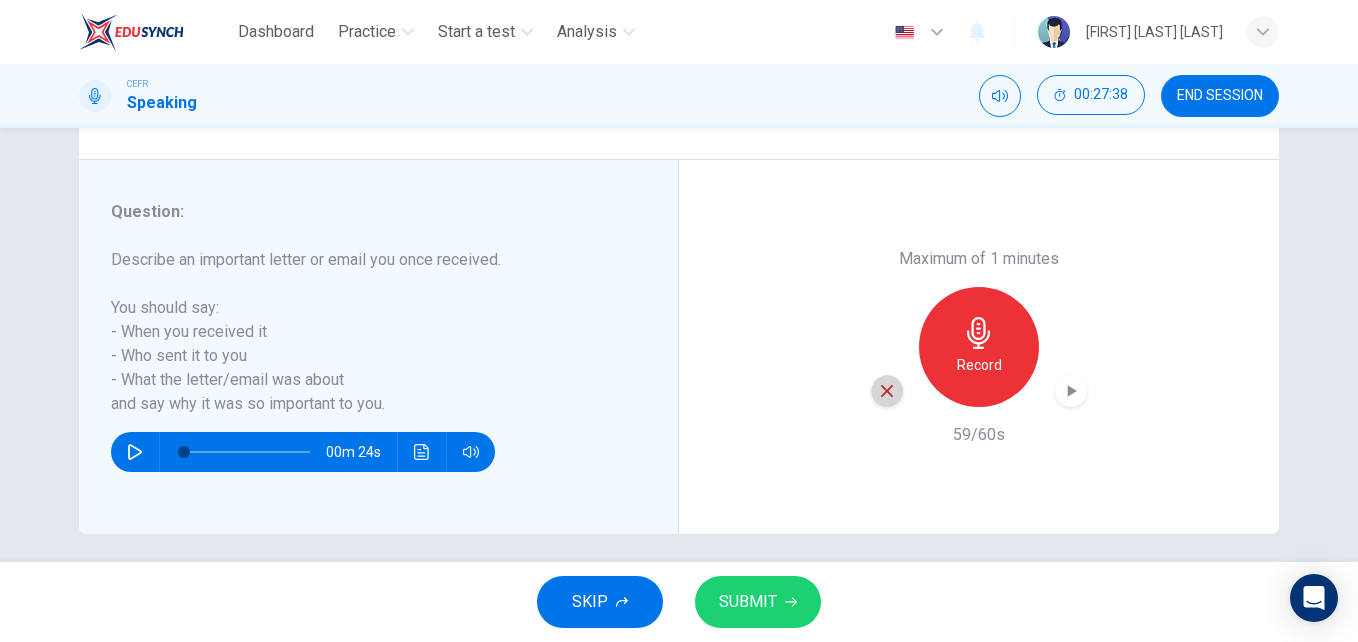 click at bounding box center (887, 391) 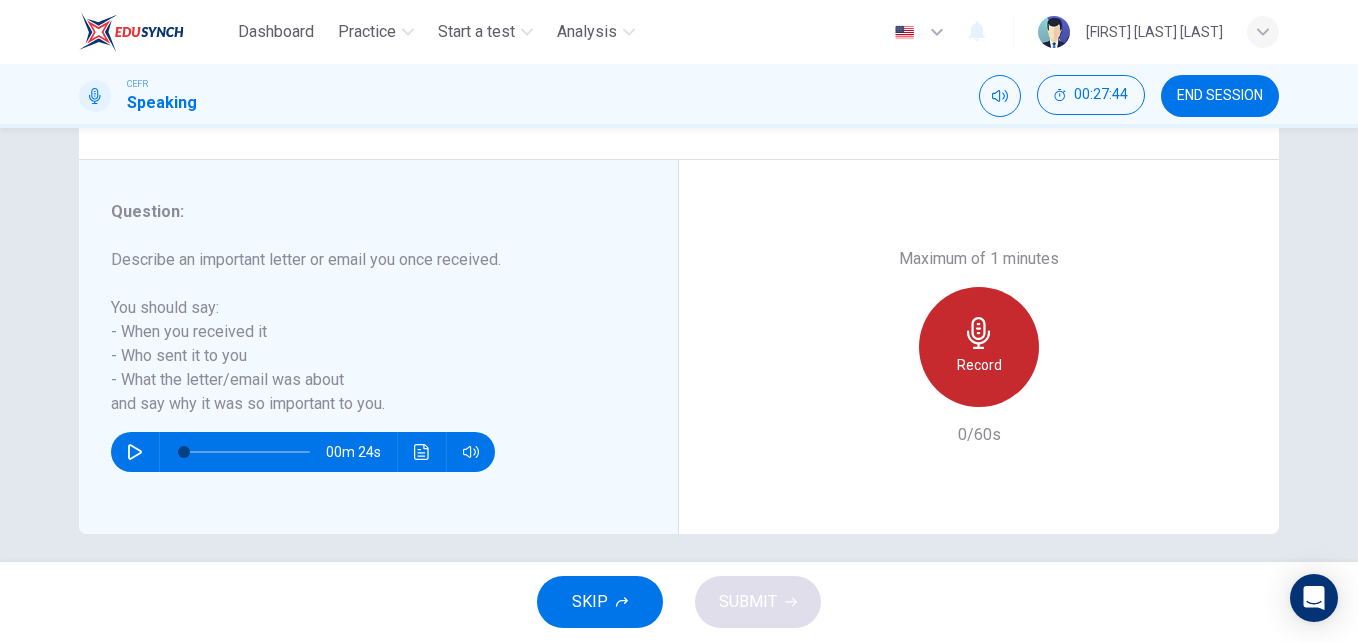 click on "Record" at bounding box center (979, 347) 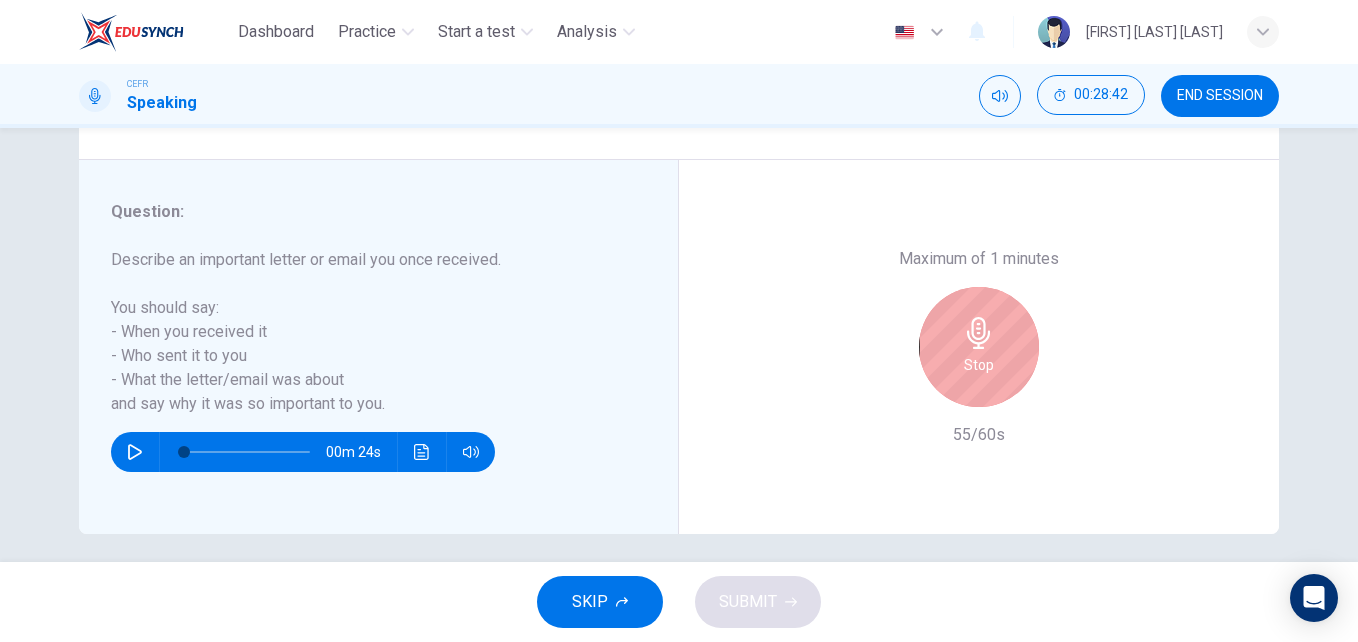 click on "Stop" at bounding box center (979, 347) 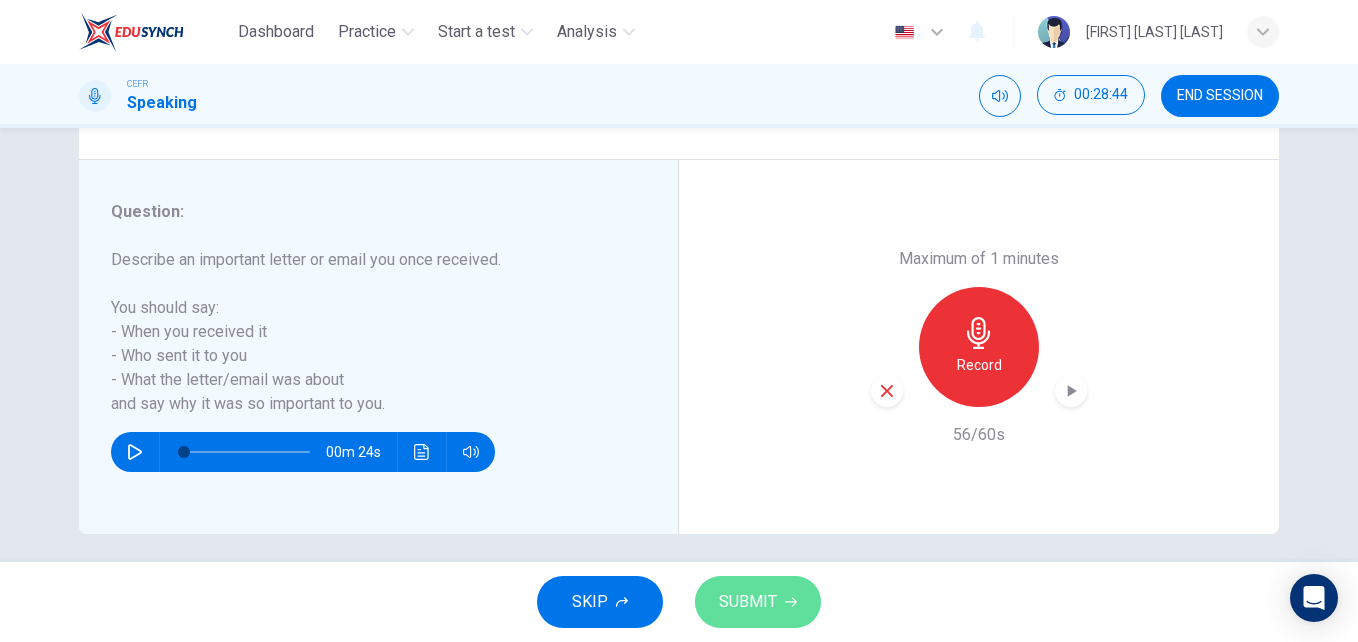 click on "SUBMIT" at bounding box center (748, 602) 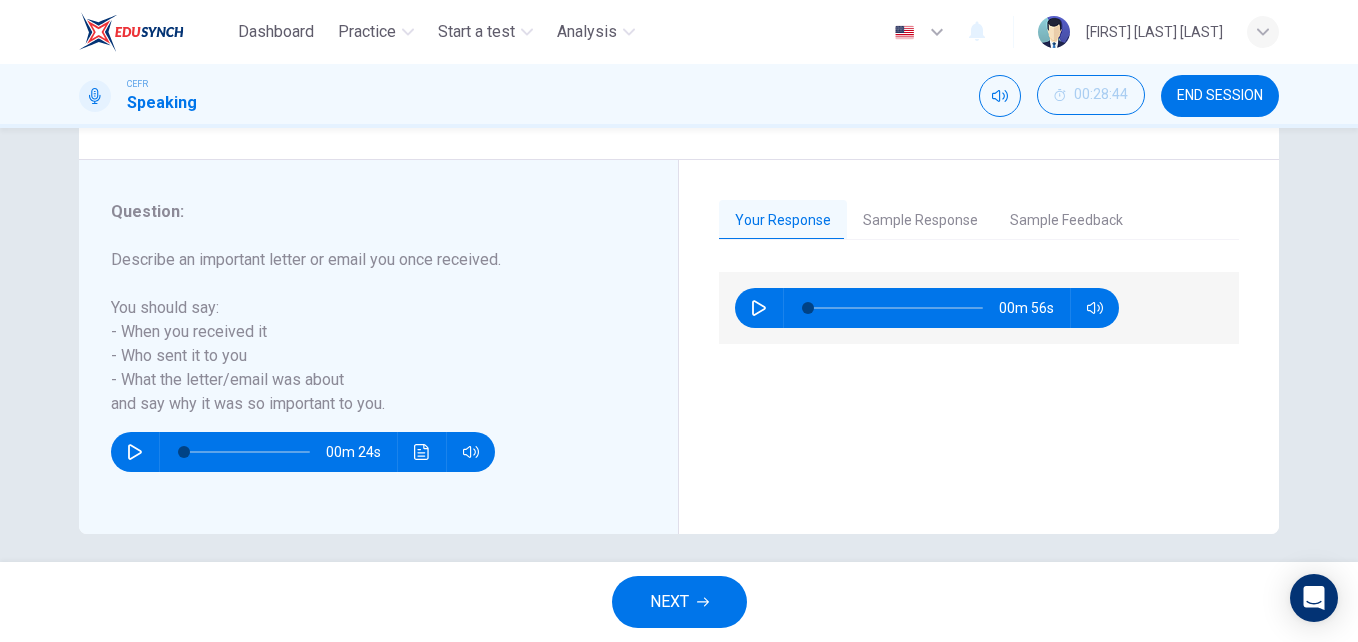 drag, startPoint x: 749, startPoint y: 601, endPoint x: 735, endPoint y: 601, distance: 14 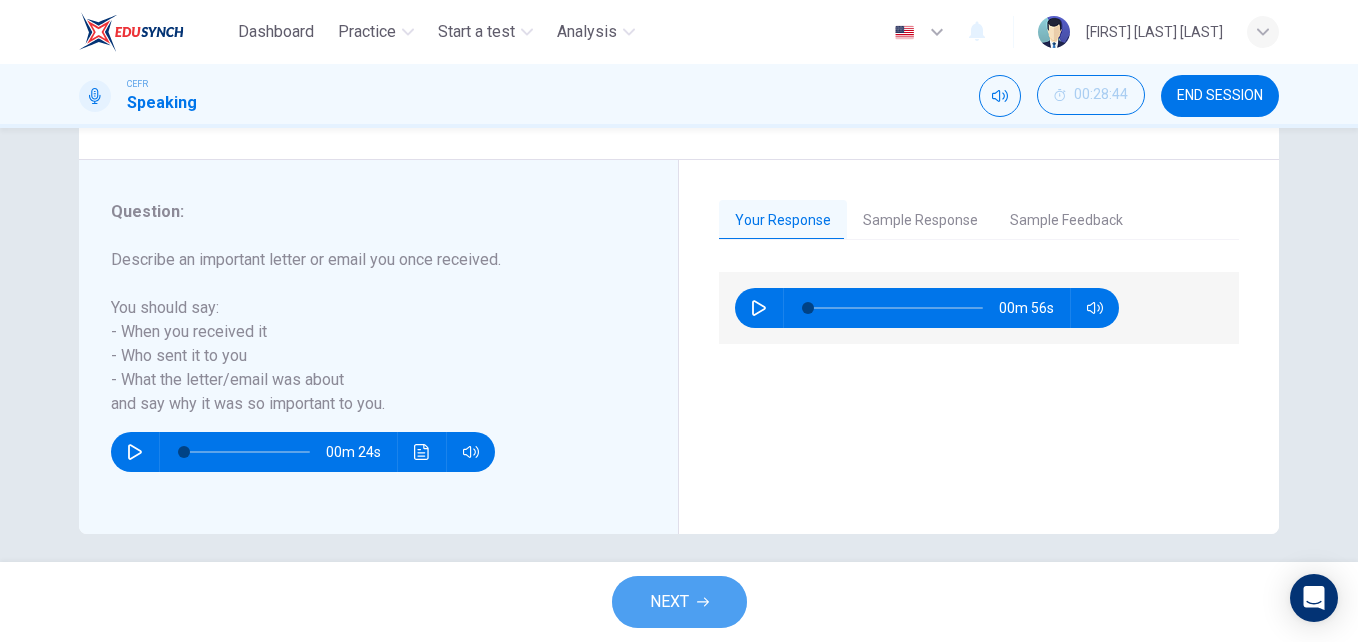 click on "NEXT" at bounding box center (679, 602) 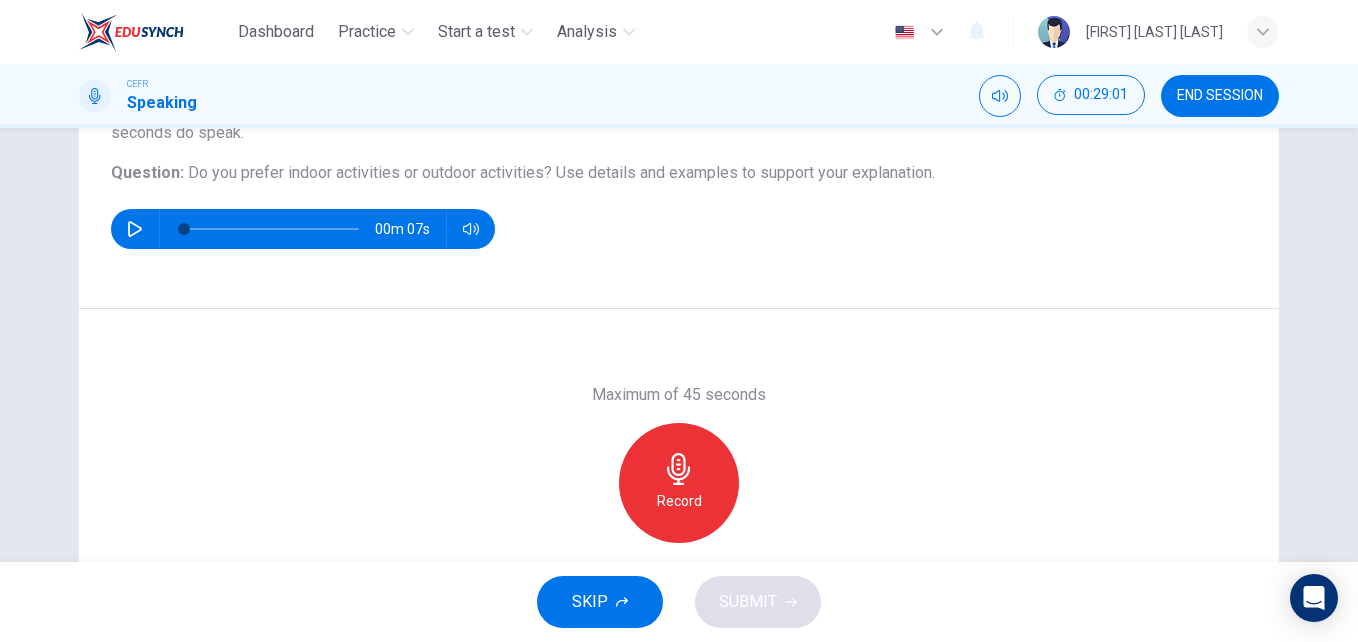 scroll, scrollTop: 206, scrollLeft: 0, axis: vertical 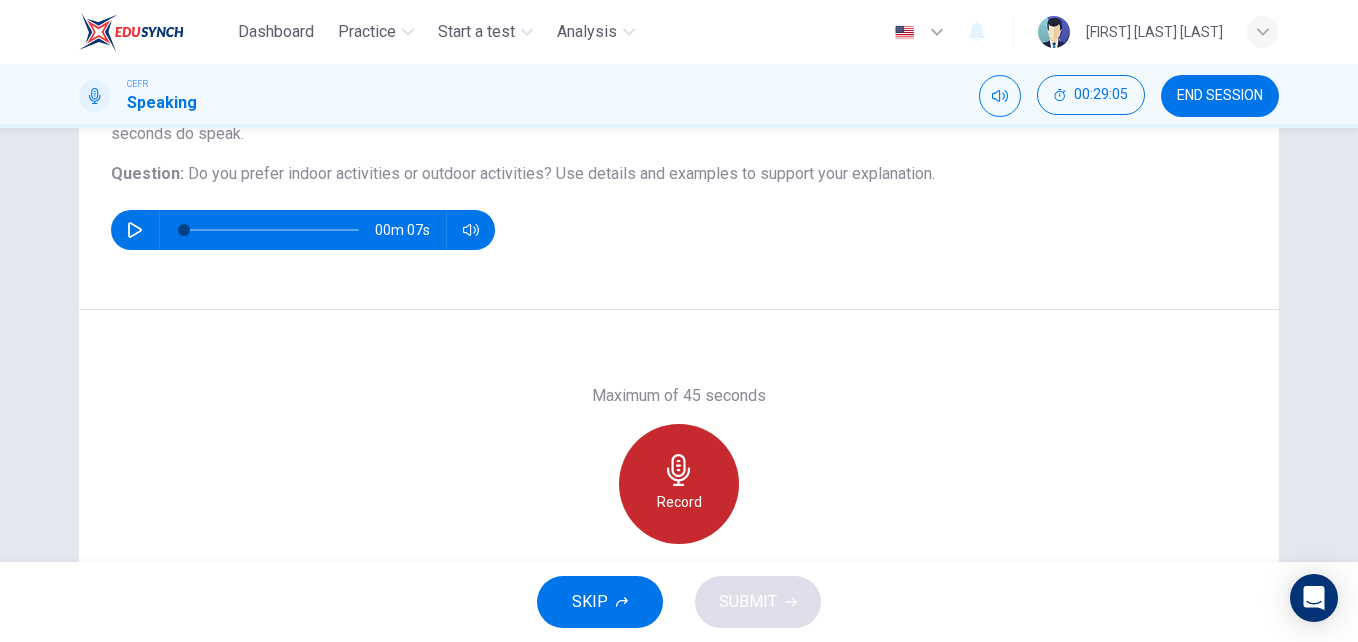 click on "Record" at bounding box center [679, 484] 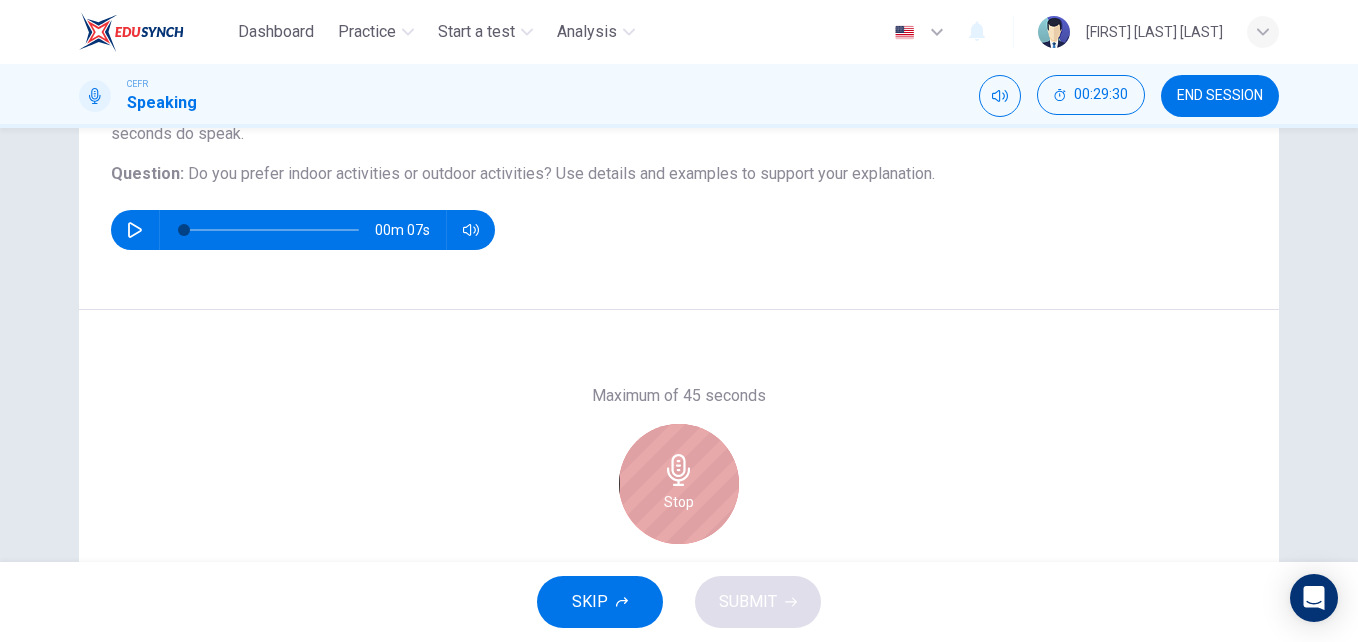 click on "Stop" at bounding box center (679, 484) 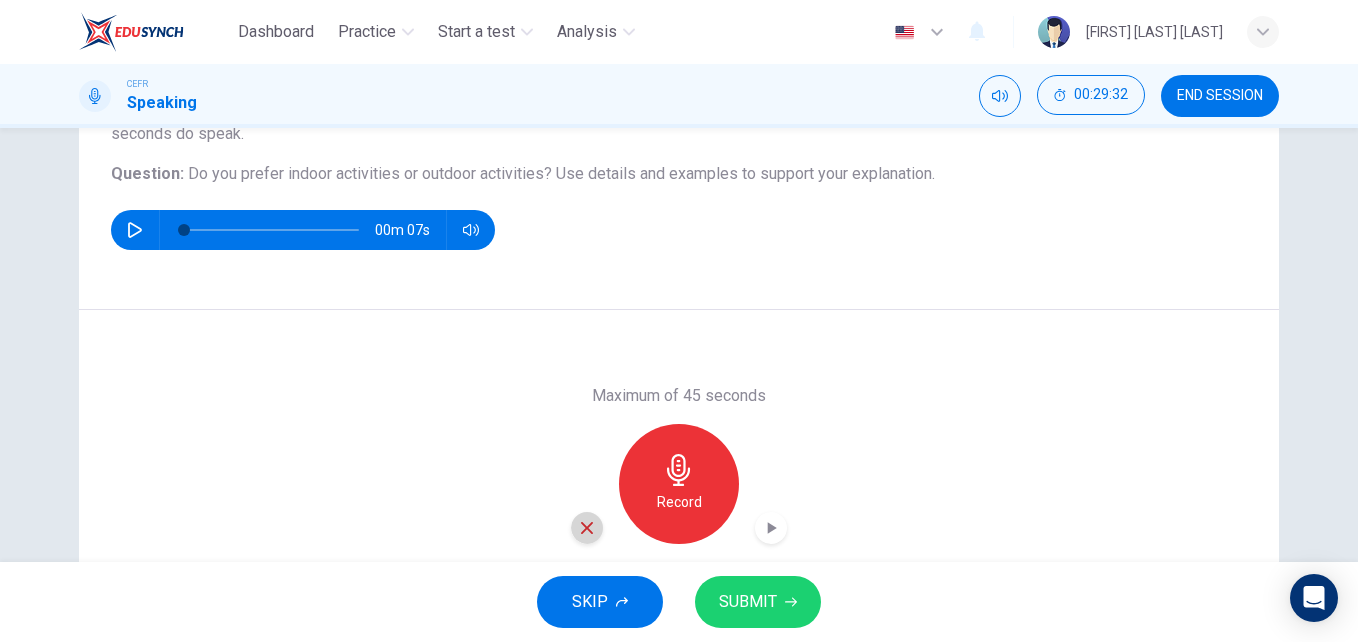 click at bounding box center (587, 528) 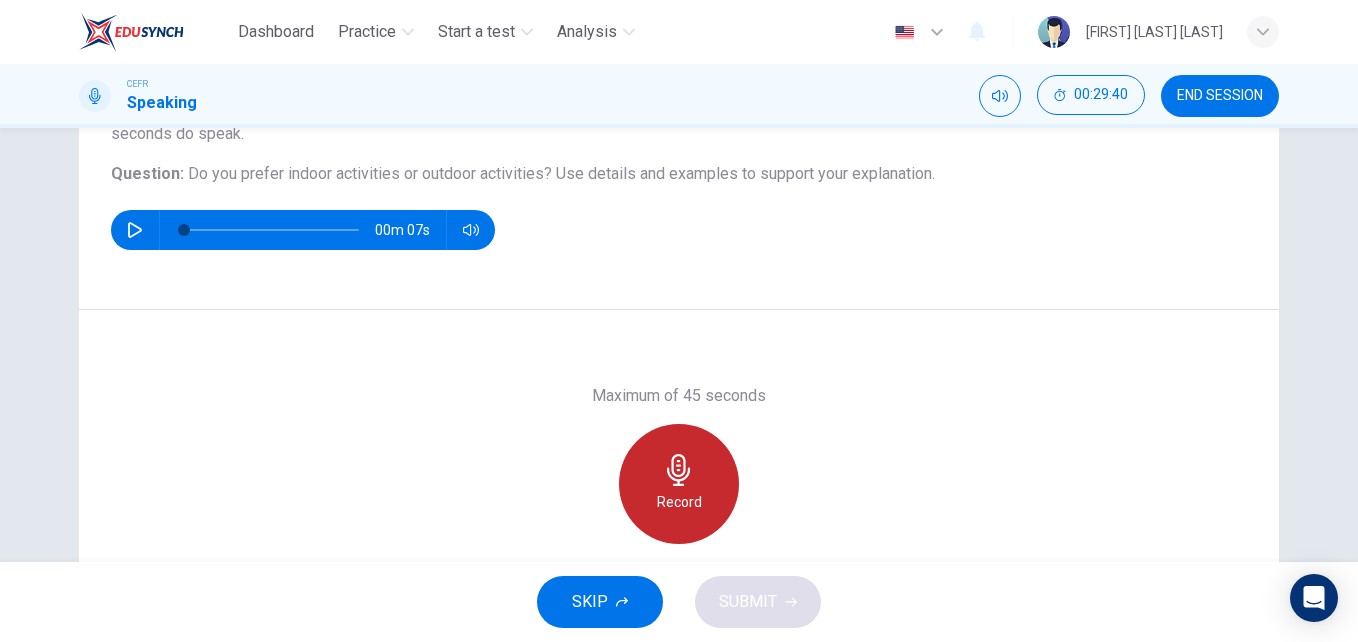 click on "Record" at bounding box center [679, 484] 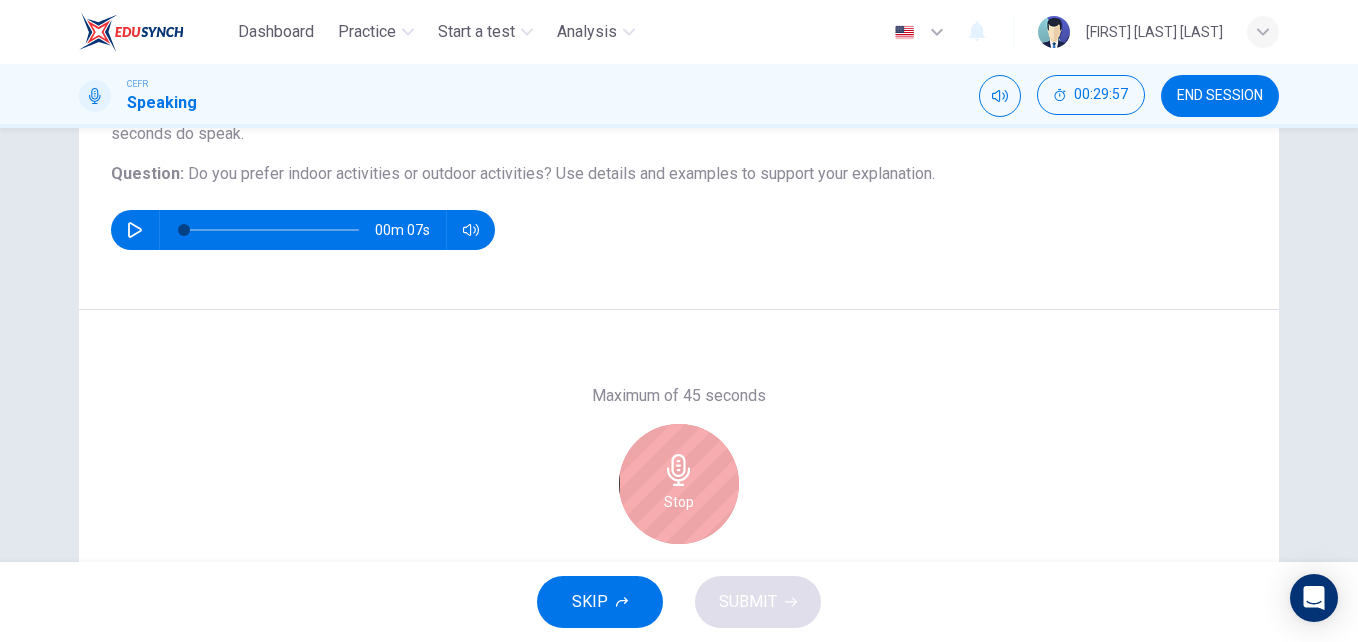 click on "Stop" at bounding box center [679, 484] 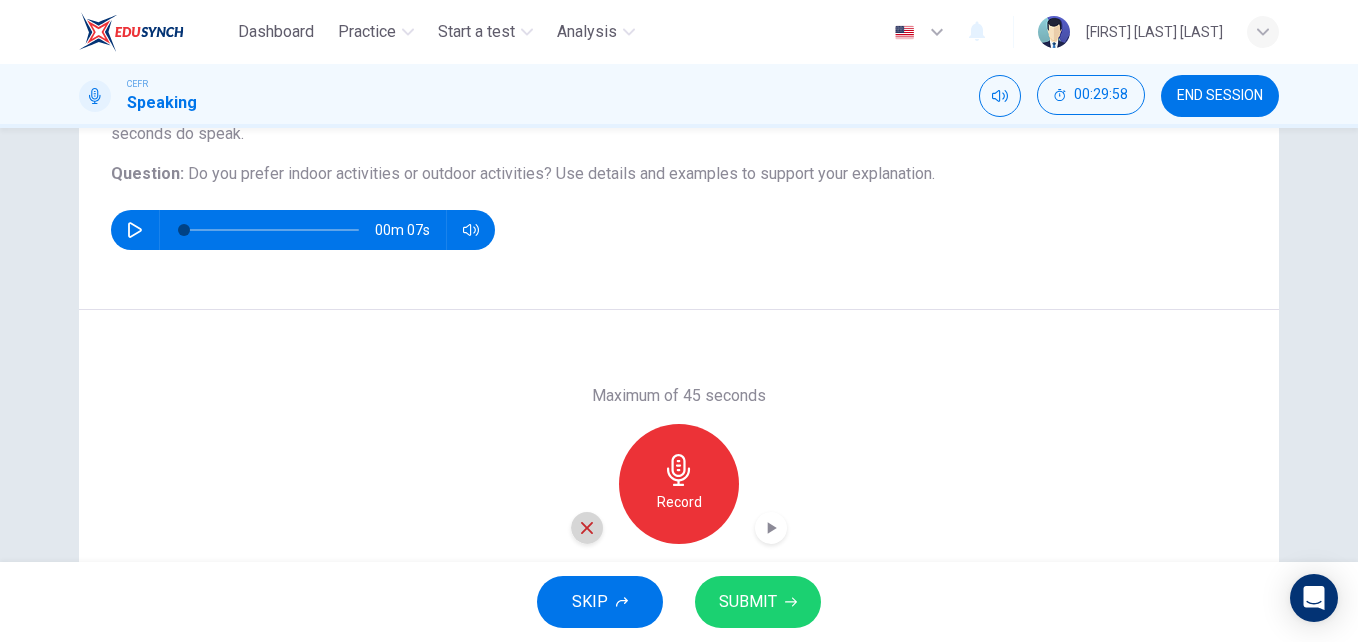 click at bounding box center [587, 528] 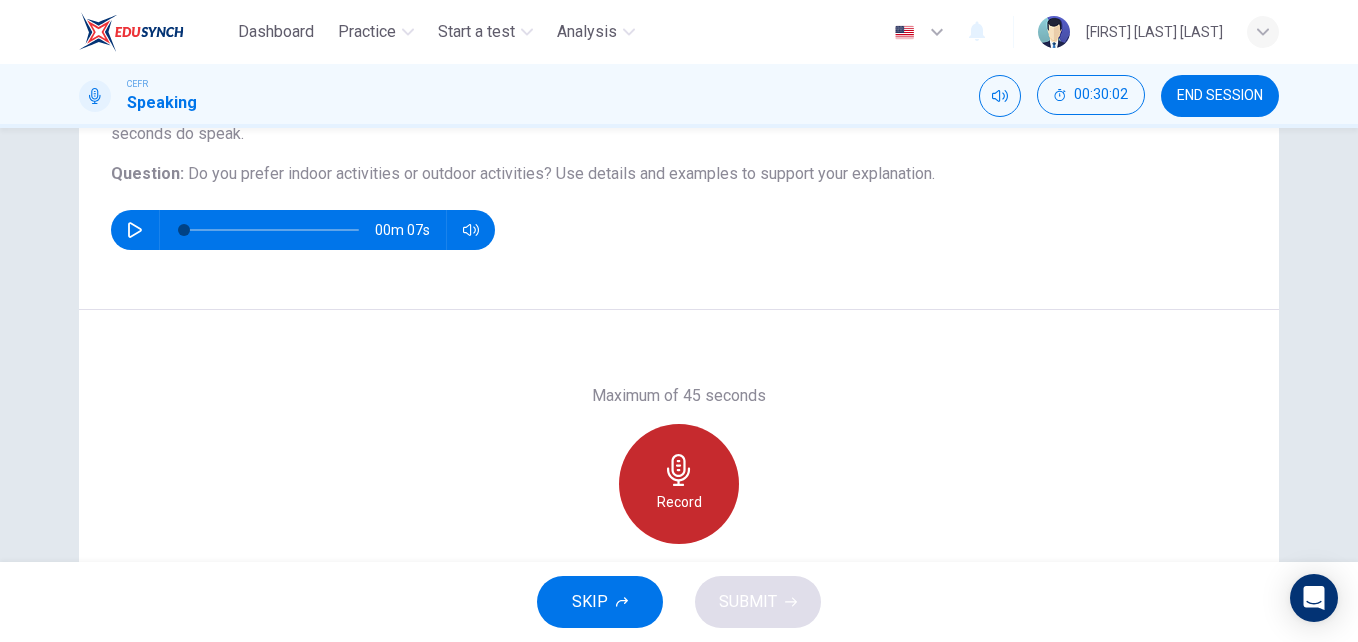 click on "Record" at bounding box center [679, 502] 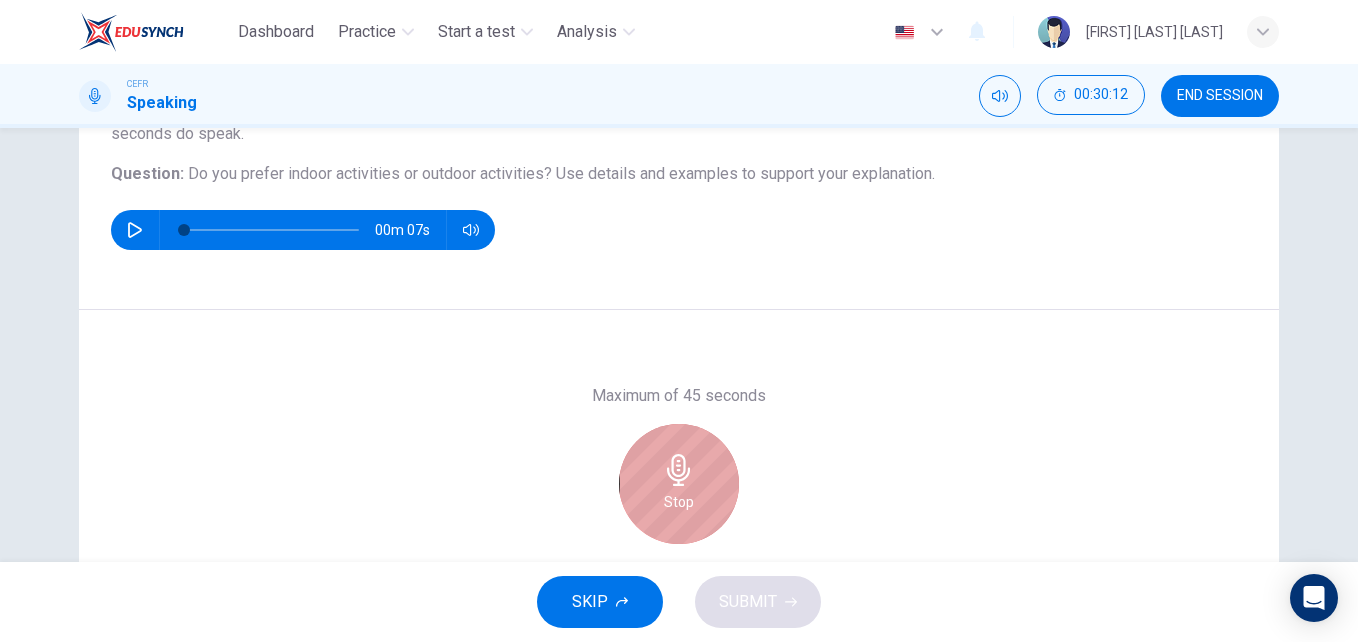 click on "Stop" at bounding box center (679, 484) 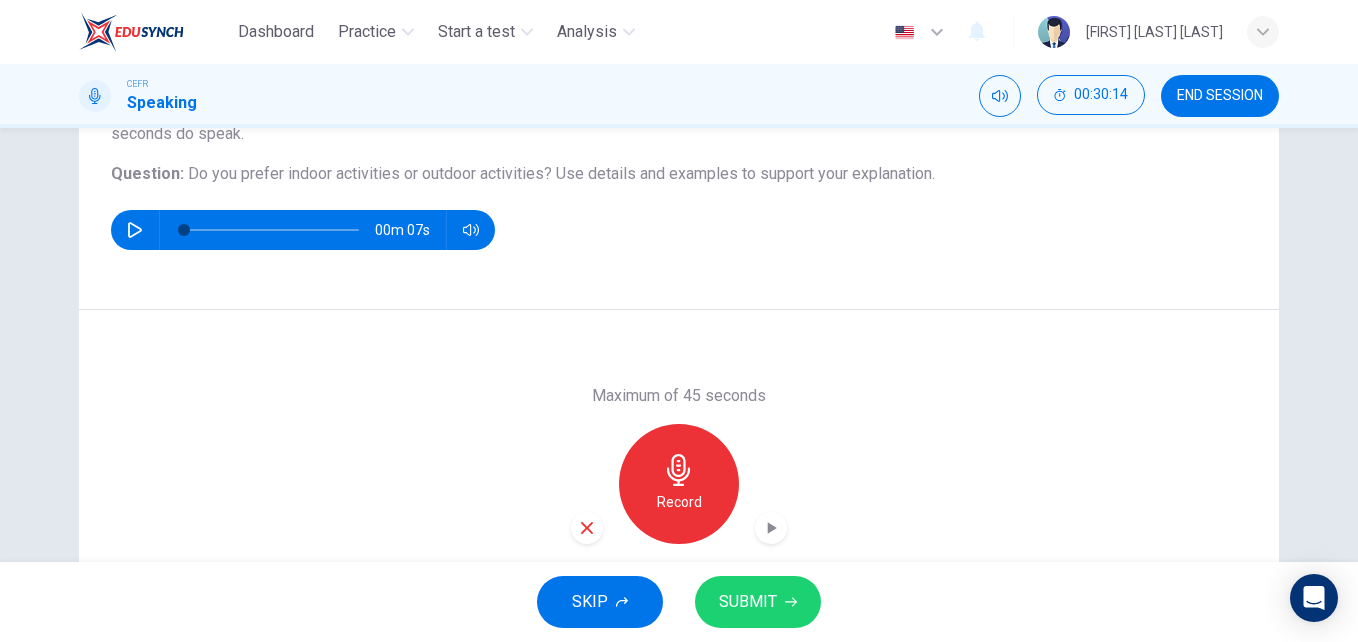 click at bounding box center (587, 528) 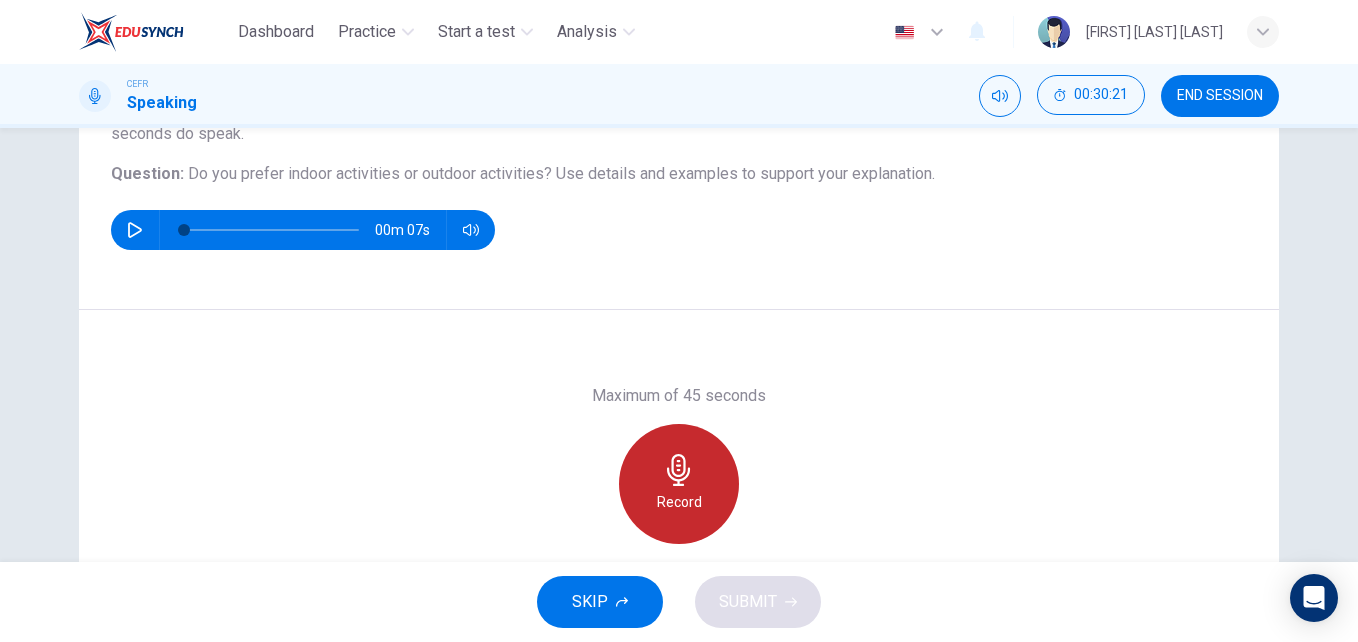 click on "Record" at bounding box center (679, 484) 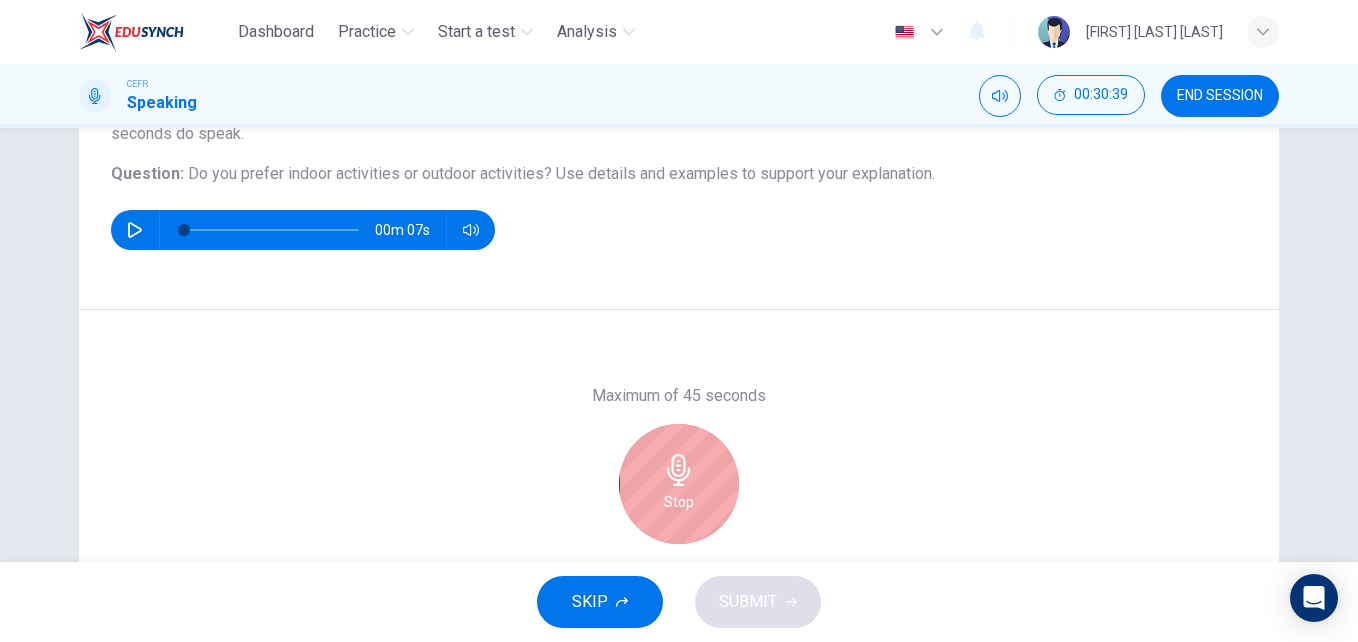 click on "Stop" at bounding box center (679, 484) 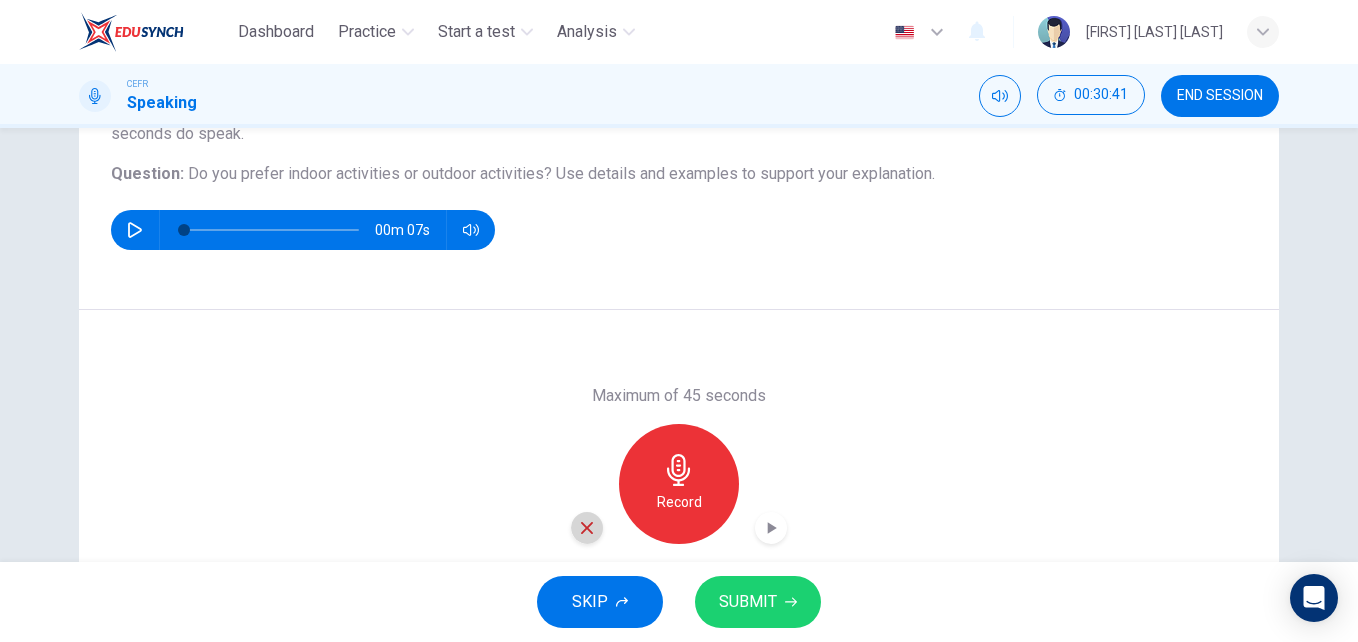 click at bounding box center [587, 528] 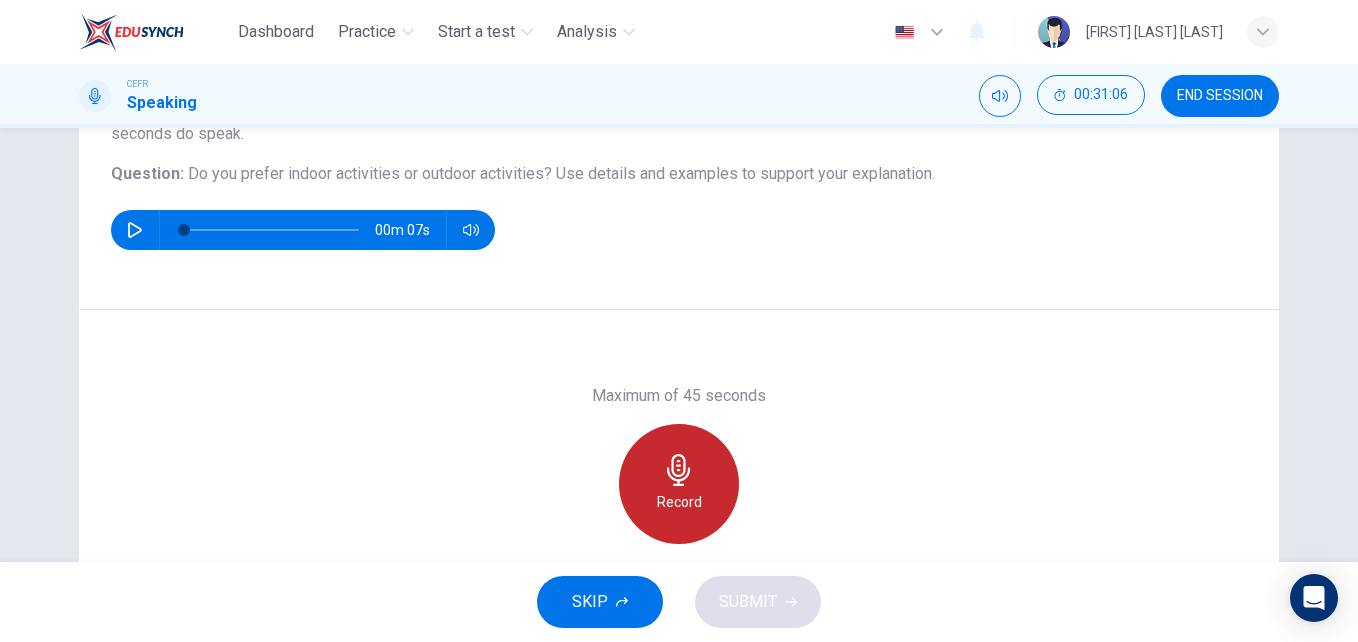 click on "Record" at bounding box center (679, 502) 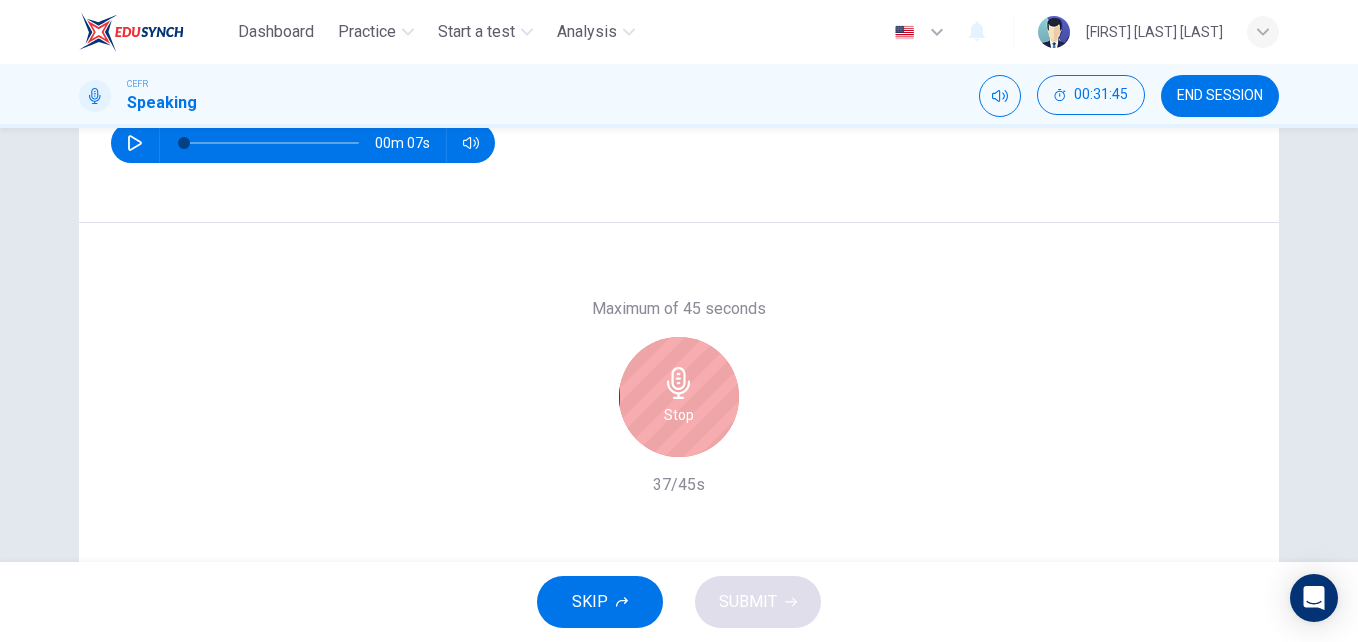 scroll, scrollTop: 302, scrollLeft: 0, axis: vertical 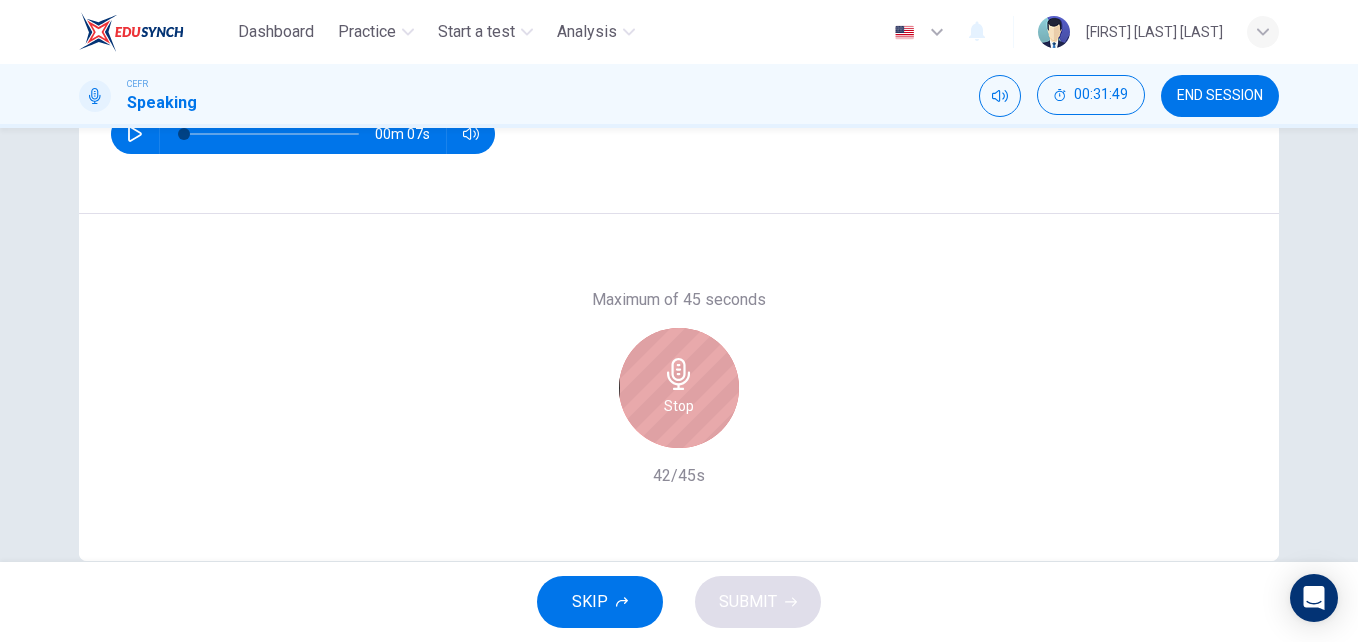 click on "Stop" at bounding box center [679, 388] 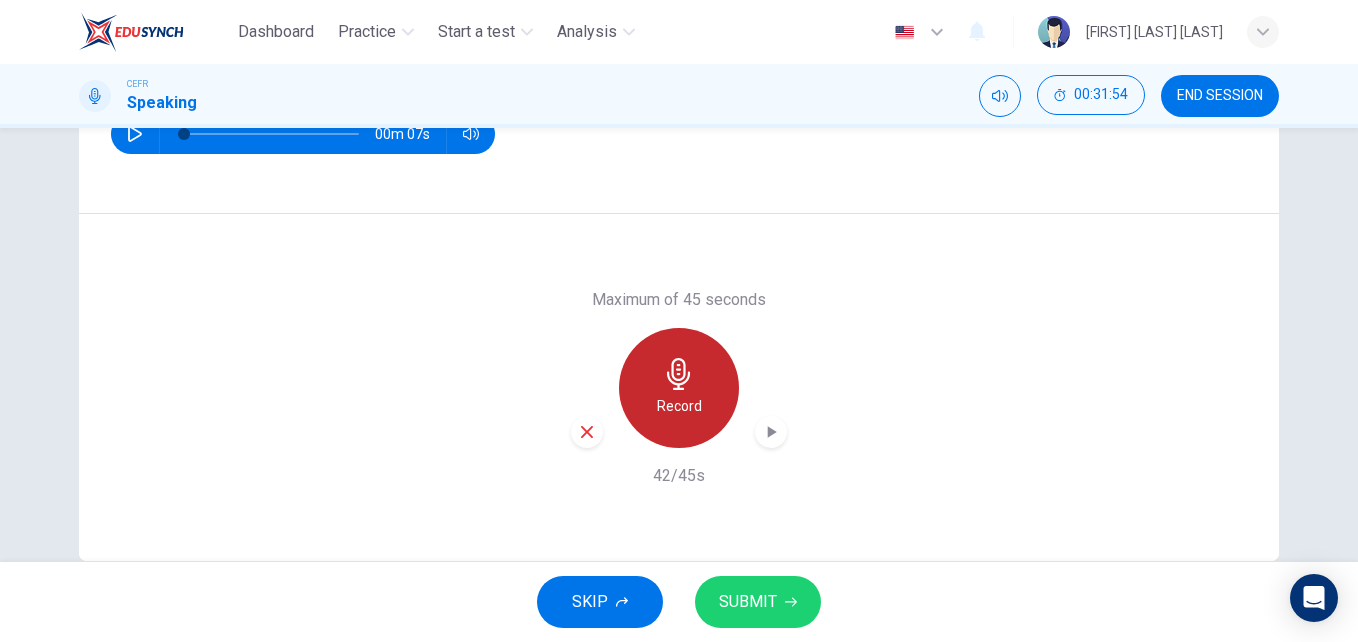 click on "Record" at bounding box center (679, 388) 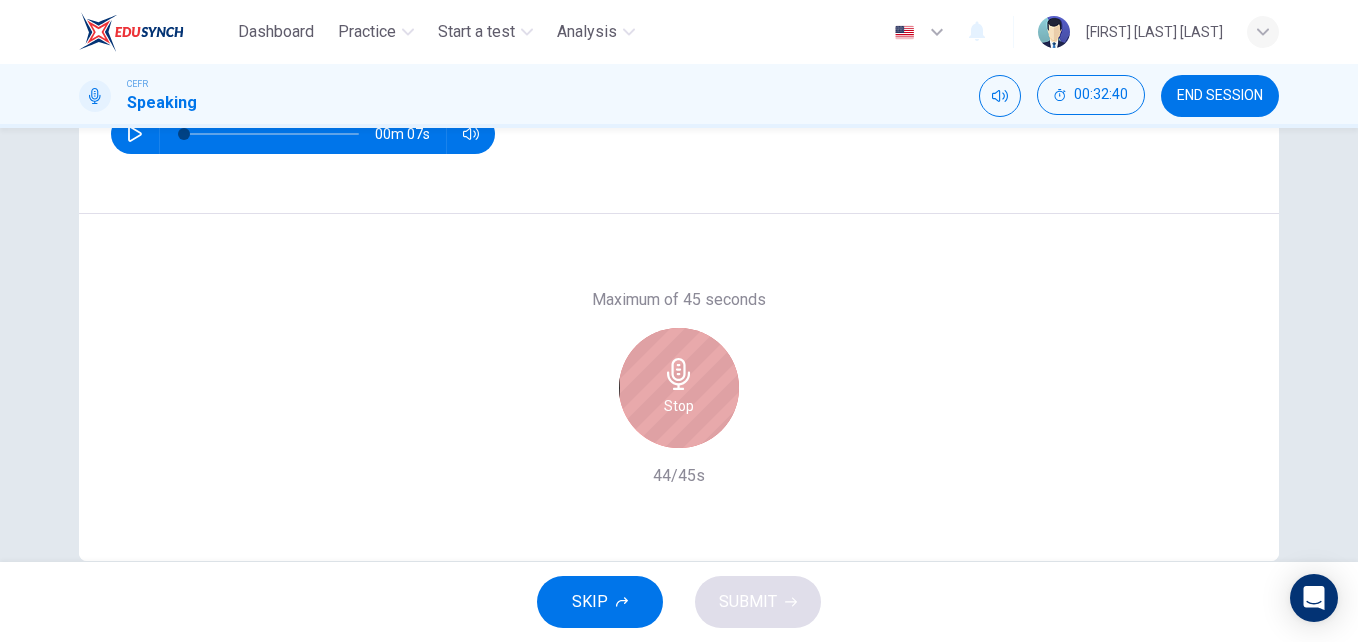 click on "Stop" at bounding box center (679, 388) 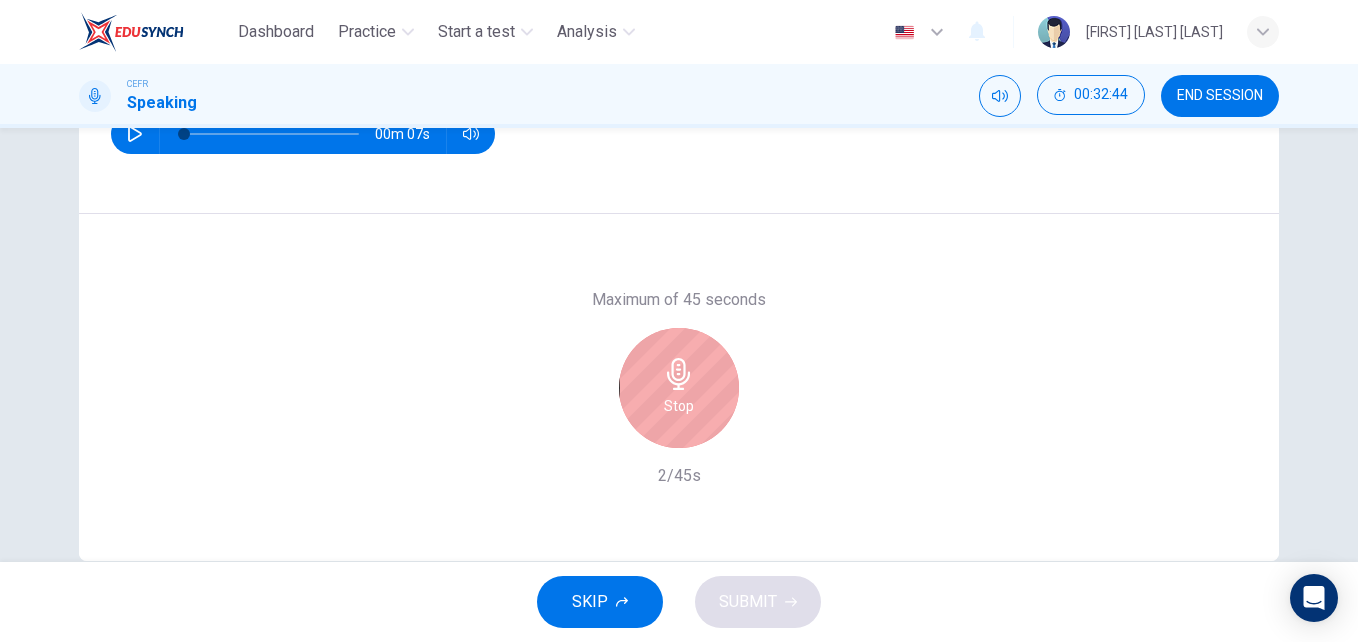 click on "Stop" at bounding box center [679, 388] 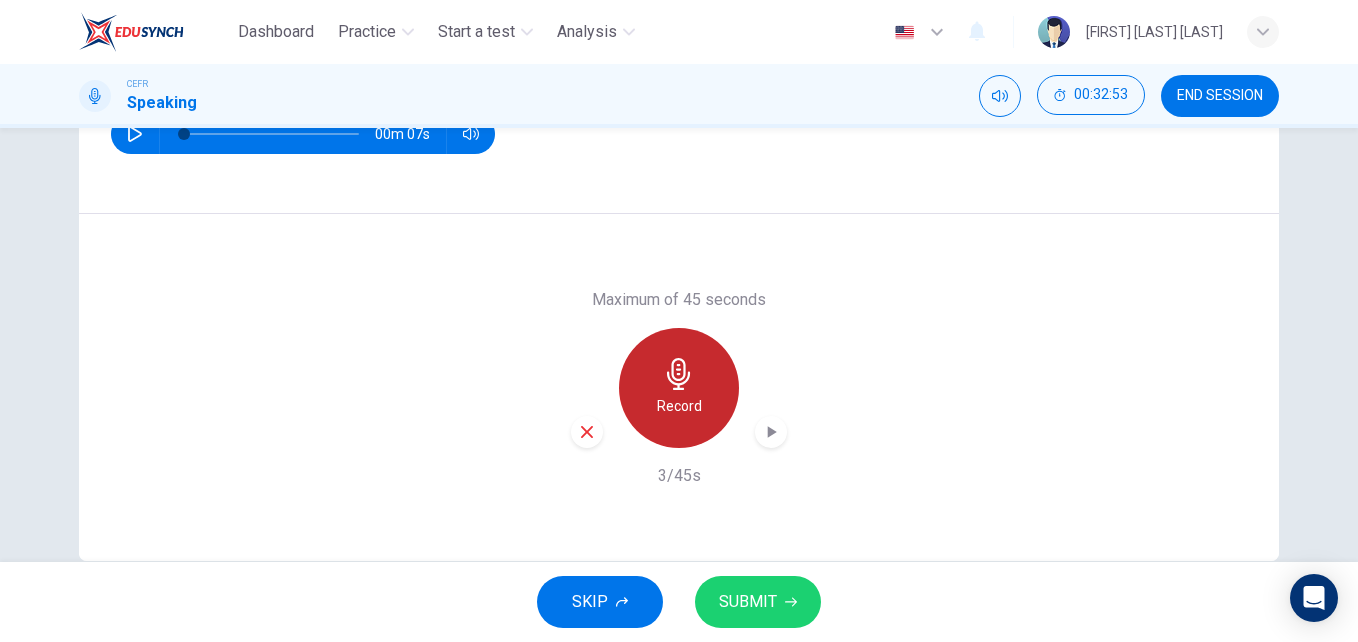 click on "Record" at bounding box center (679, 388) 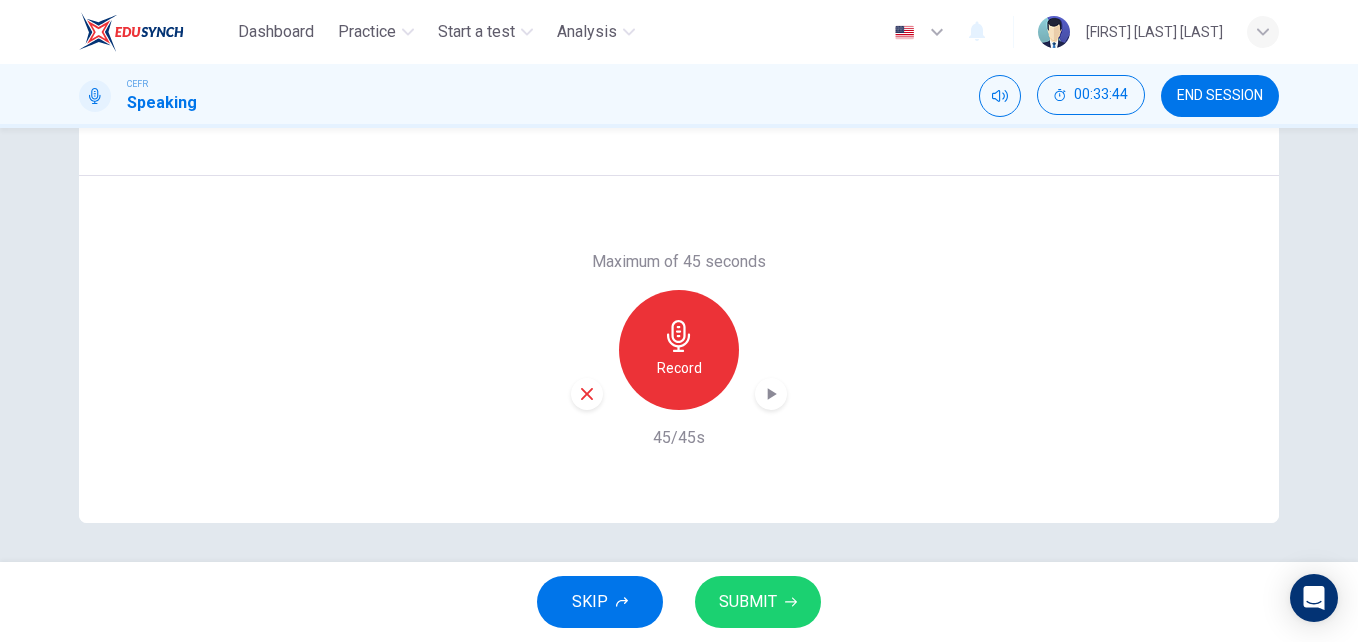scroll, scrollTop: 341, scrollLeft: 0, axis: vertical 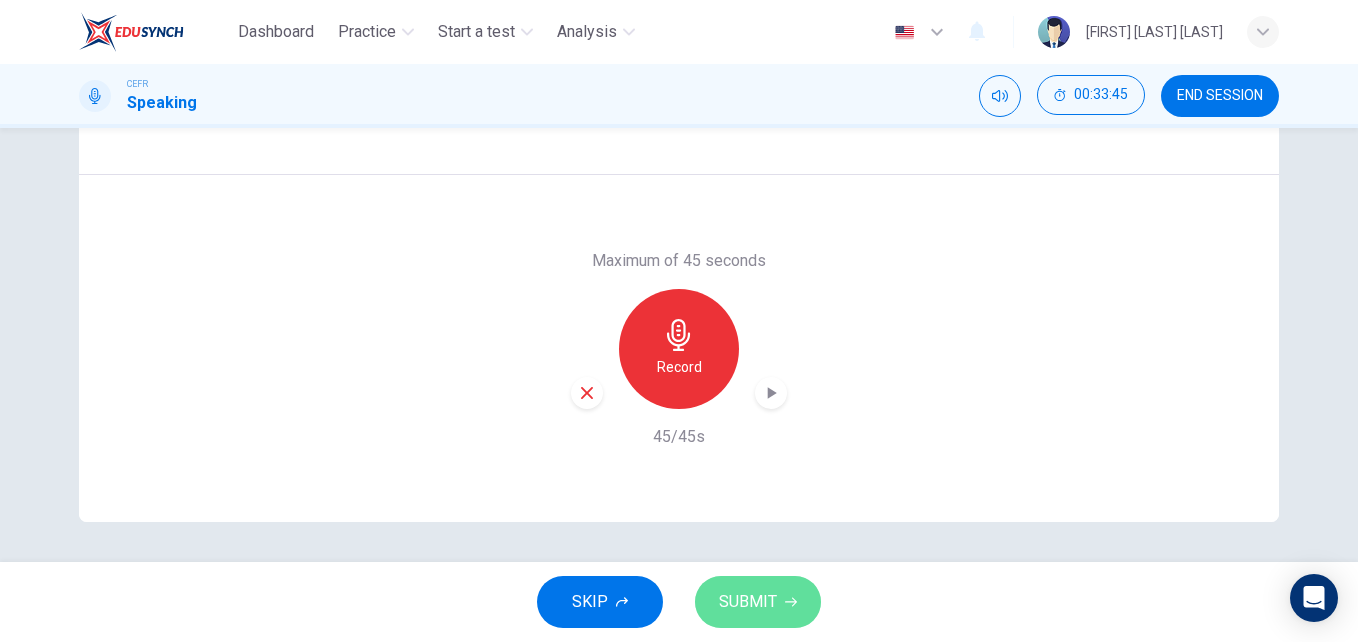 click on "SUBMIT" at bounding box center (748, 602) 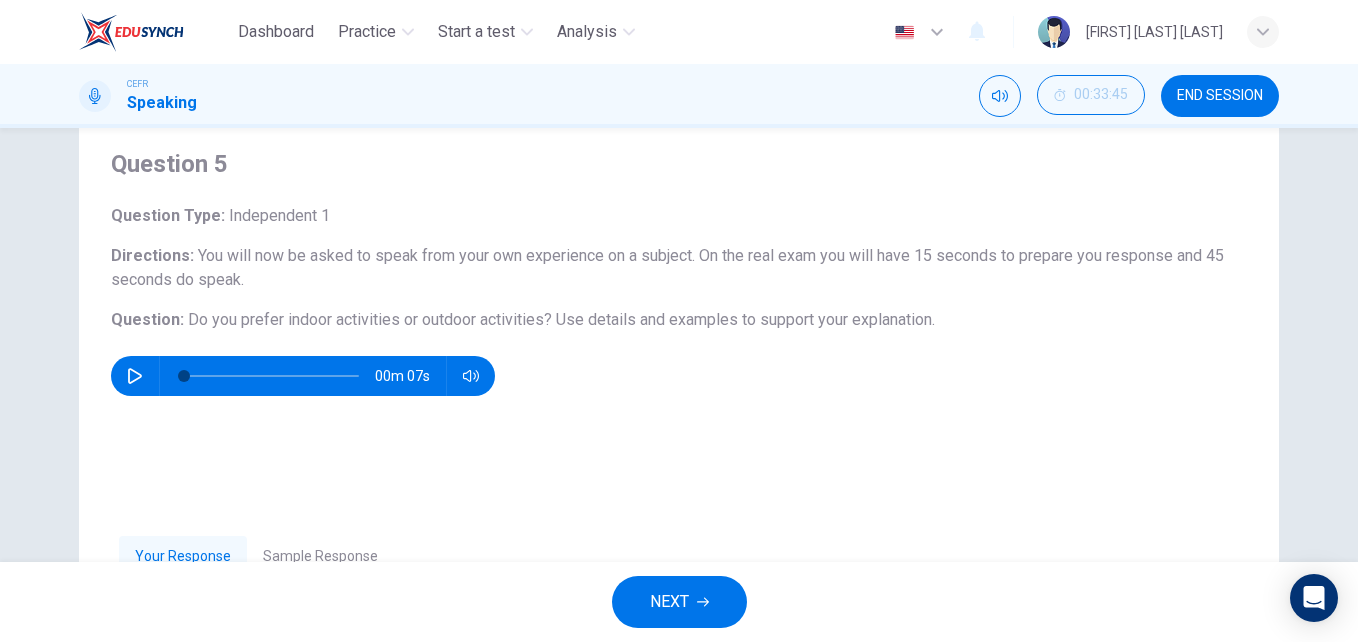 scroll, scrollTop: 59, scrollLeft: 0, axis: vertical 